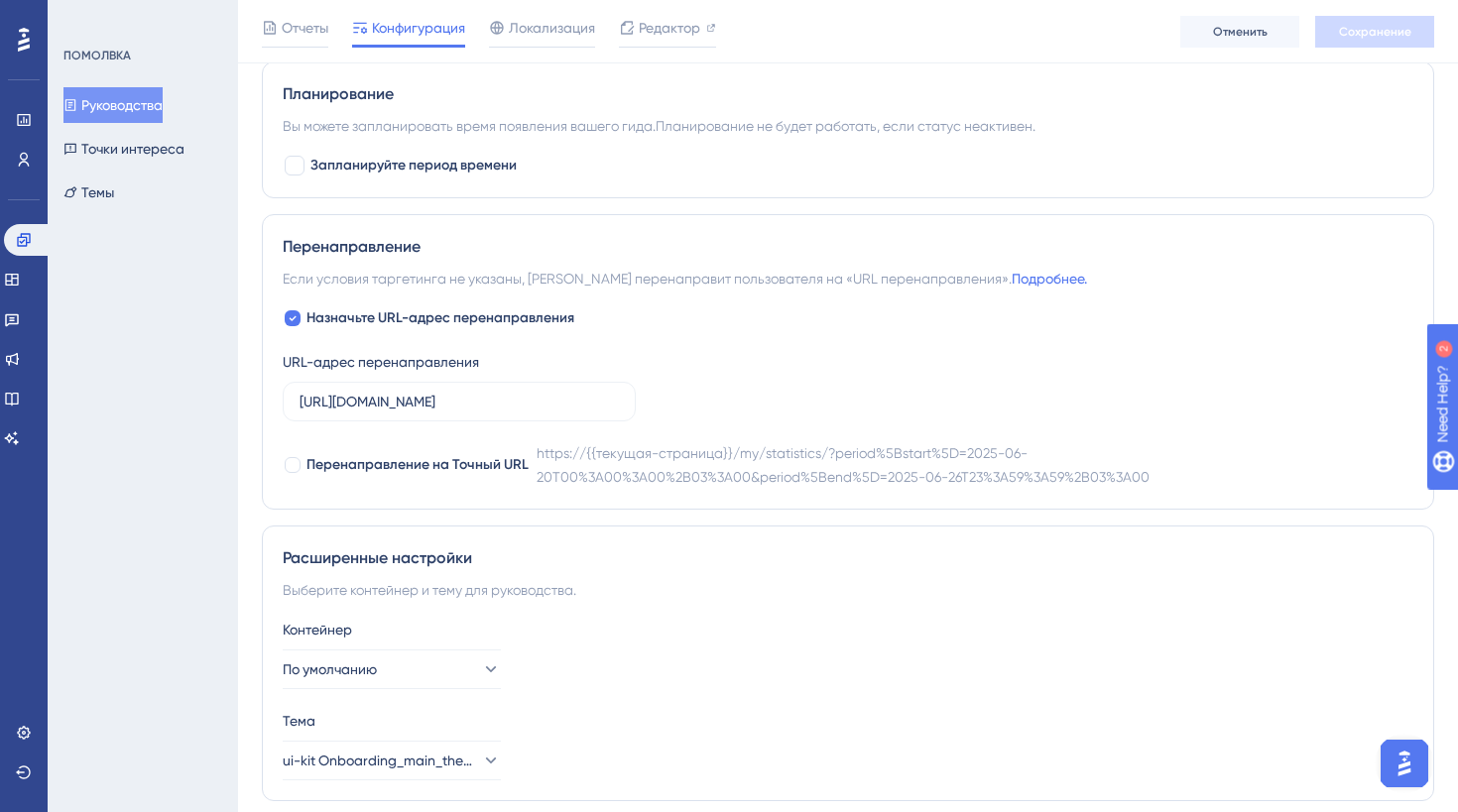 scroll, scrollTop: 0, scrollLeft: 0, axis: both 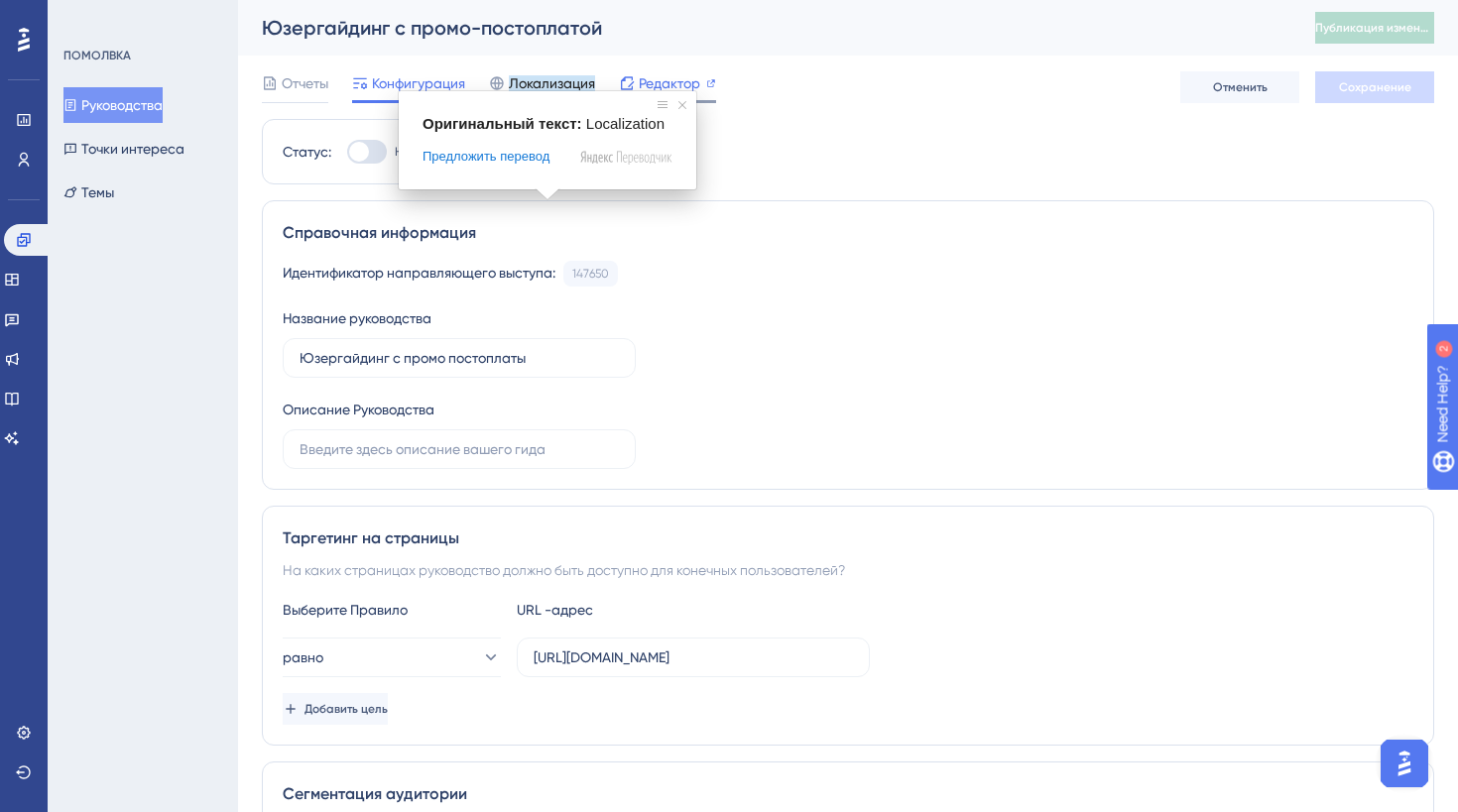 click on "Редактор" at bounding box center (669, 83) 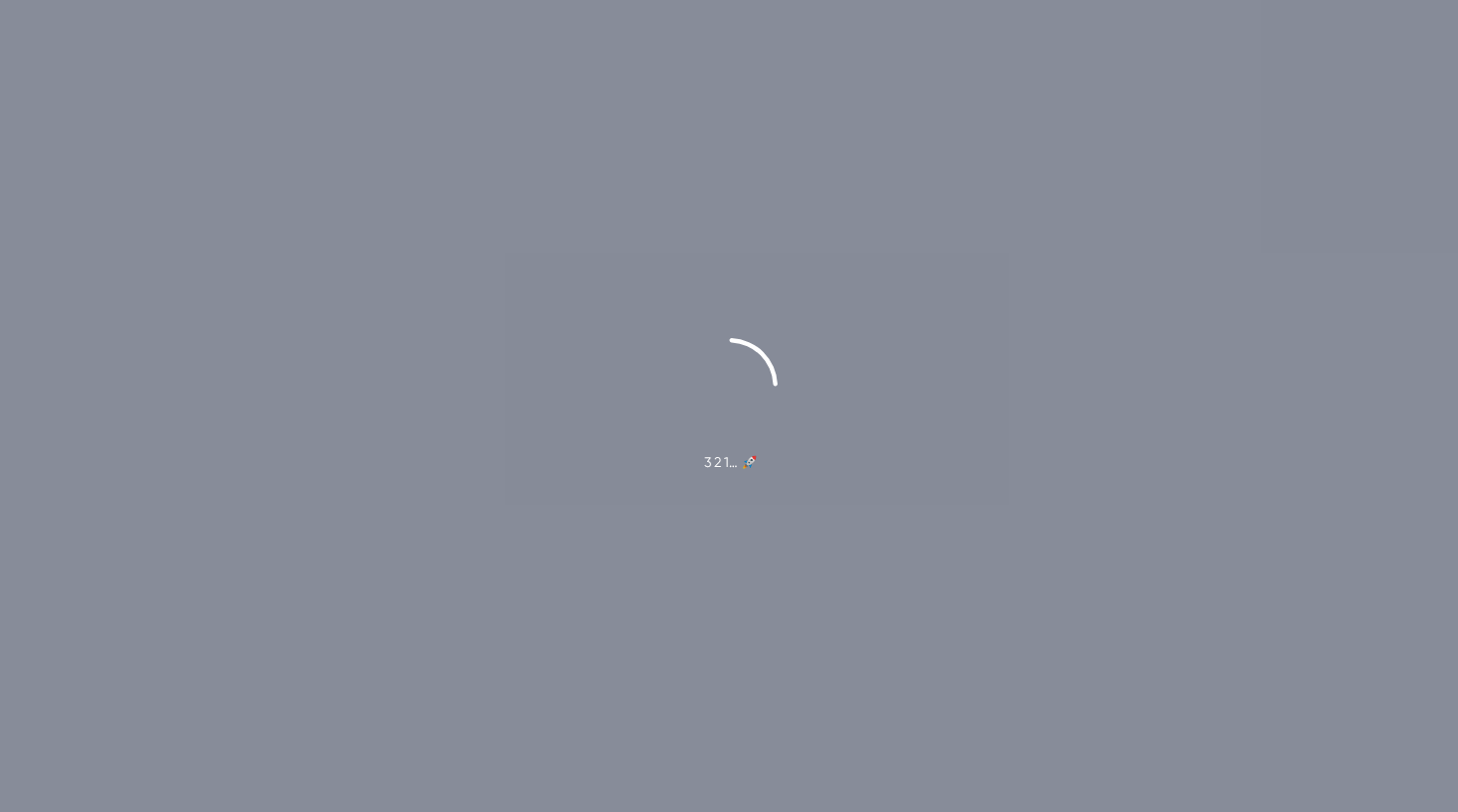 scroll, scrollTop: 0, scrollLeft: 0, axis: both 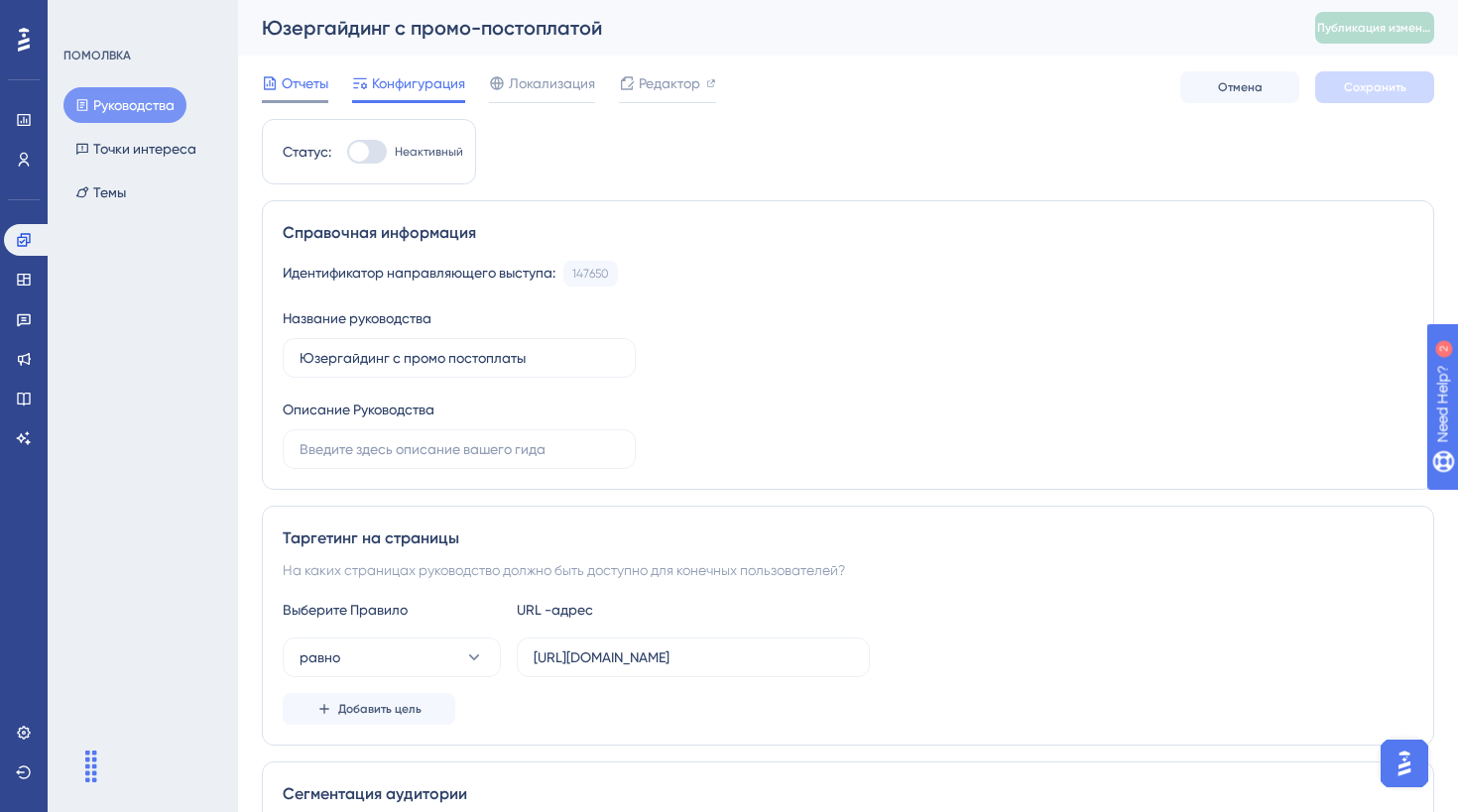 click on "Отчеты" at bounding box center [304, 83] 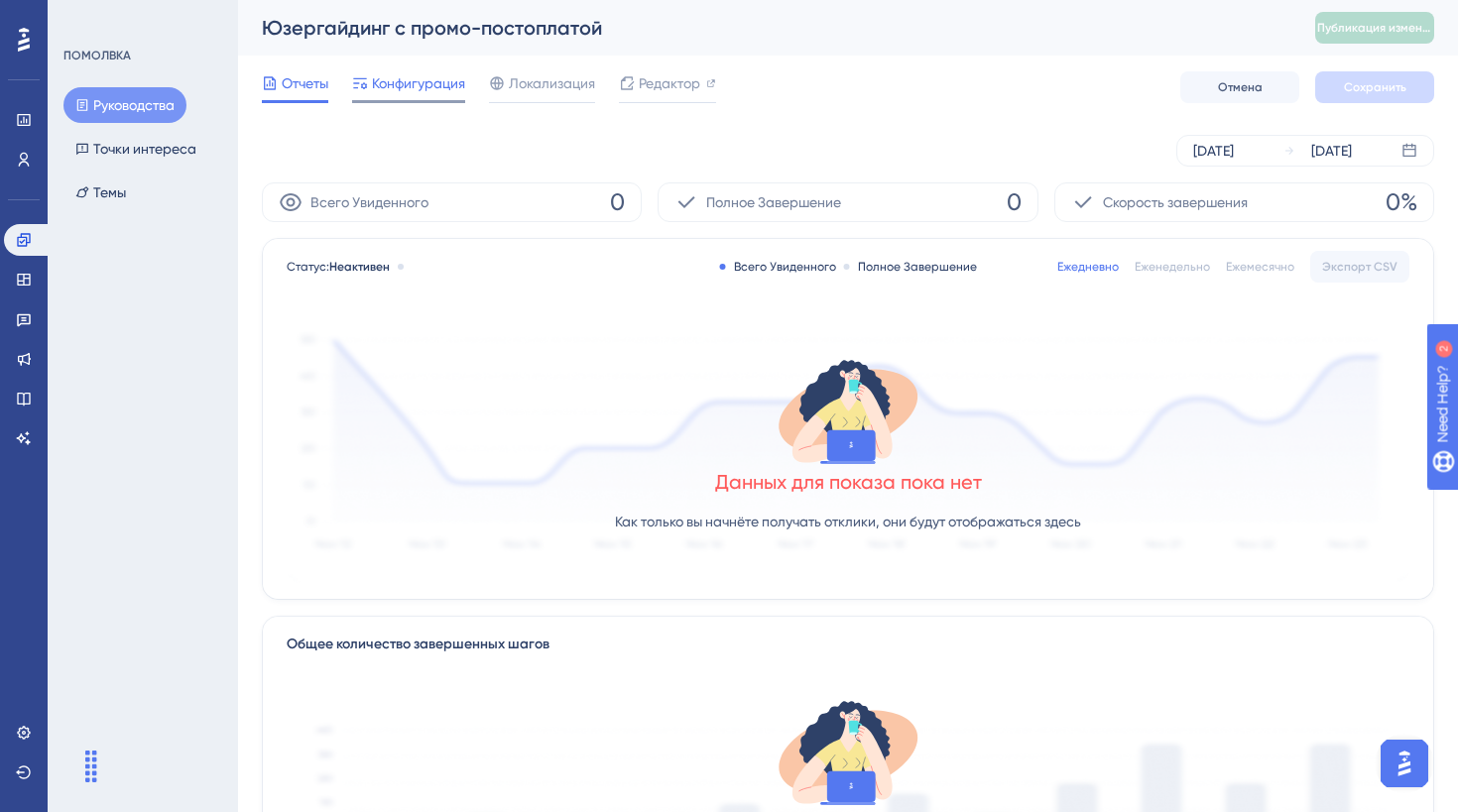 click on "Конфигурация" at bounding box center [409, 87] 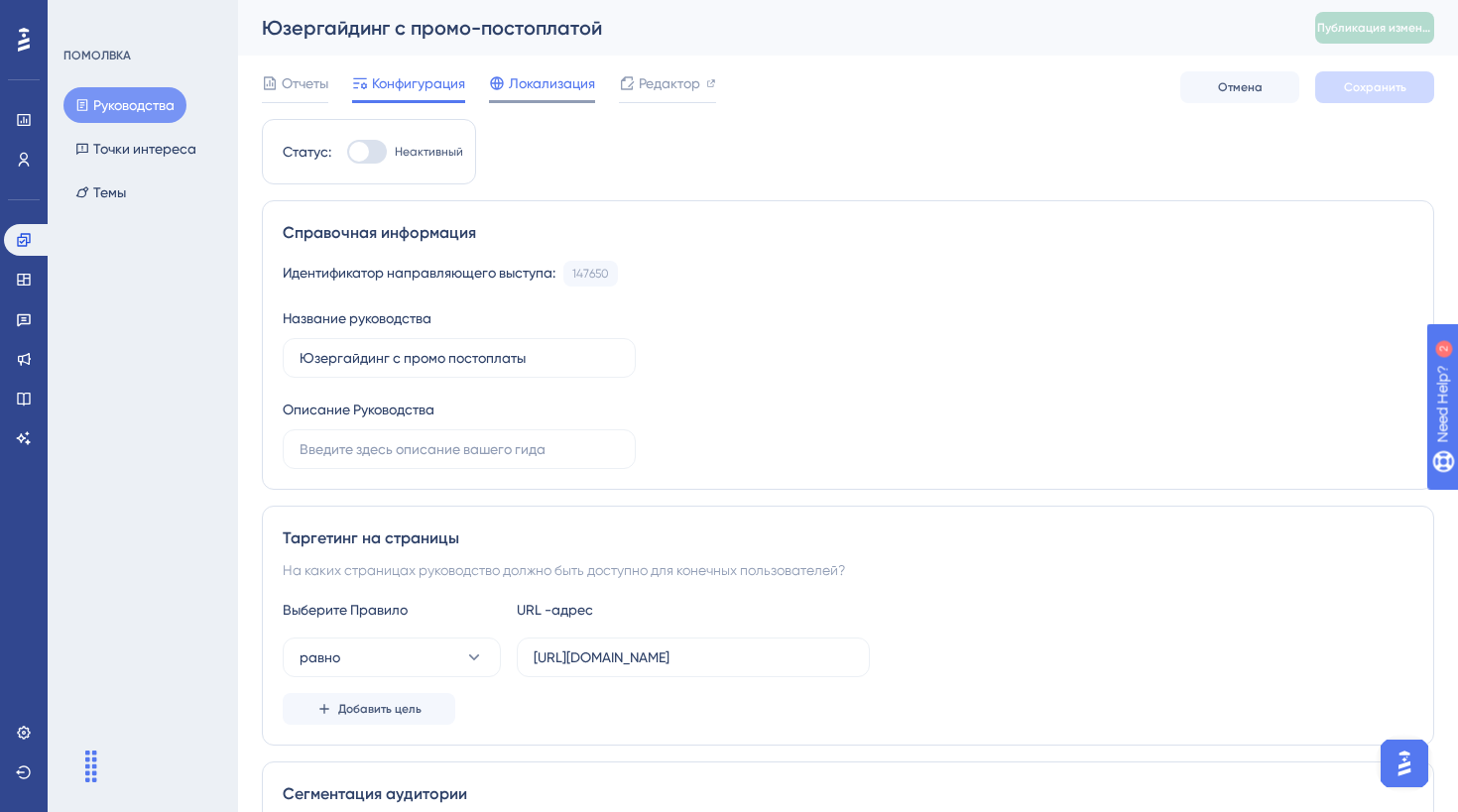 click at bounding box center (542, 101) 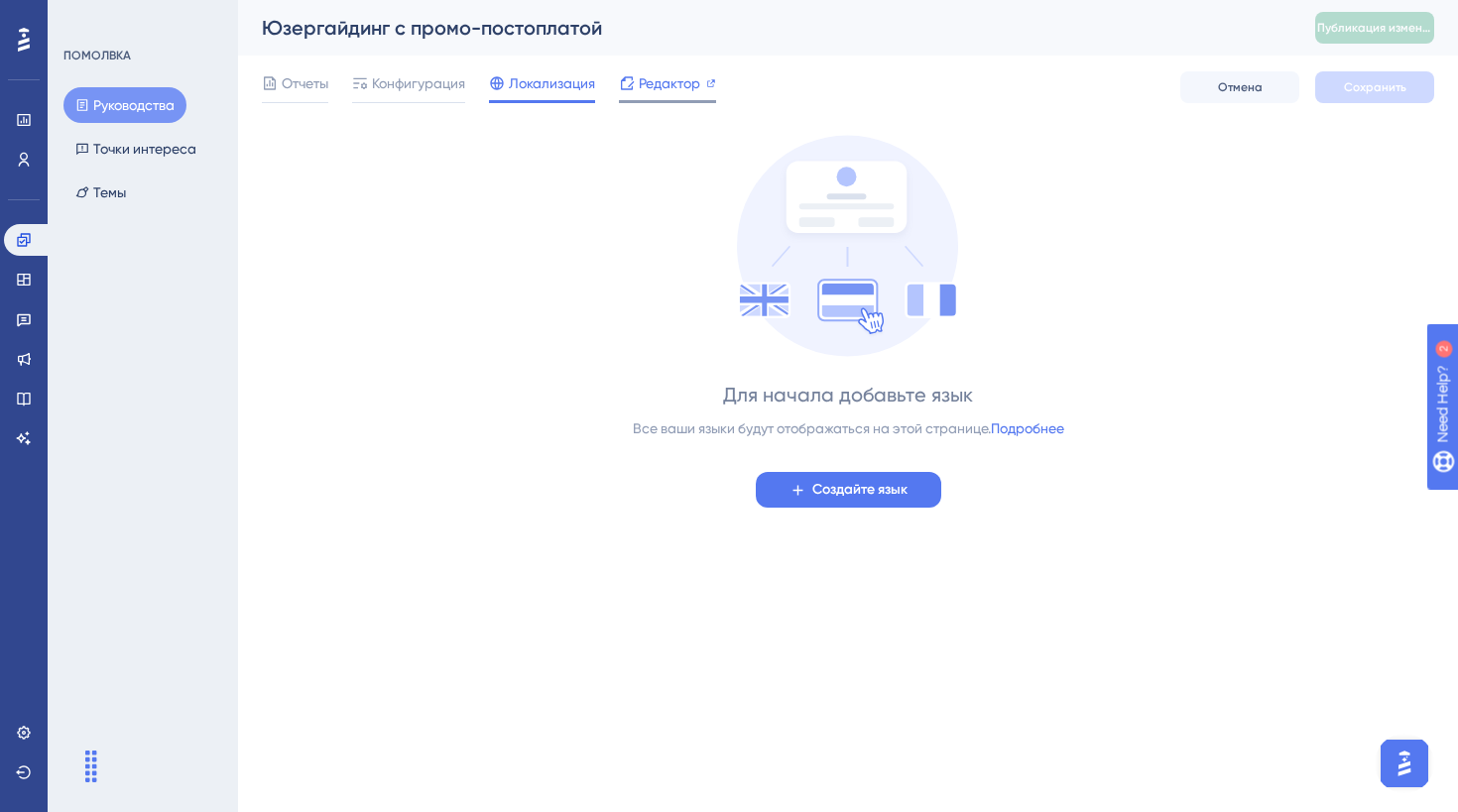click at bounding box center [627, 83] 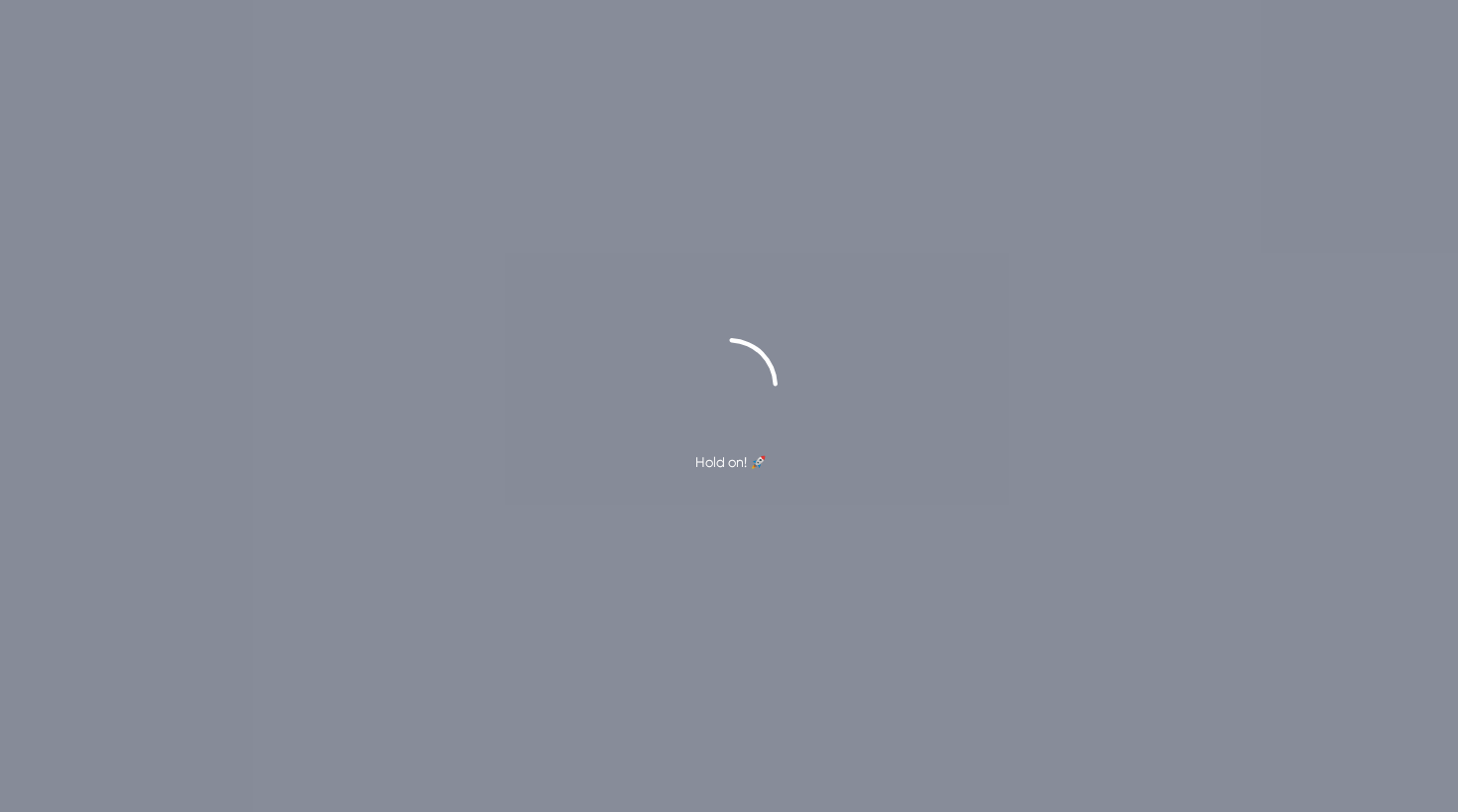 scroll, scrollTop: 0, scrollLeft: 0, axis: both 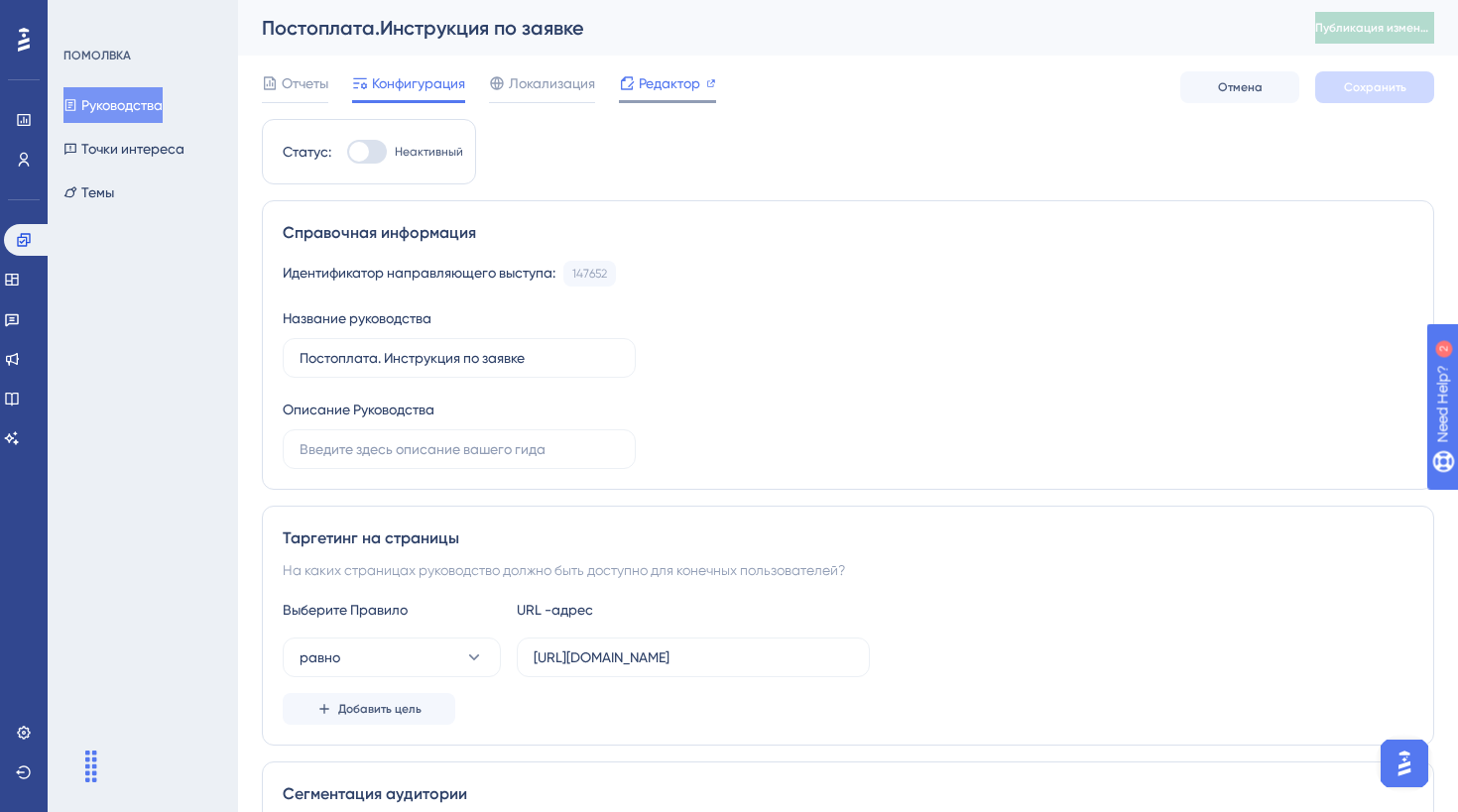 click on "Редактор" at bounding box center (669, 83) 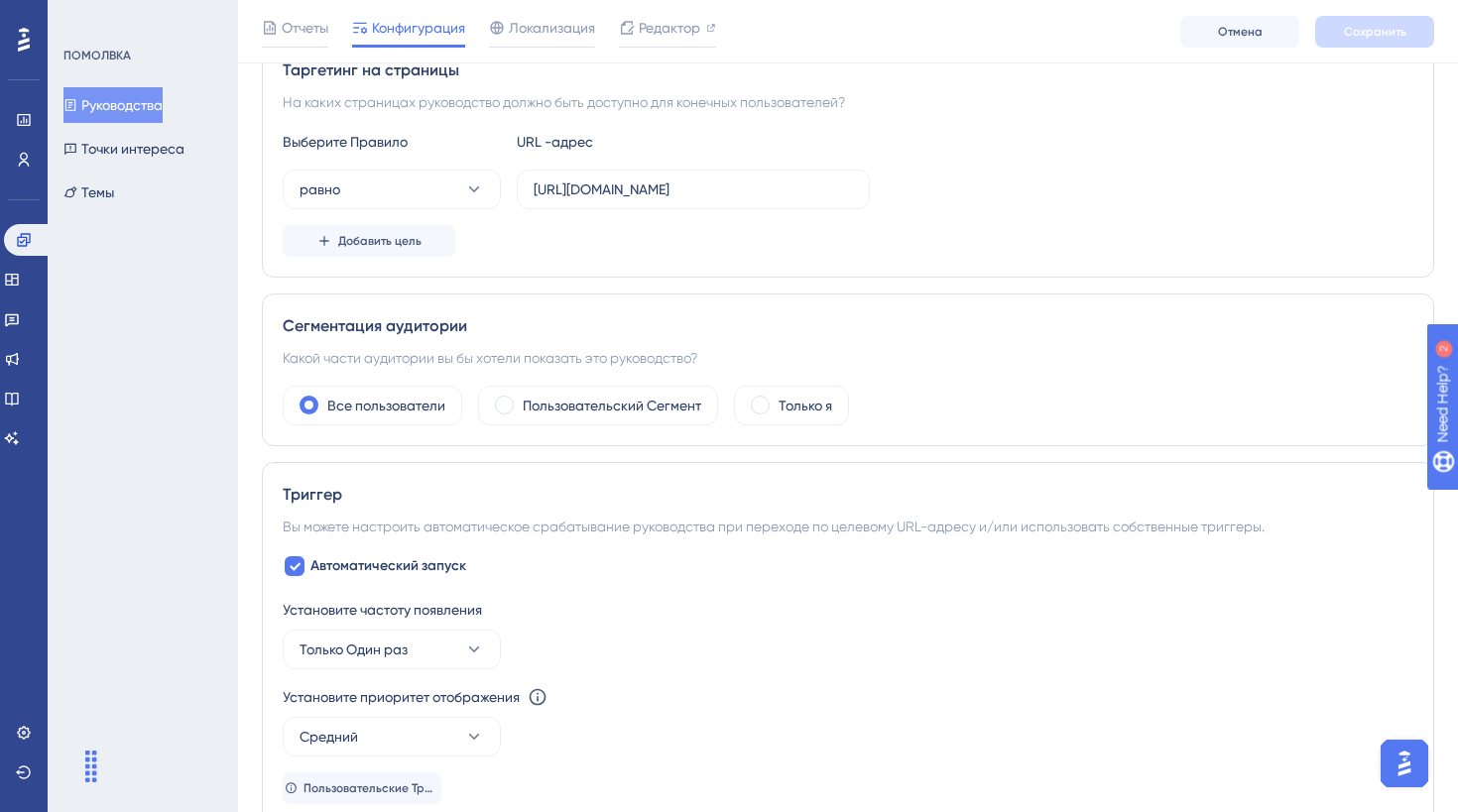 scroll, scrollTop: 481, scrollLeft: 0, axis: vertical 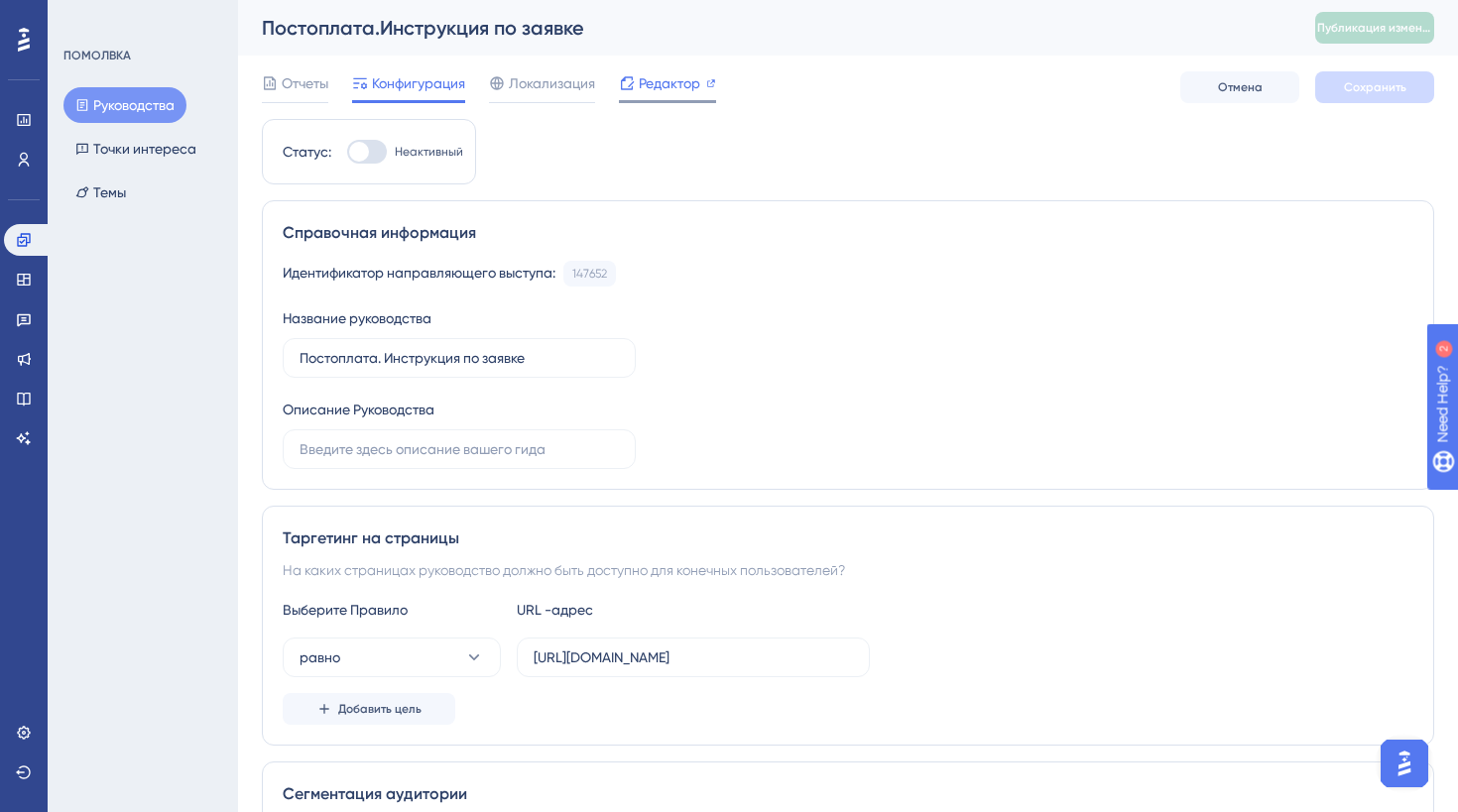 click on "Редактор" at bounding box center [668, 87] 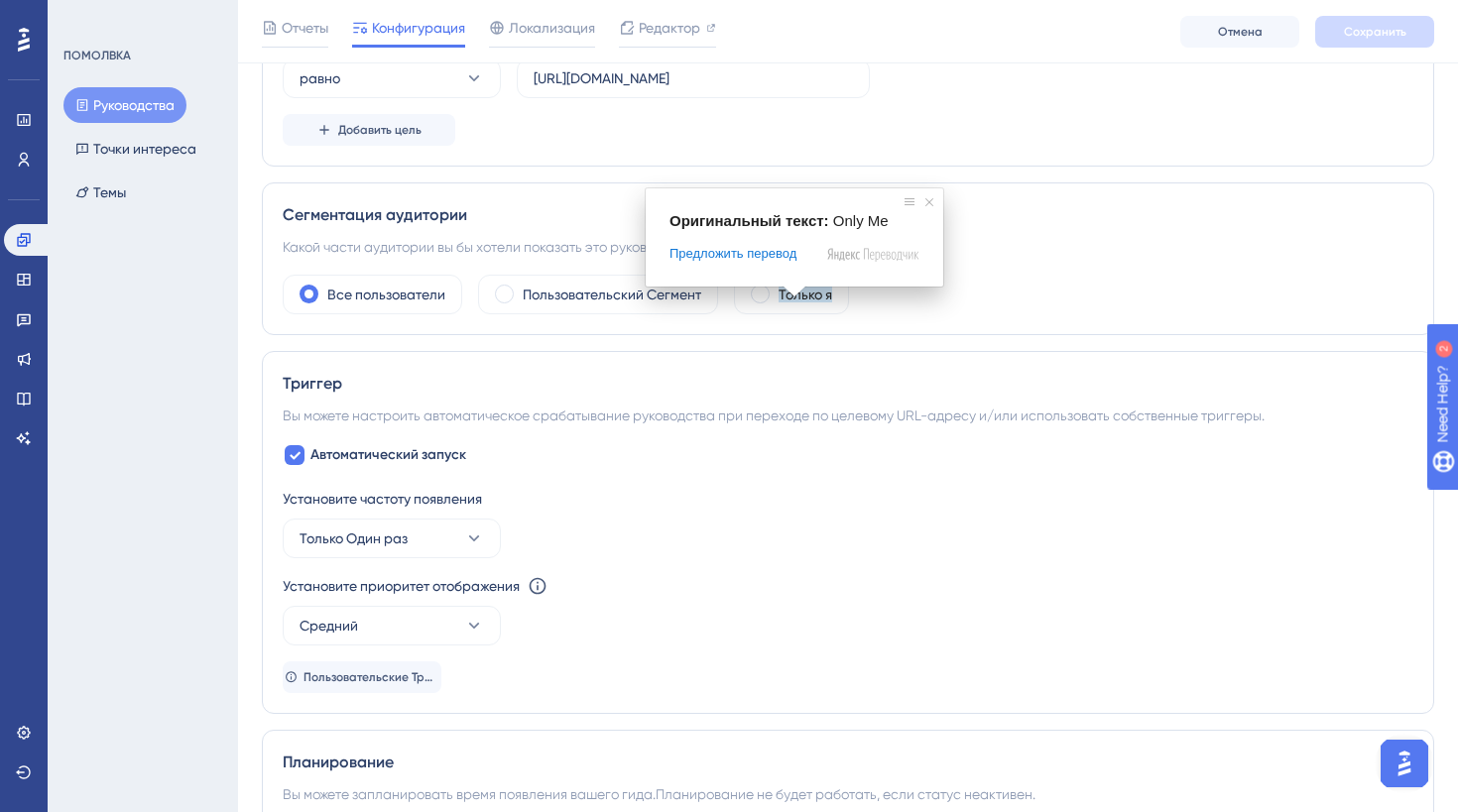 scroll, scrollTop: 596, scrollLeft: 0, axis: vertical 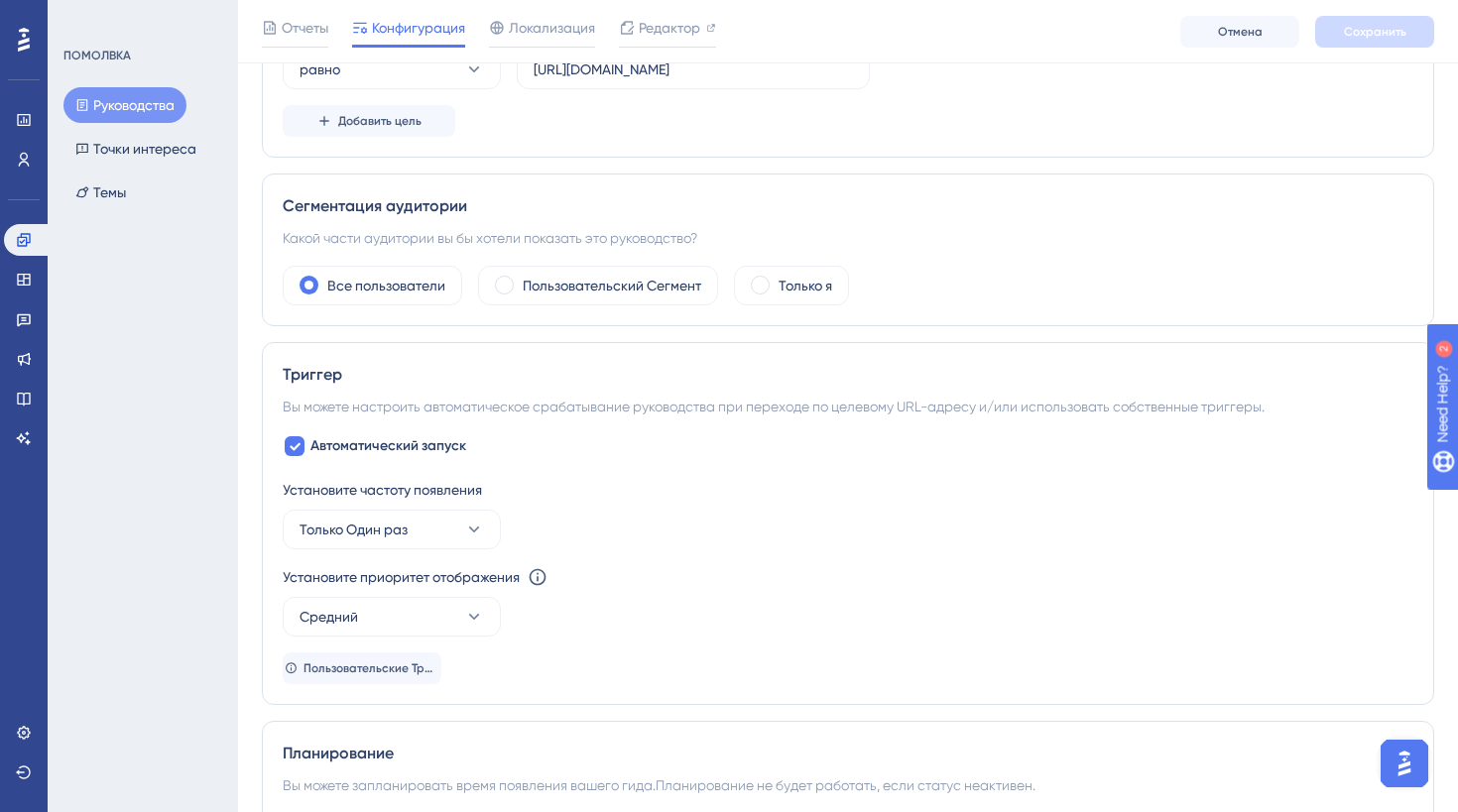 click on "Установите частоту появления Только Один раз Установите приоритет отображения Эта опция позволяет установить приоритет отображения между автоматически активируемыми материалами в случае конфликта между несколькими материалами Средний Пользовательские Триггеры" at bounding box center (848, 581) 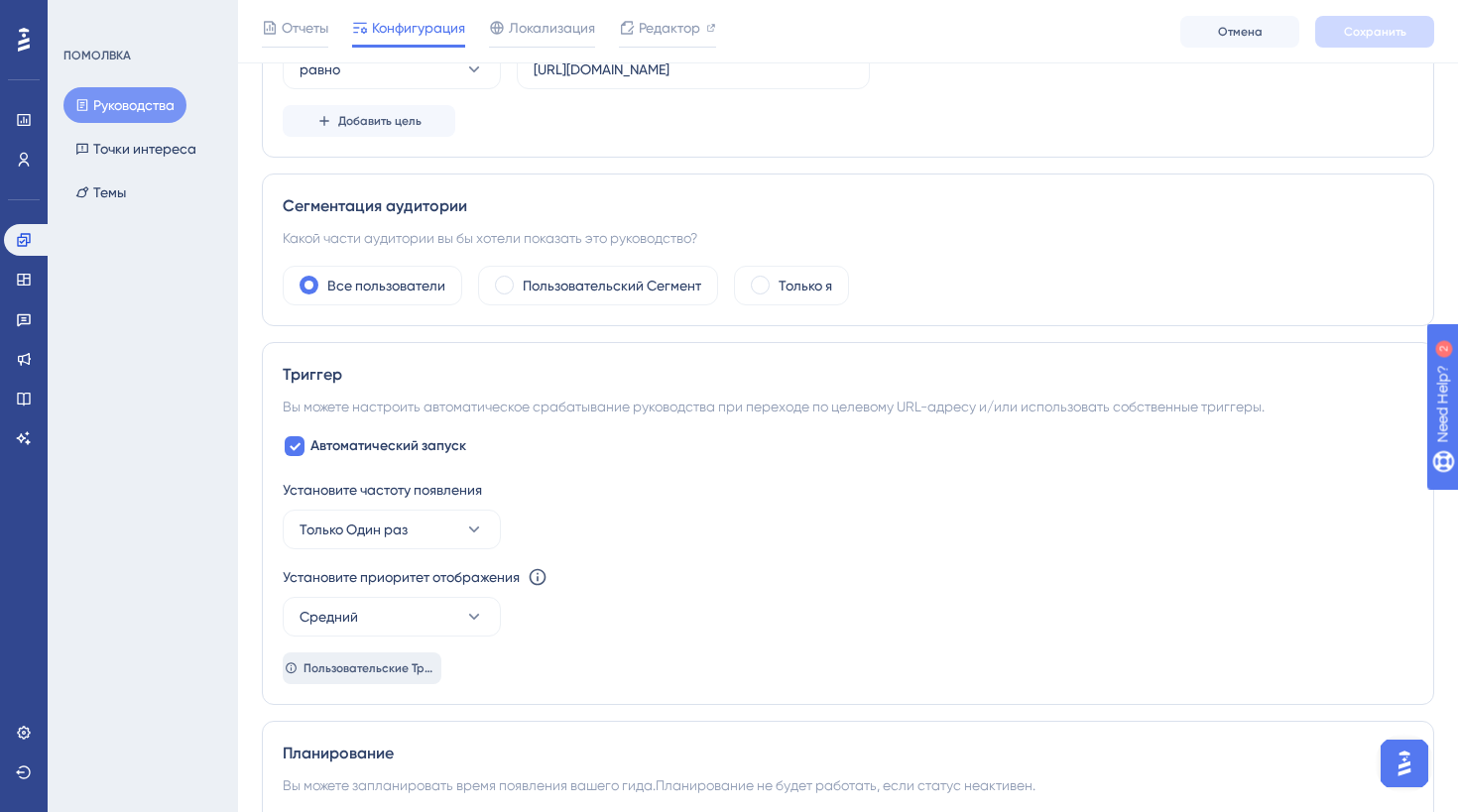 click on "Пользовательские Триггеры" at bounding box center (384, 668) 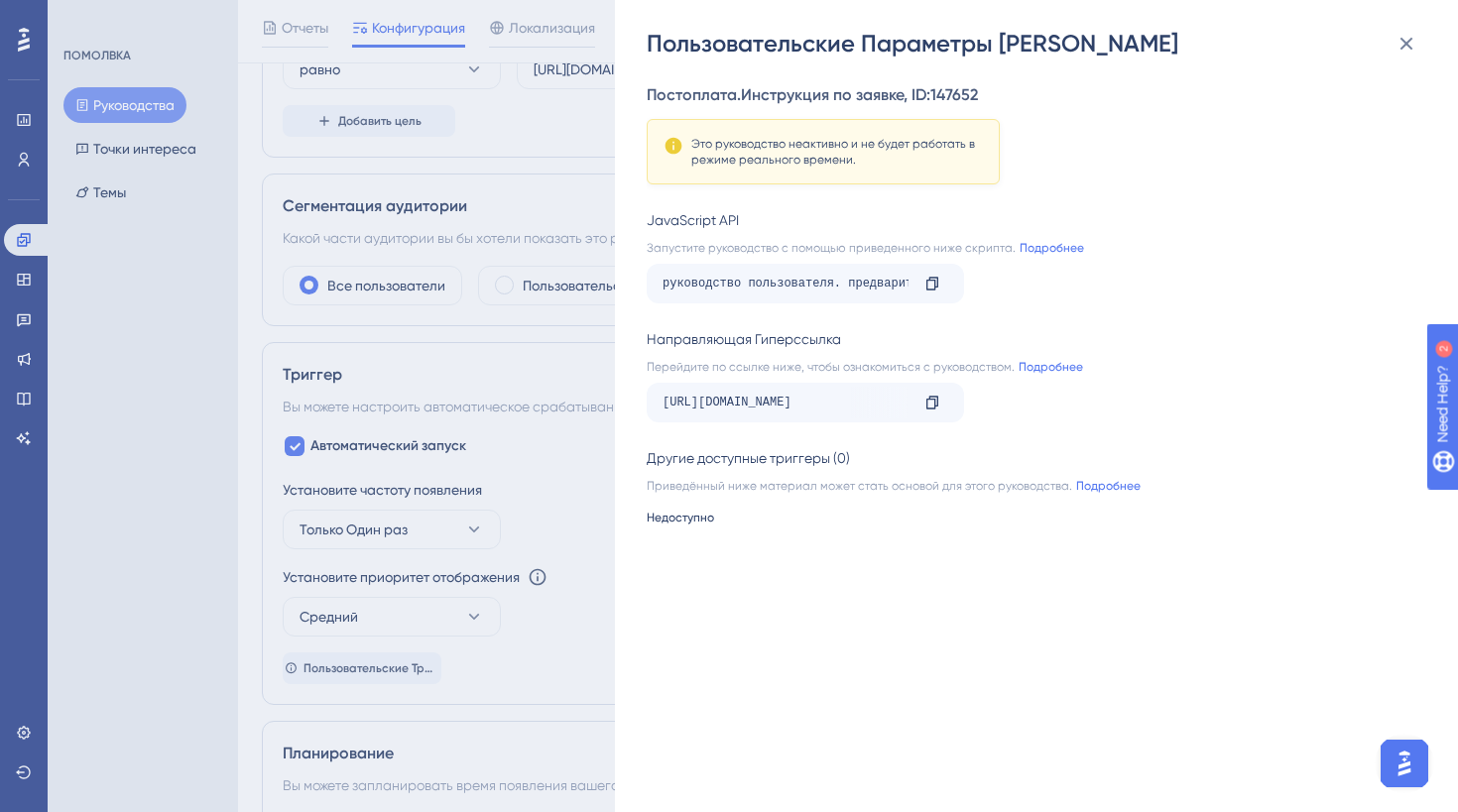 click on "Пользовательские Параметры Триггера Постоплата.  Инструкция по заявке , ID: 147652 Это руководство неактивно и не будет работать в режиме реального времени. JavaScript API Запустите руководство с помощью приведенного ниже скрипта.  Подробнее руководство пользователя. предварительное руководство (147652) Копировать Направляющая Гиперссылка Перейдите по ссылке ниже, чтобы ознакомиться с руководством.  Подробнее https://new.elama.ru/finance/postpayment?__ug__=147652 Копировать Другие доступные триггеры (0) Приведённый ниже материал может стать основой для этого руководства.  Подробнее" at bounding box center [729, 406] 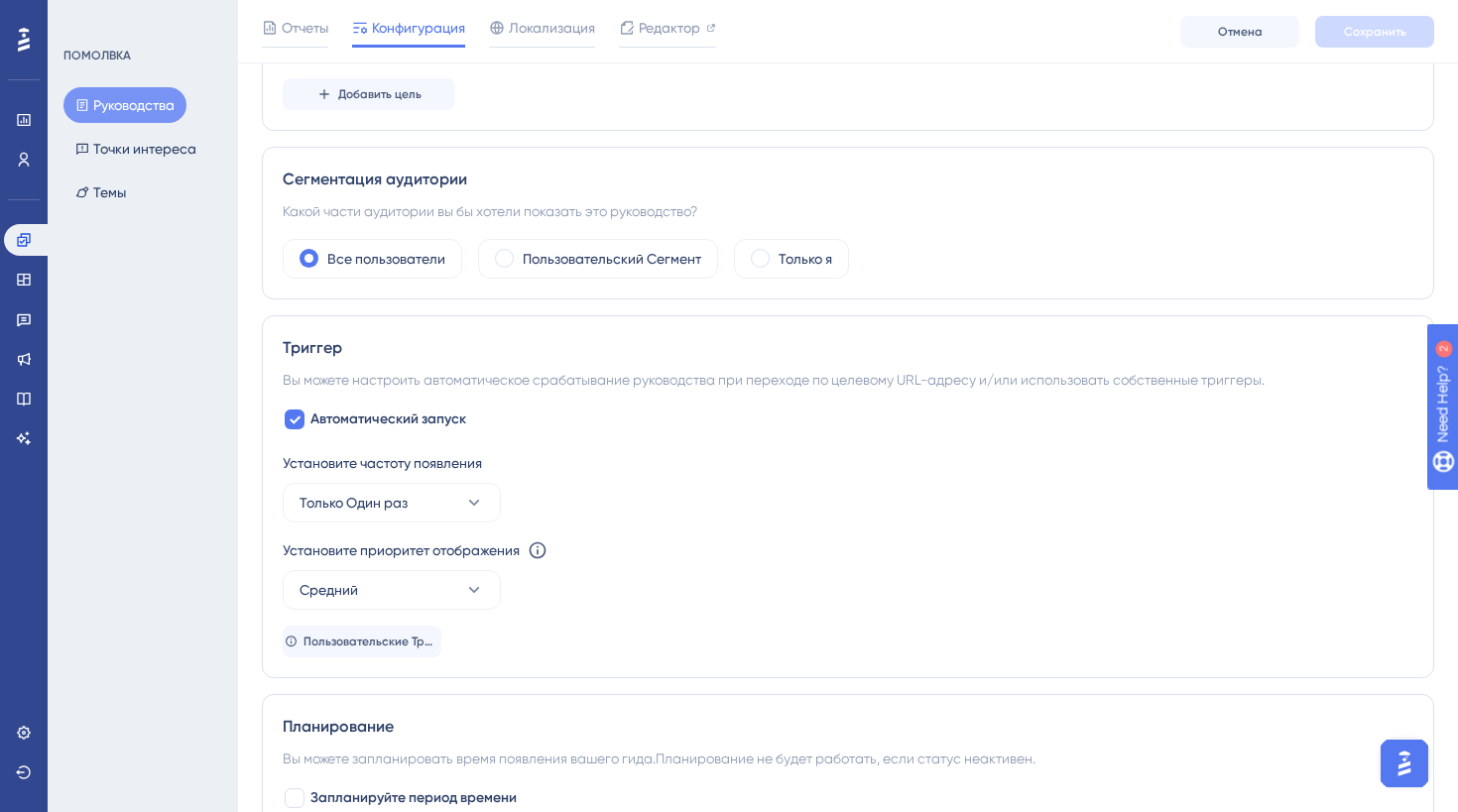 scroll, scrollTop: 631, scrollLeft: 0, axis: vertical 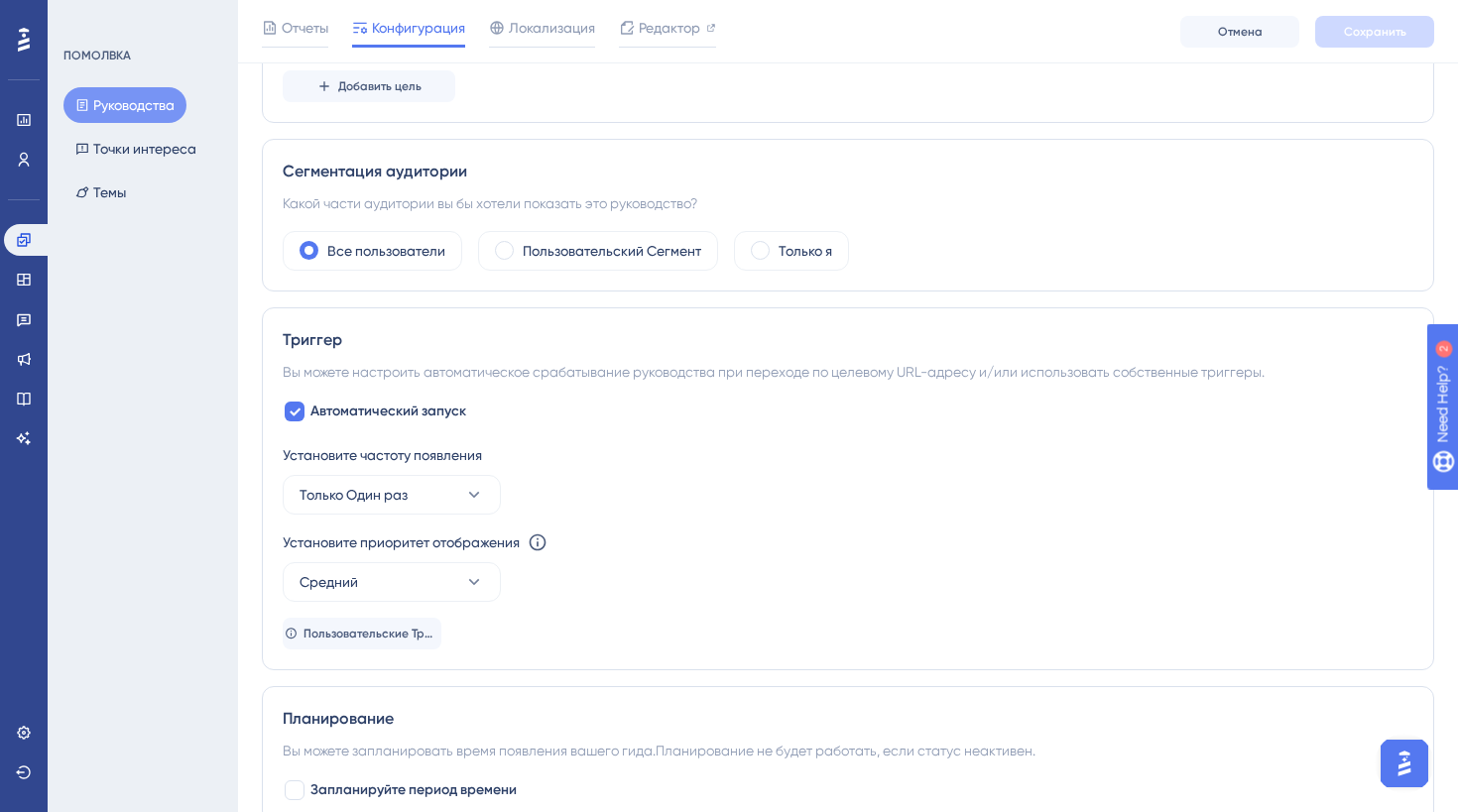 click on "Автоматический запуск Установите частоту появления Только Один раз Установите приоритет отображения Эта опция позволяет установить приоритет отображения между автоматически активируемыми материалами в случае конфликта между несколькими материалами Средний Пользовательские Триггеры" at bounding box center [848, 524] 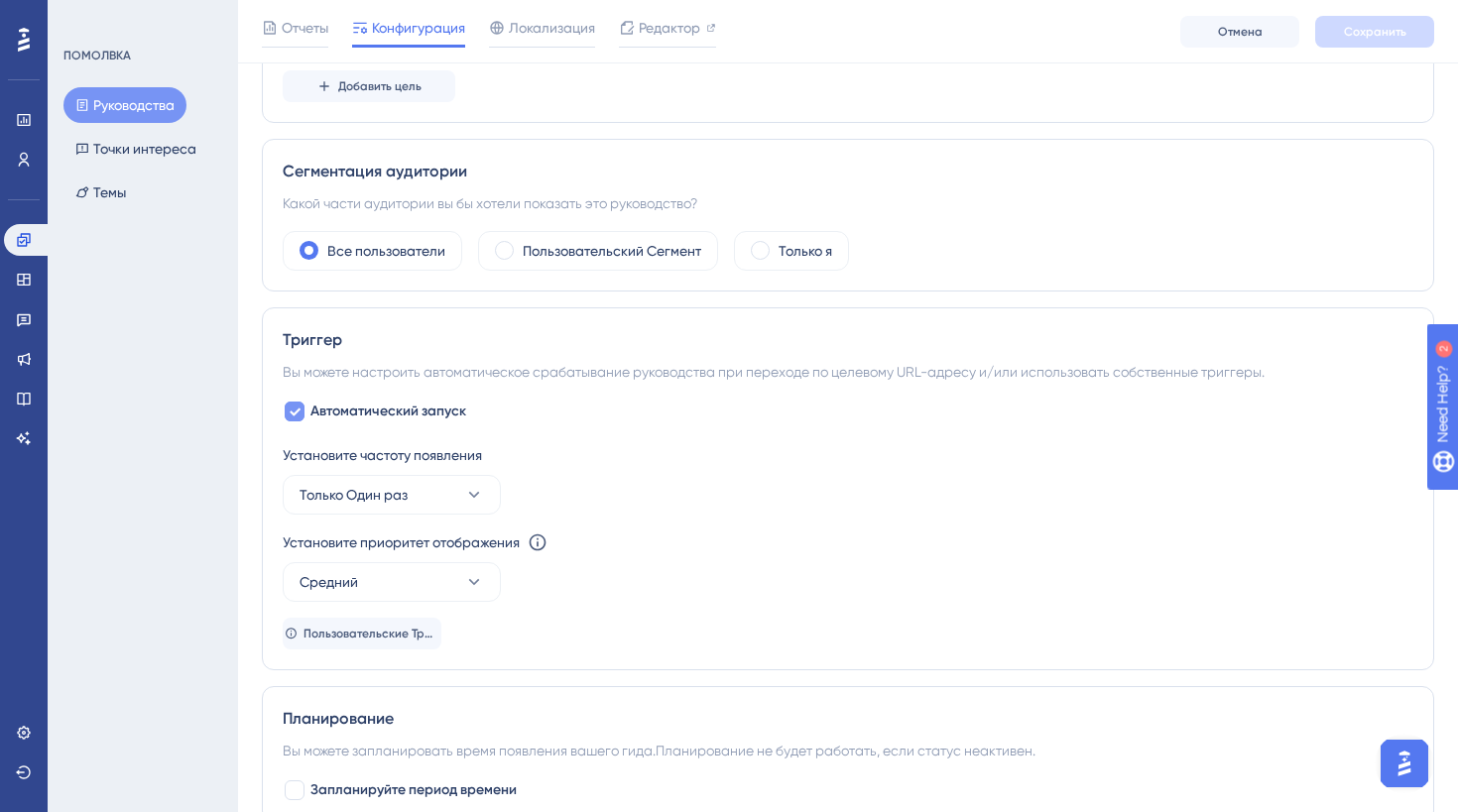 click on "Автоматический запуск" at bounding box center (388, 410) 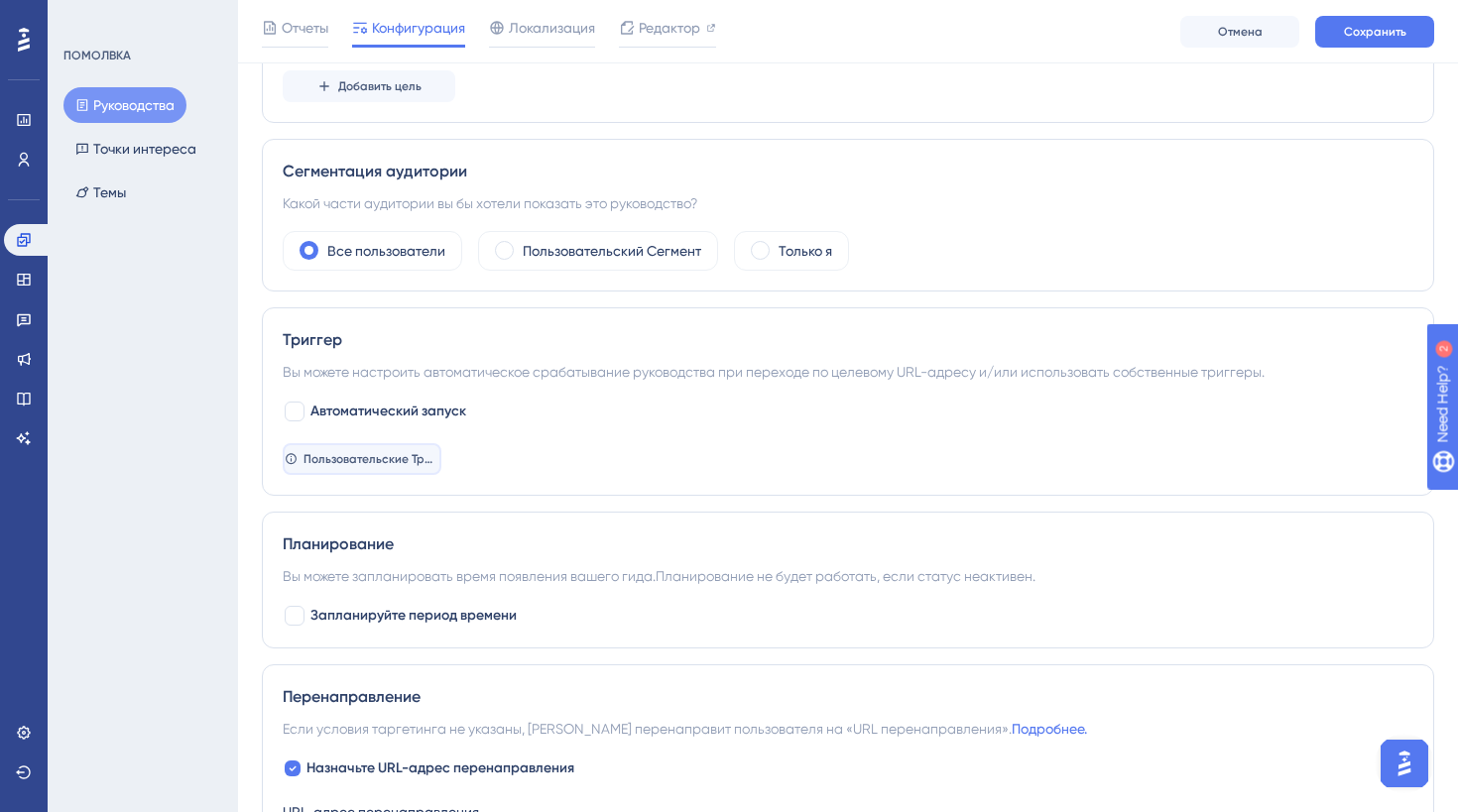 click on "Пользовательские Триггеры" at bounding box center (384, 459) 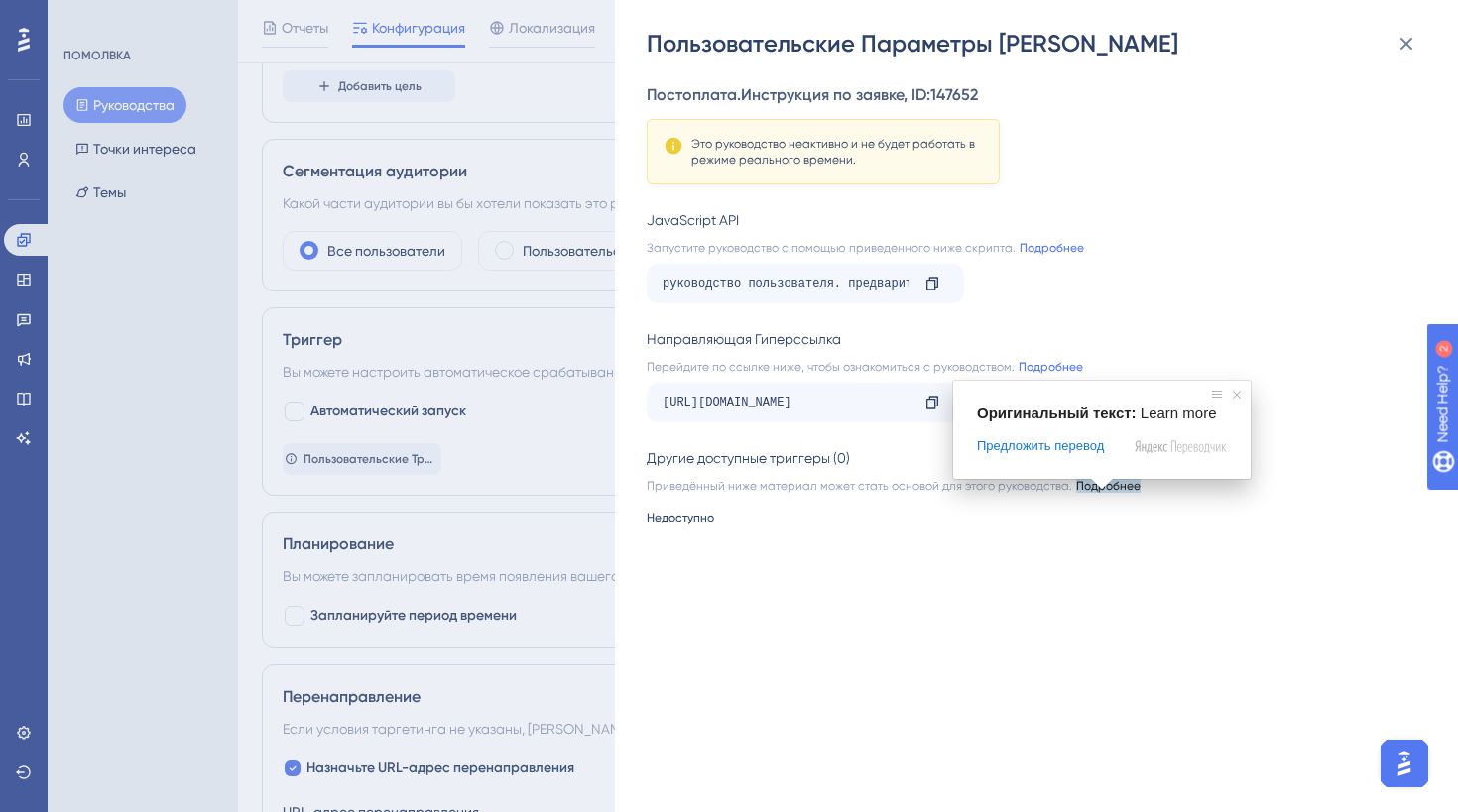 click on "руководство пользователя. предварительное руководство (147652)" at bounding box center [786, 284] 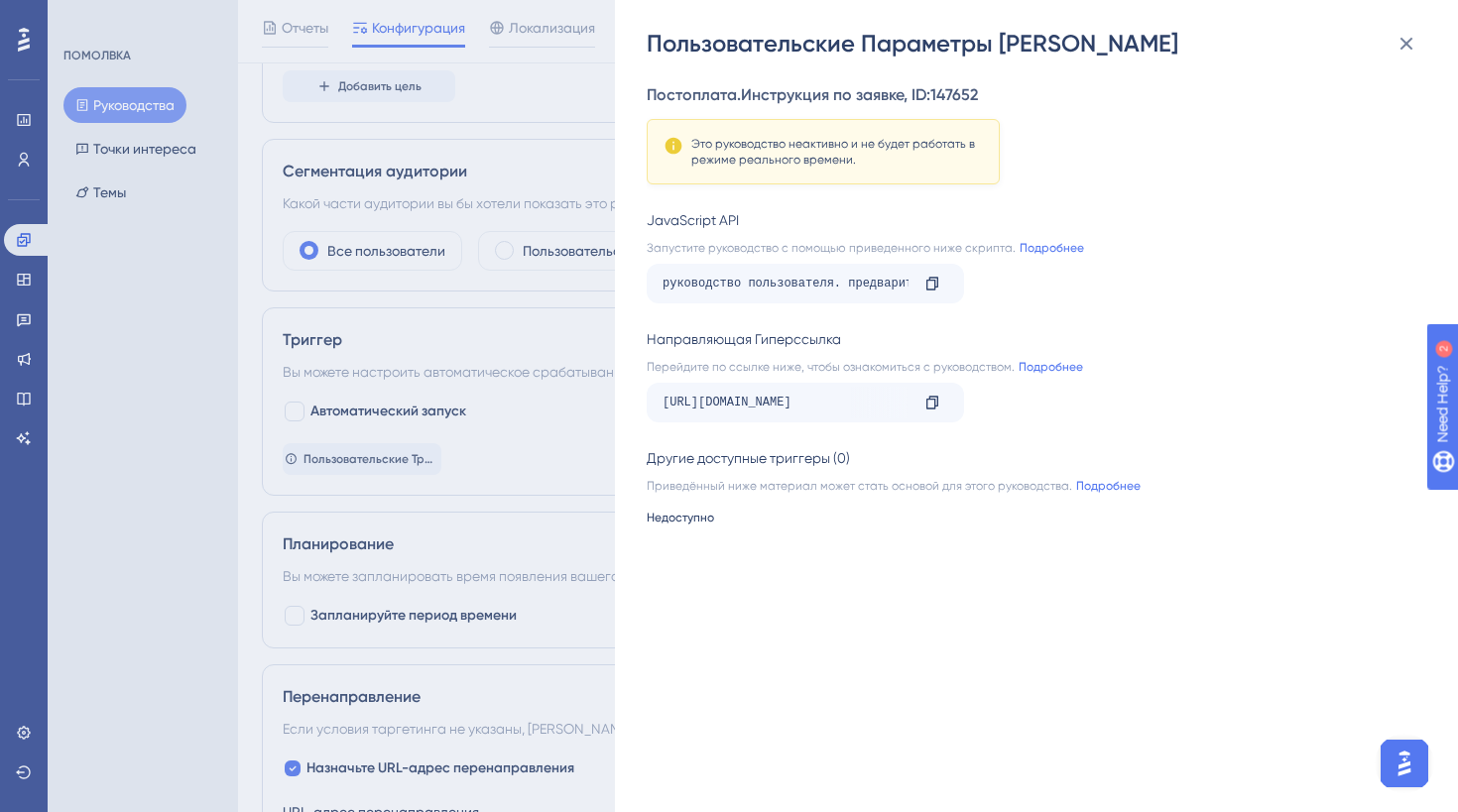 click on "руководство пользователя. предварительное руководство (147652)" at bounding box center [884, 284] 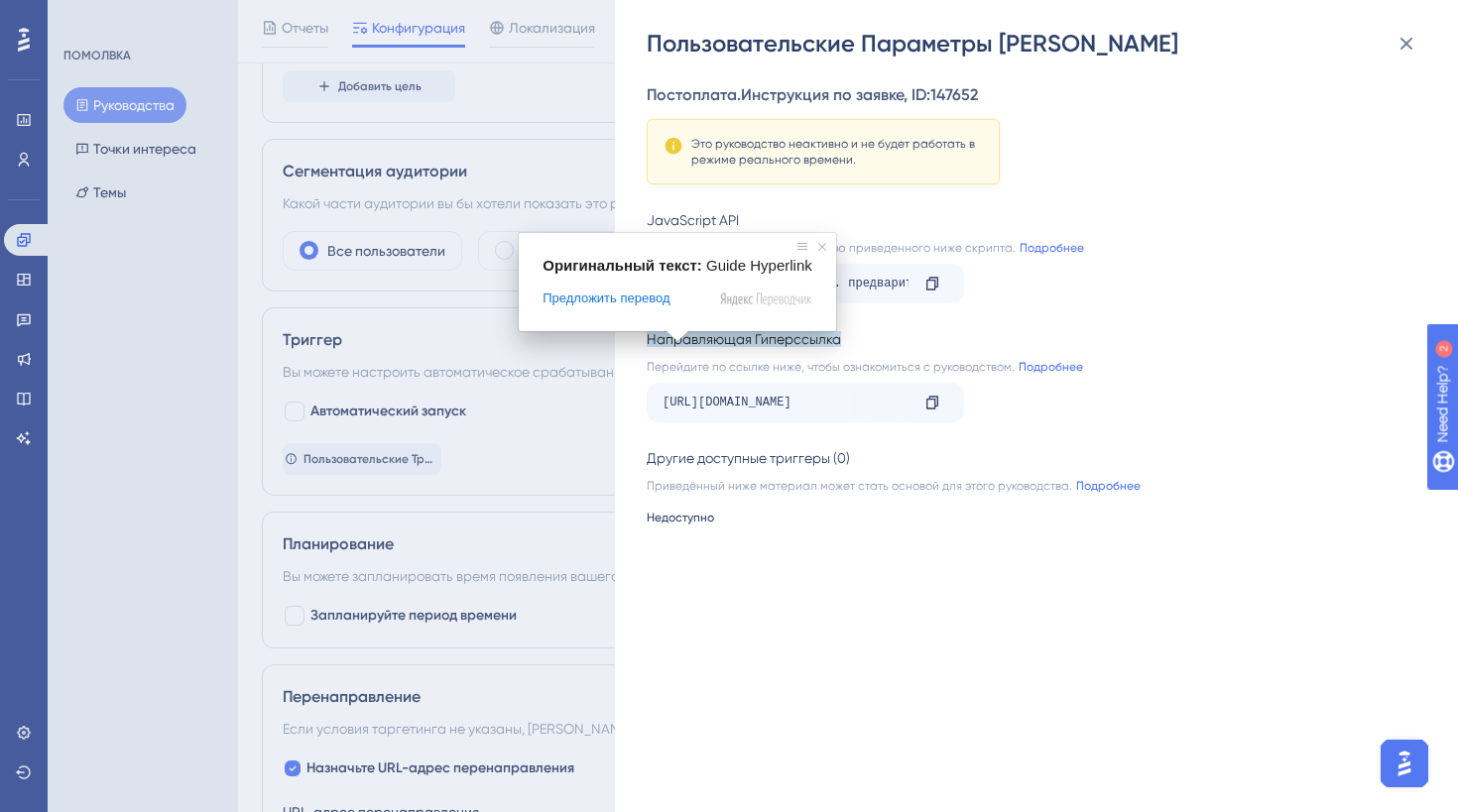 click on "Пользовательские Параметры Триггера Постоплата.  Инструкция по заявке , ID: 147652 Это руководство неактивно и не будет работать в режиме реального времени. JavaScript API Запустите руководство с помощью приведенного ниже скрипта.  Подробнее руководство пользователя. предварительное руководство (147652) Копировать Направляющая Гиперссылка Перейдите по ссылке ниже, чтобы ознакомиться с руководством.  Подробнее https://new.elama.ru/finance/postpayment?__ug__=147652 Копировать Другие доступные триггеры (0) Приведённый ниже материал может стать основой для этого руководства.  Подробнее" at bounding box center [729, 406] 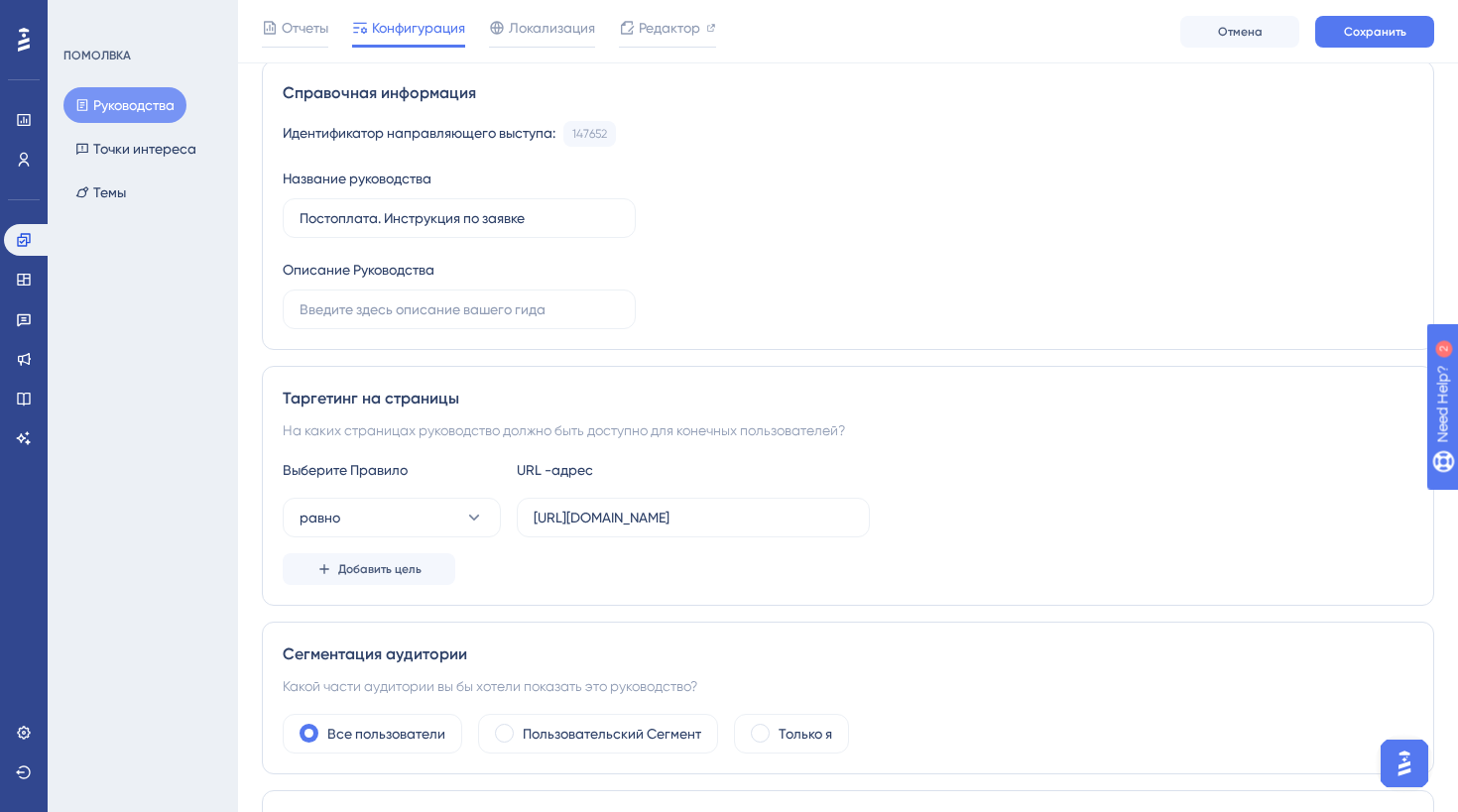 scroll, scrollTop: 0, scrollLeft: 0, axis: both 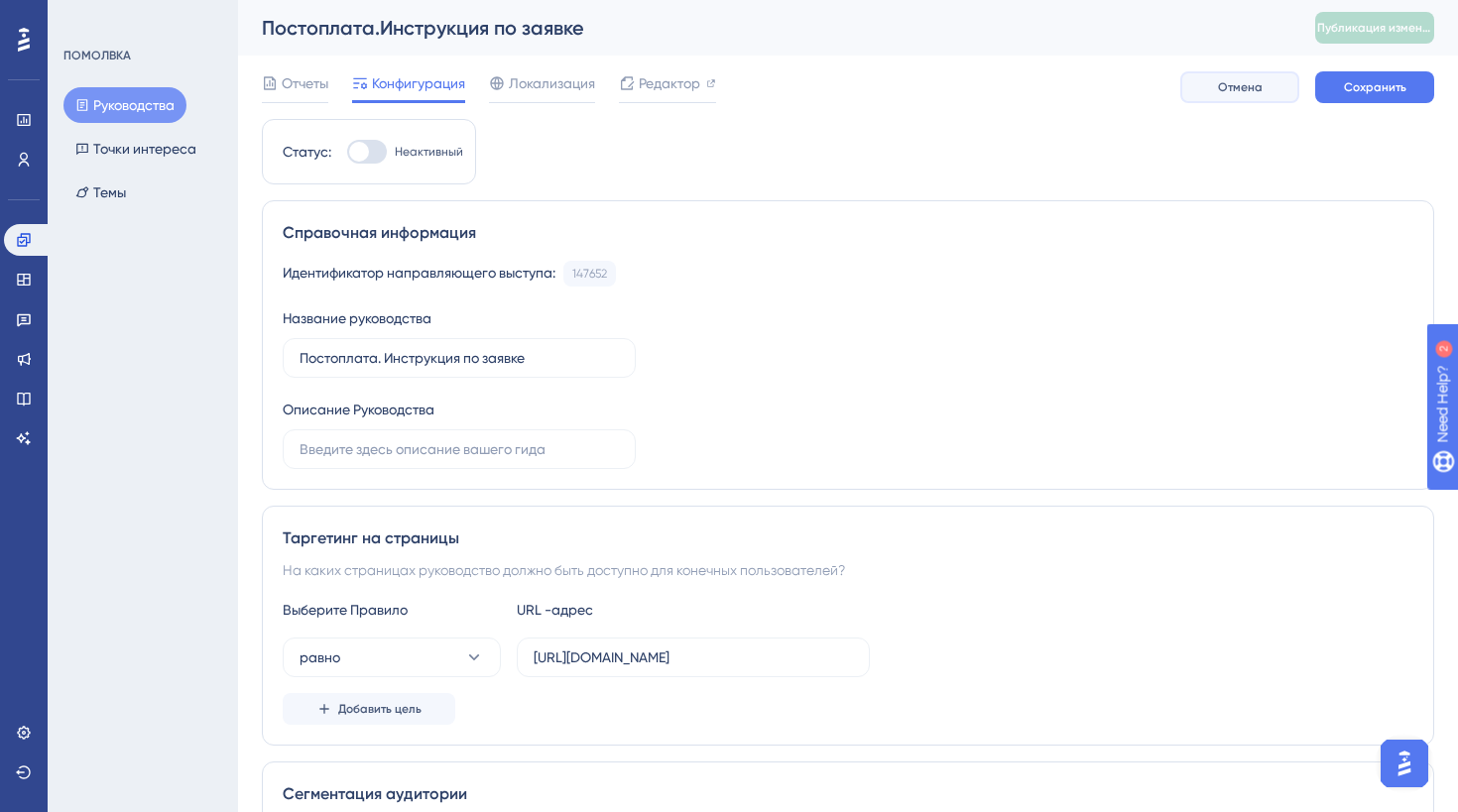 click on "Отмена" at bounding box center [1240, 87] 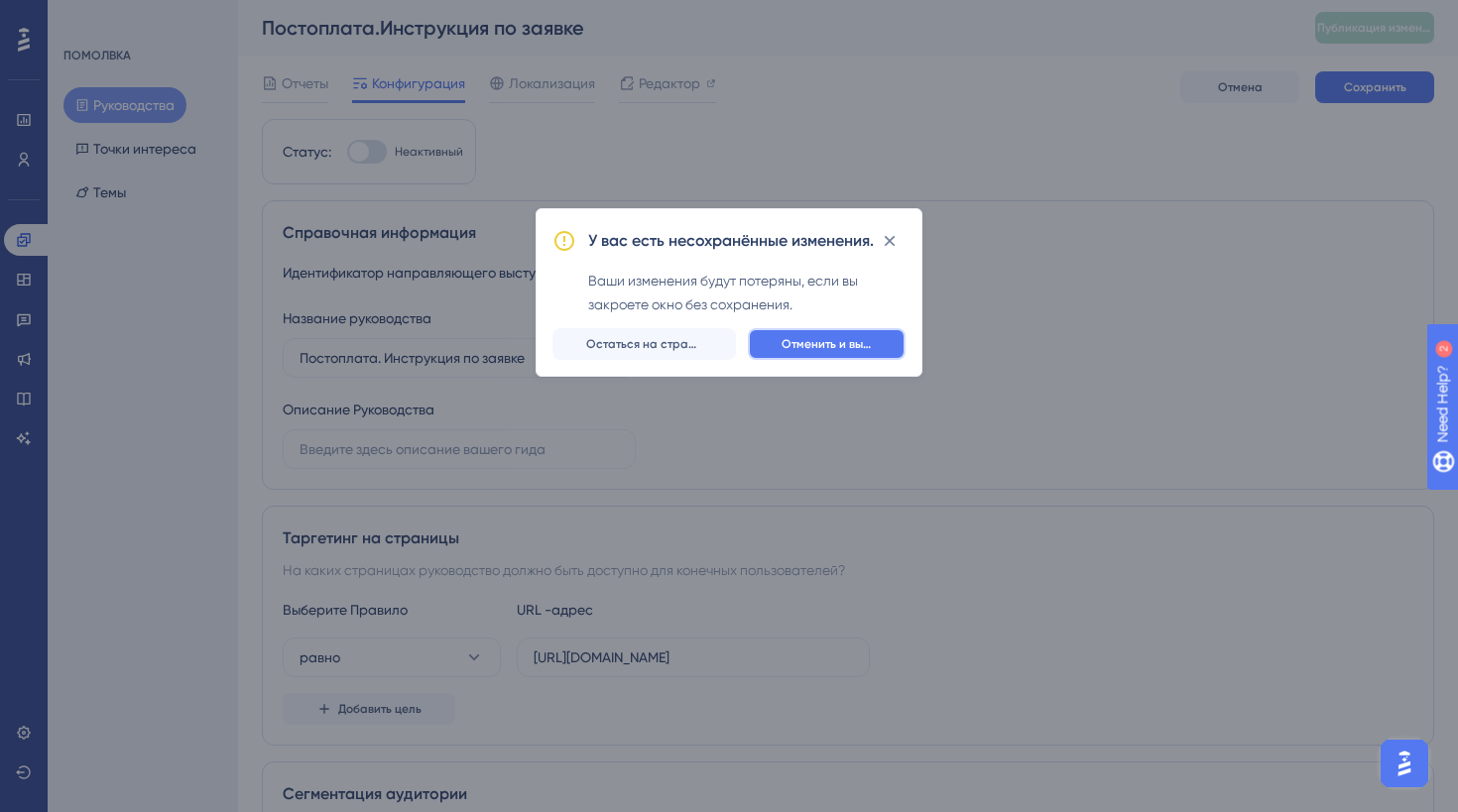 click on "Отменить и выйти" at bounding box center (831, 344) 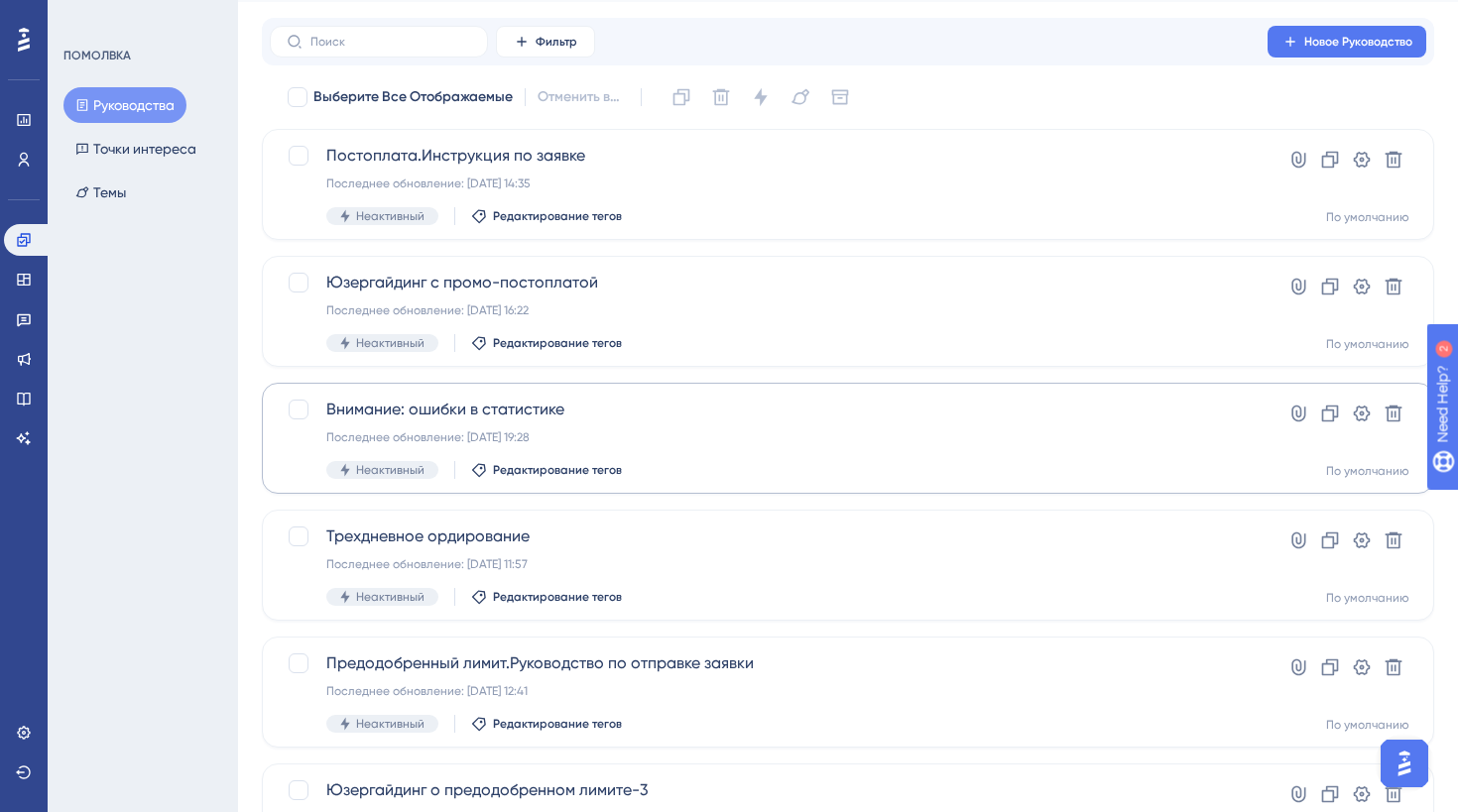 scroll, scrollTop: 0, scrollLeft: 0, axis: both 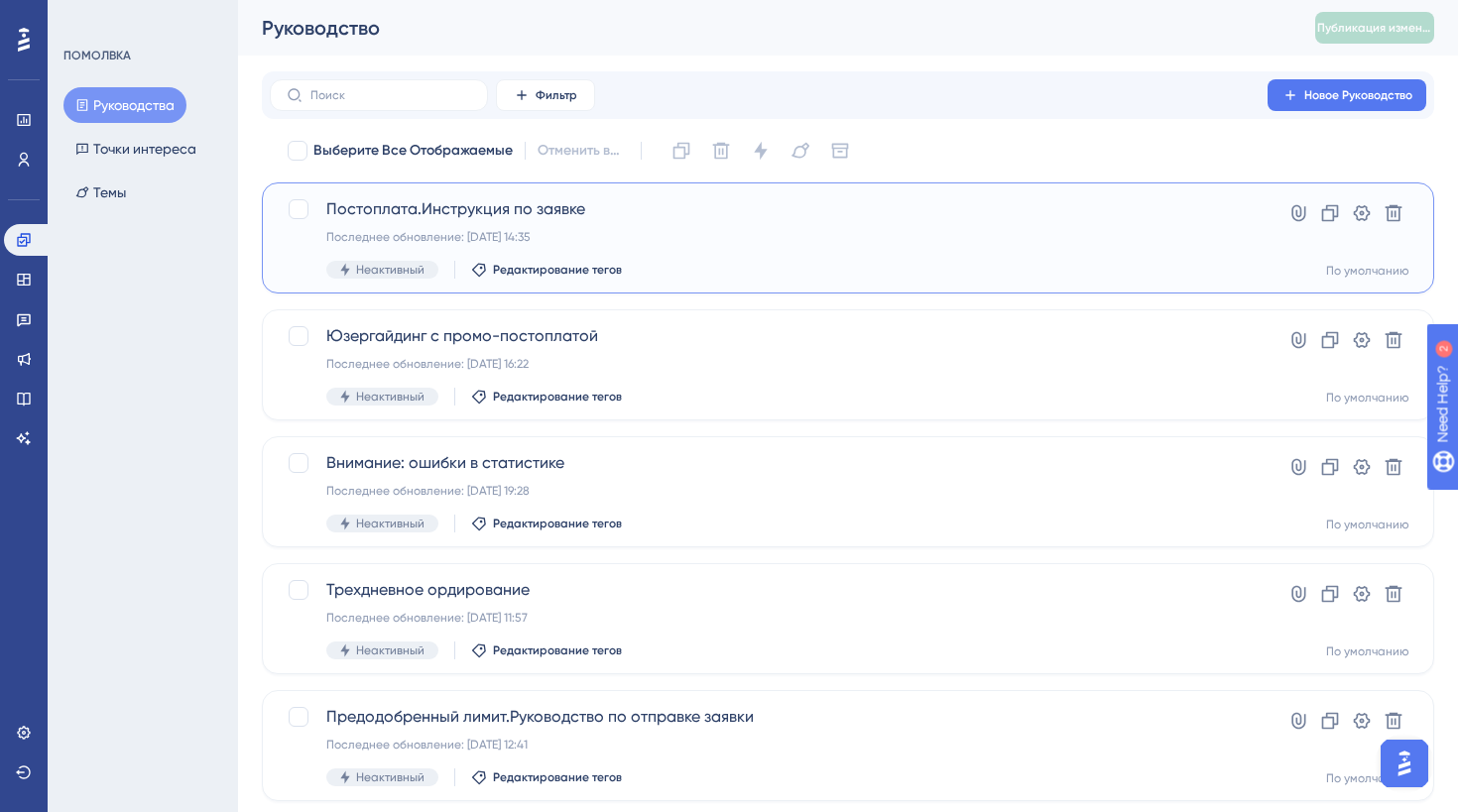 click on "Постоплата.  Инструкция по заявке Последнее обновление: 10 июля 2025 г., 14:35 Неактивный Редактирование тегов" at bounding box center (769, 238) 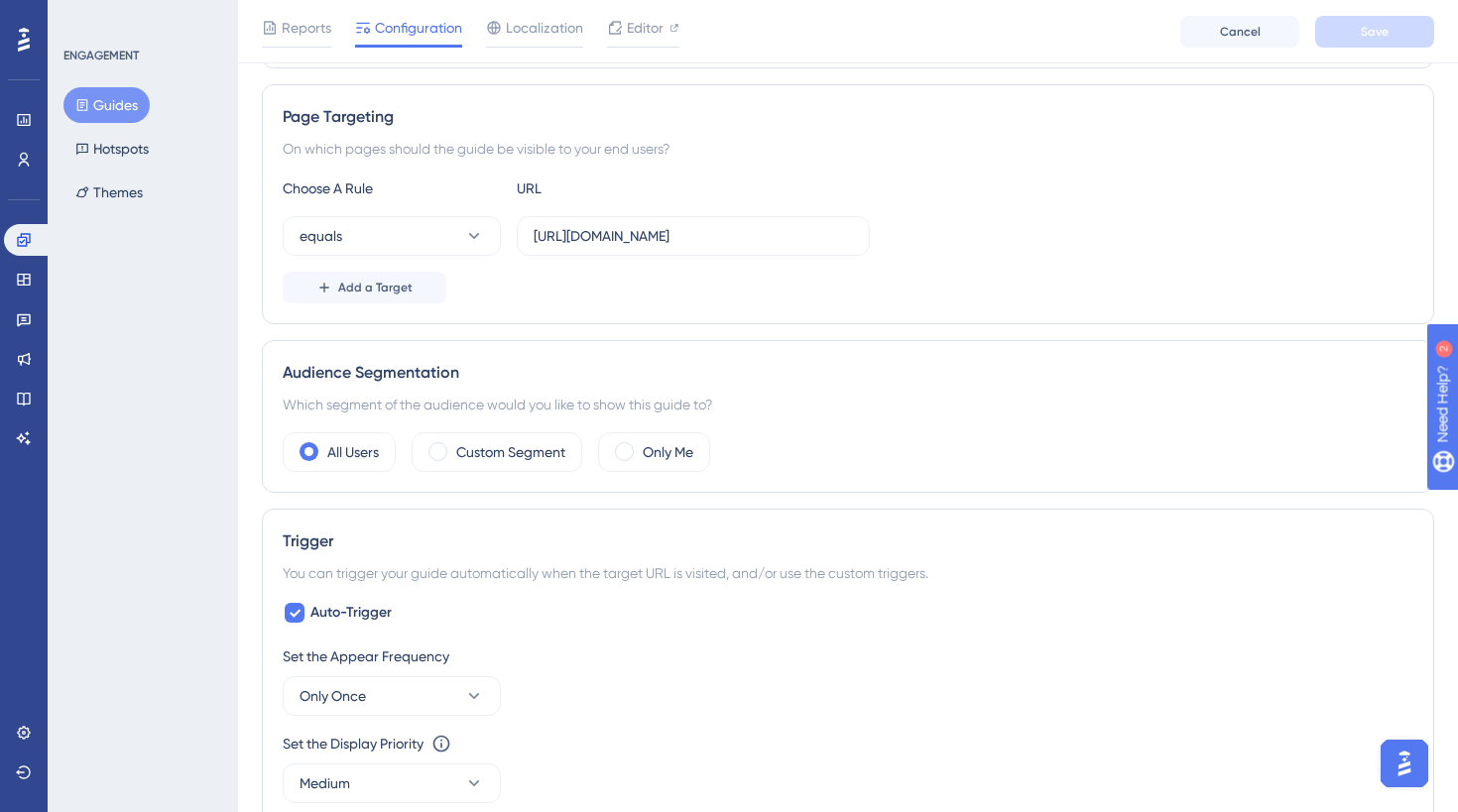 scroll, scrollTop: 446, scrollLeft: 0, axis: vertical 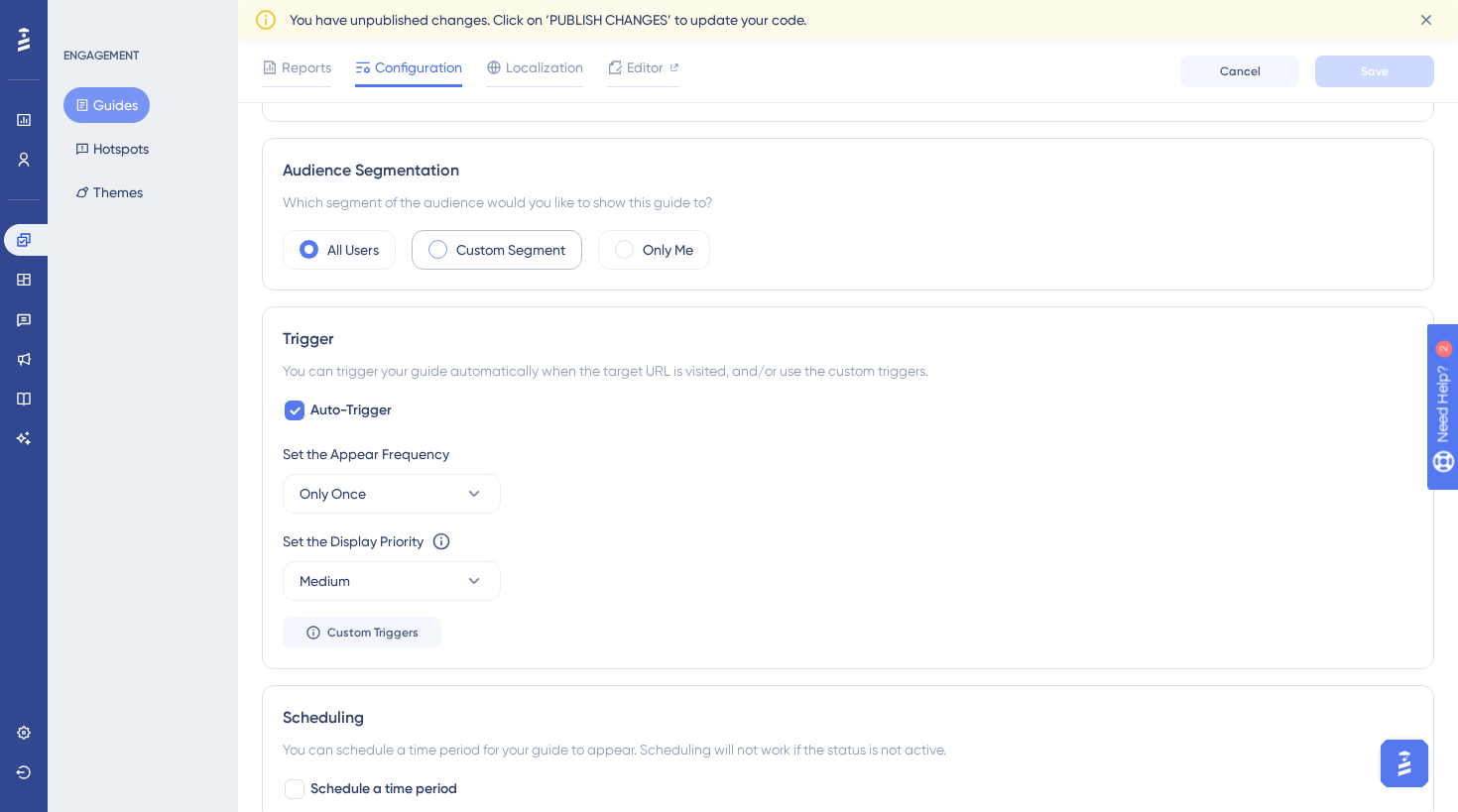 click on "Custom Segment" at bounding box center [511, 250] 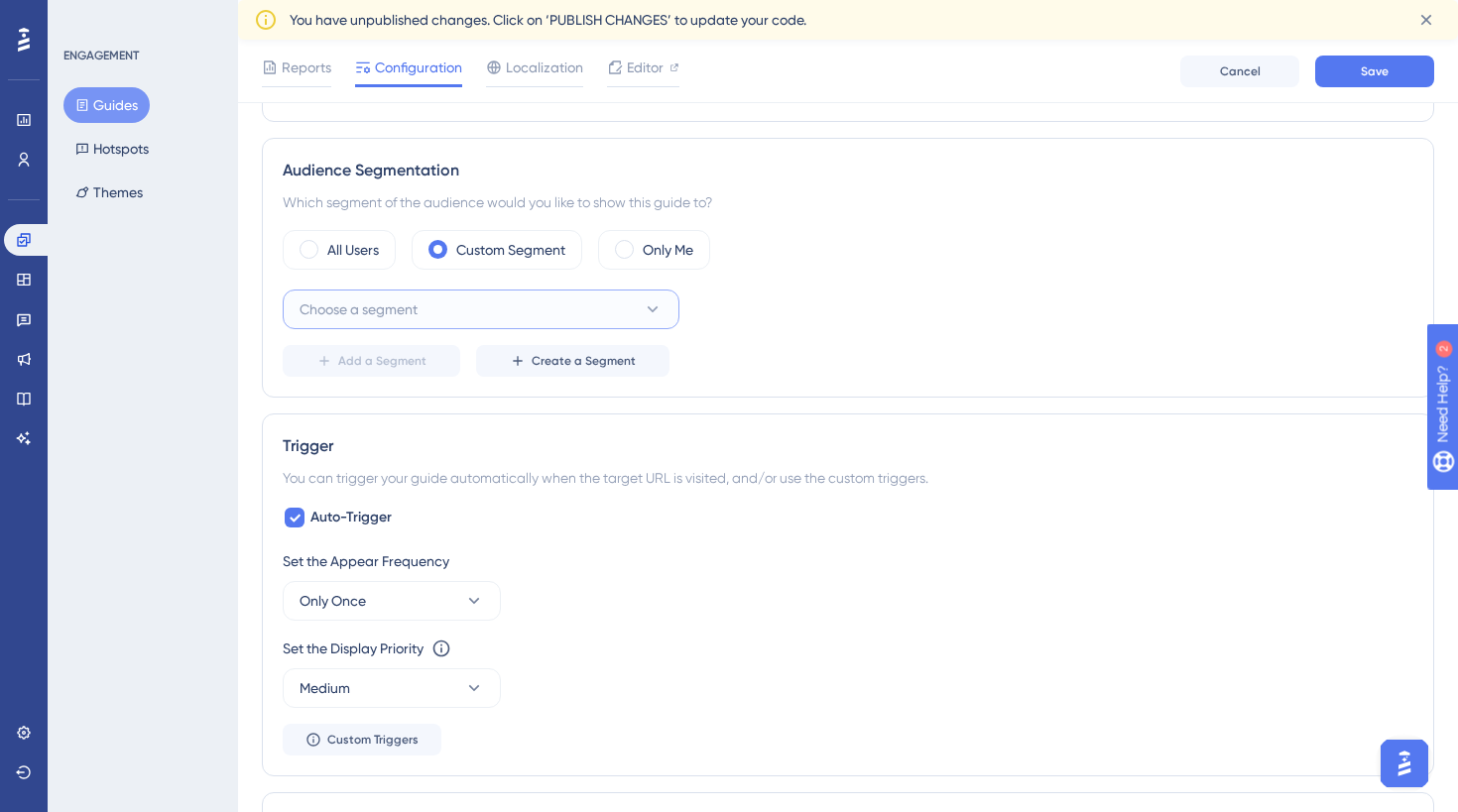 click on "Choose a segment" at bounding box center [481, 309] 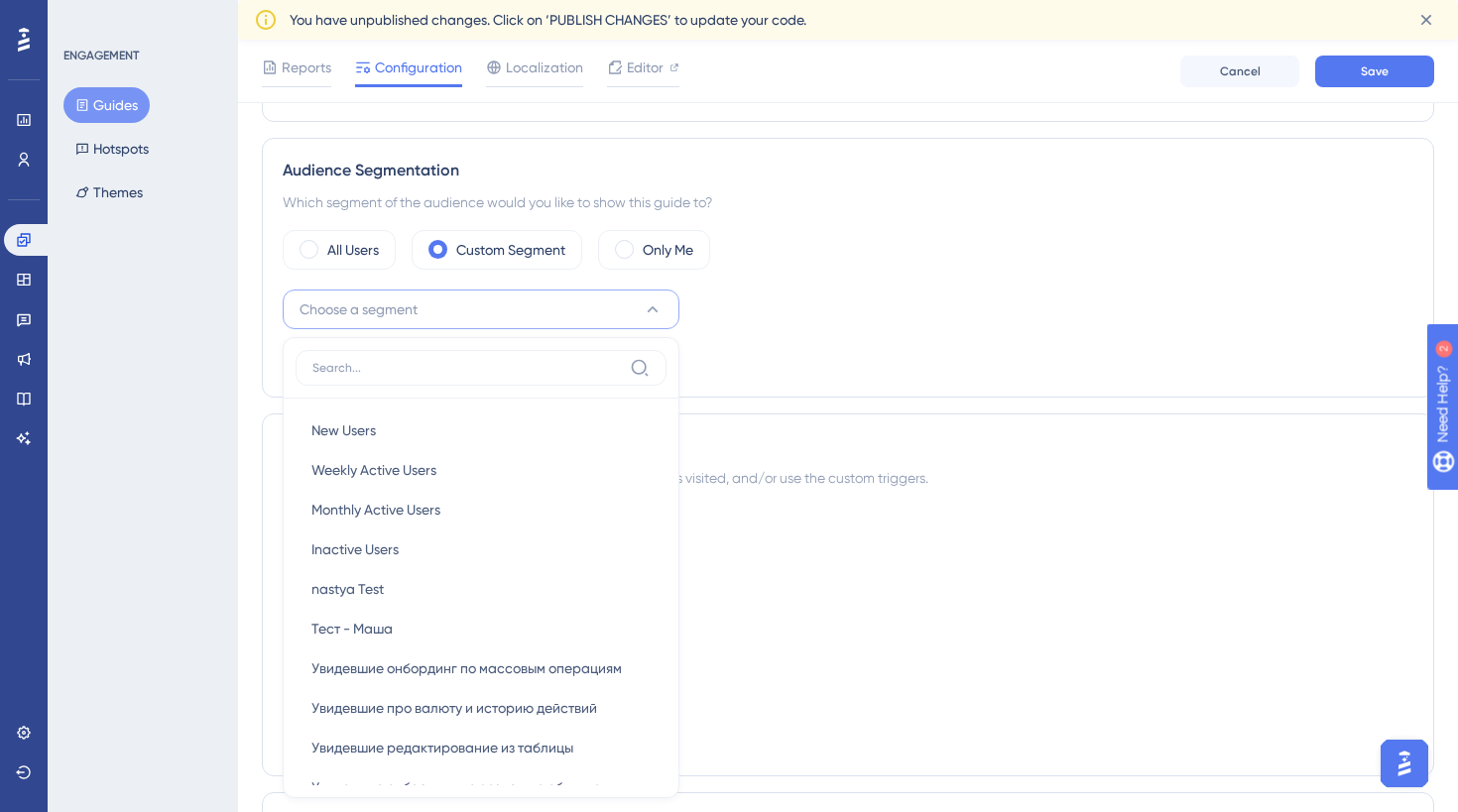 scroll, scrollTop: 735, scrollLeft: 0, axis: vertical 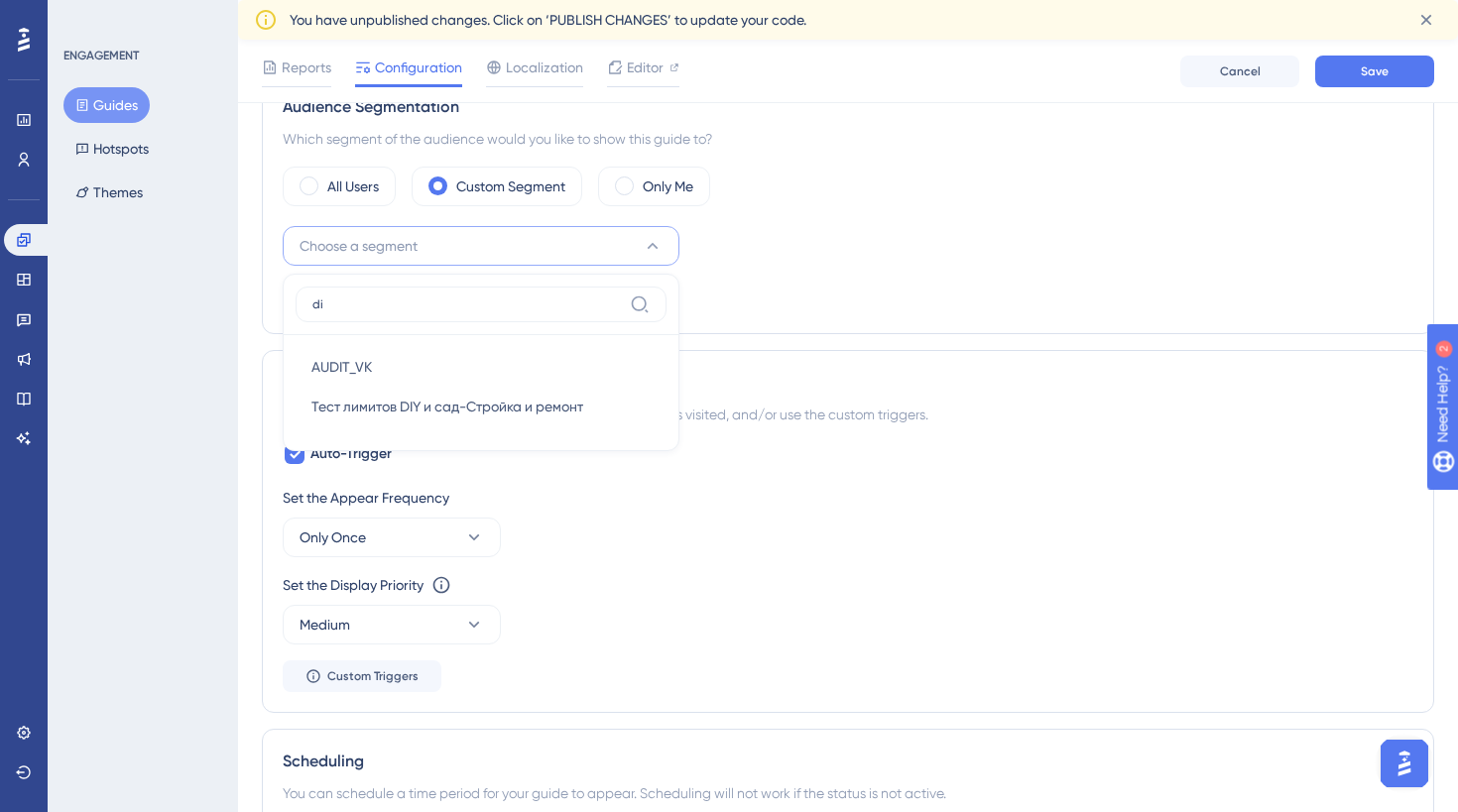 type on "d" 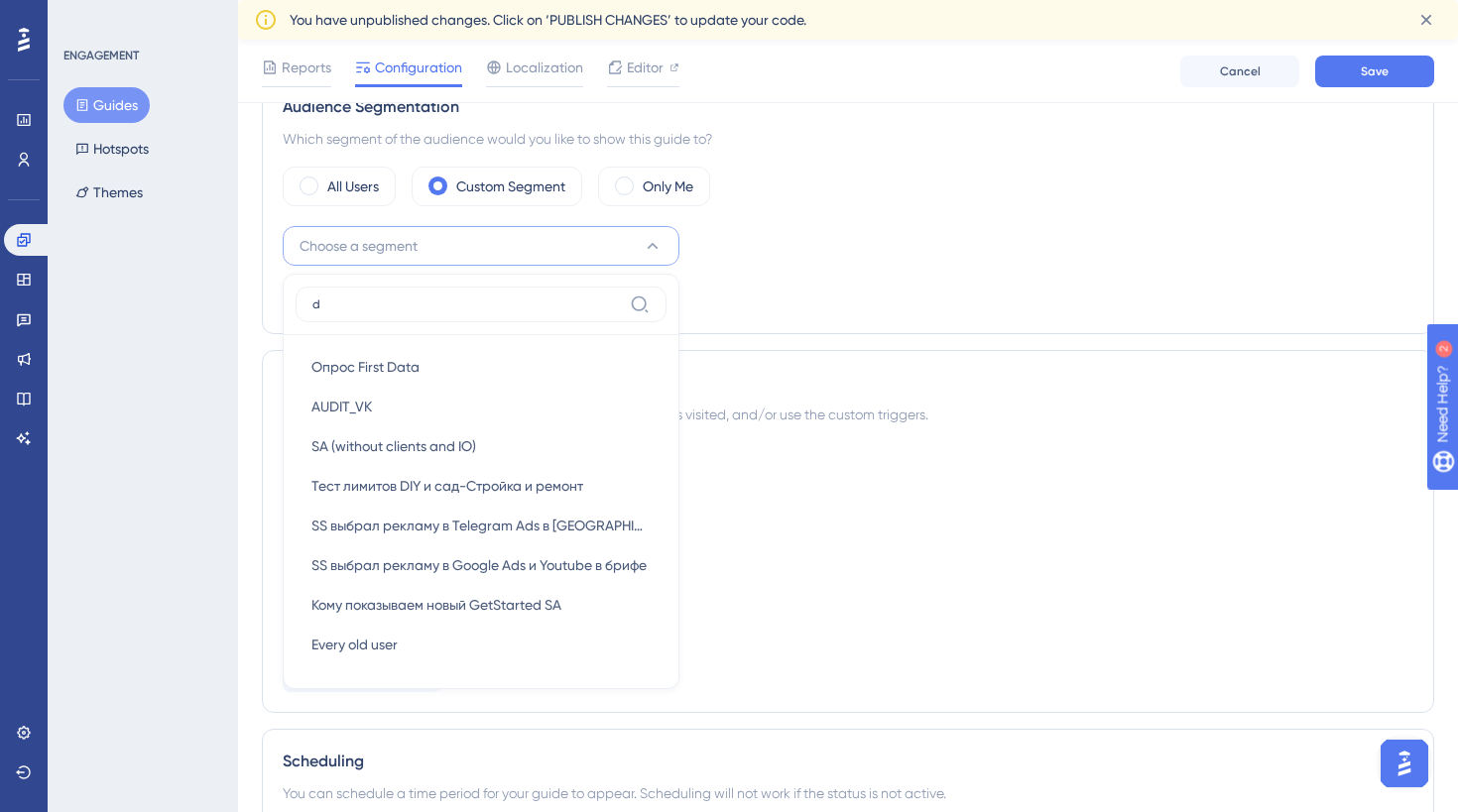 type 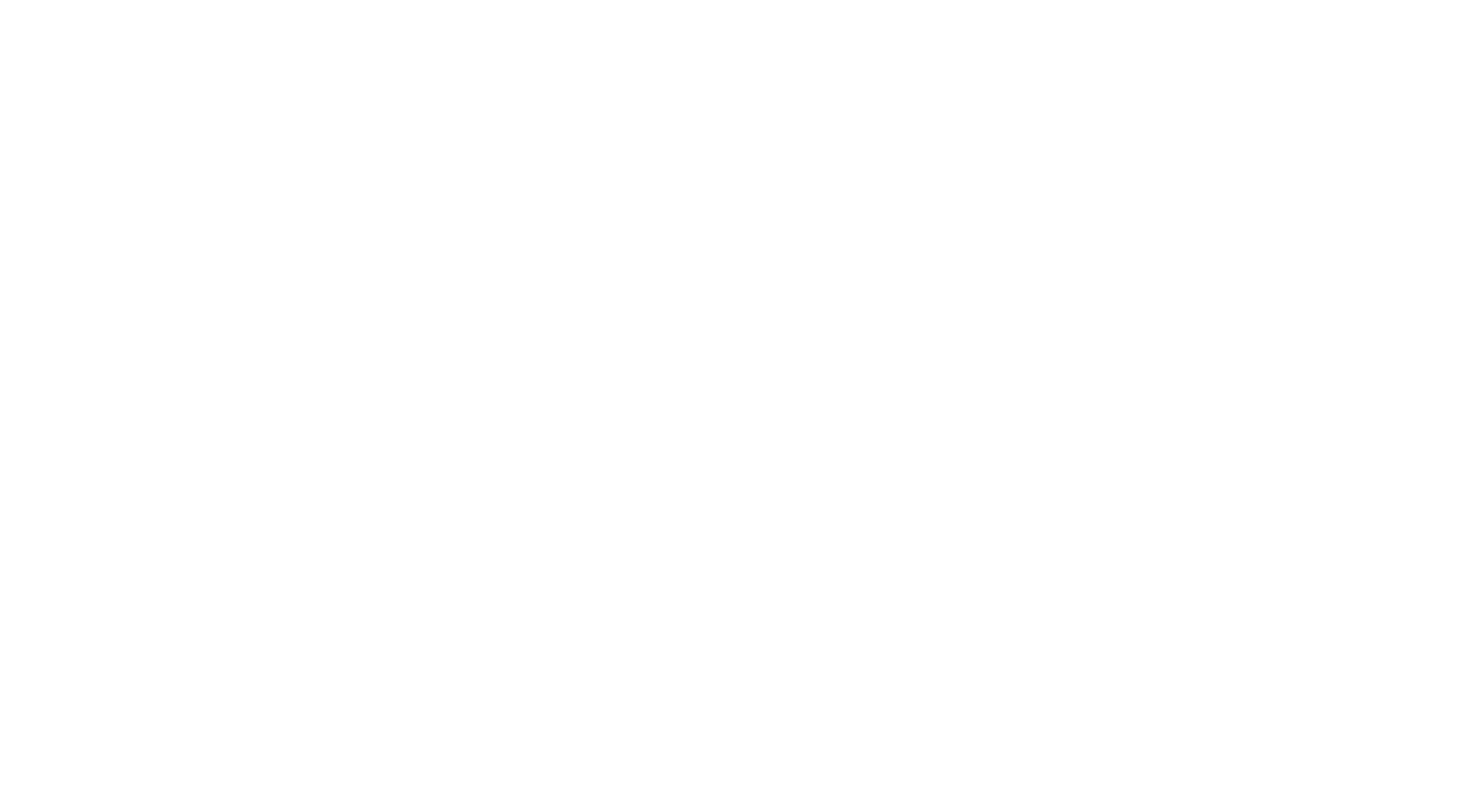 scroll, scrollTop: 0, scrollLeft: 0, axis: both 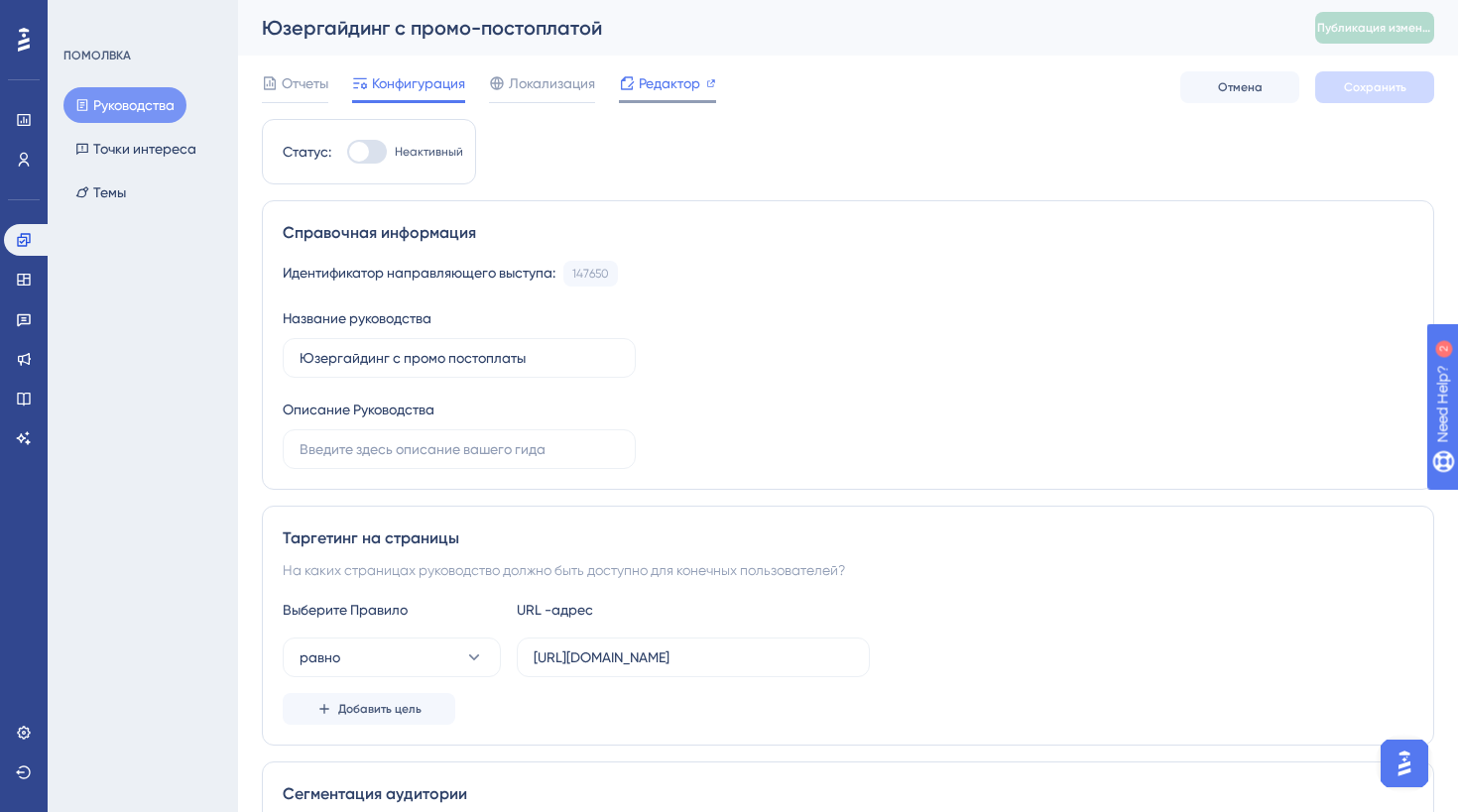 click on "Редактор" at bounding box center (669, 83) 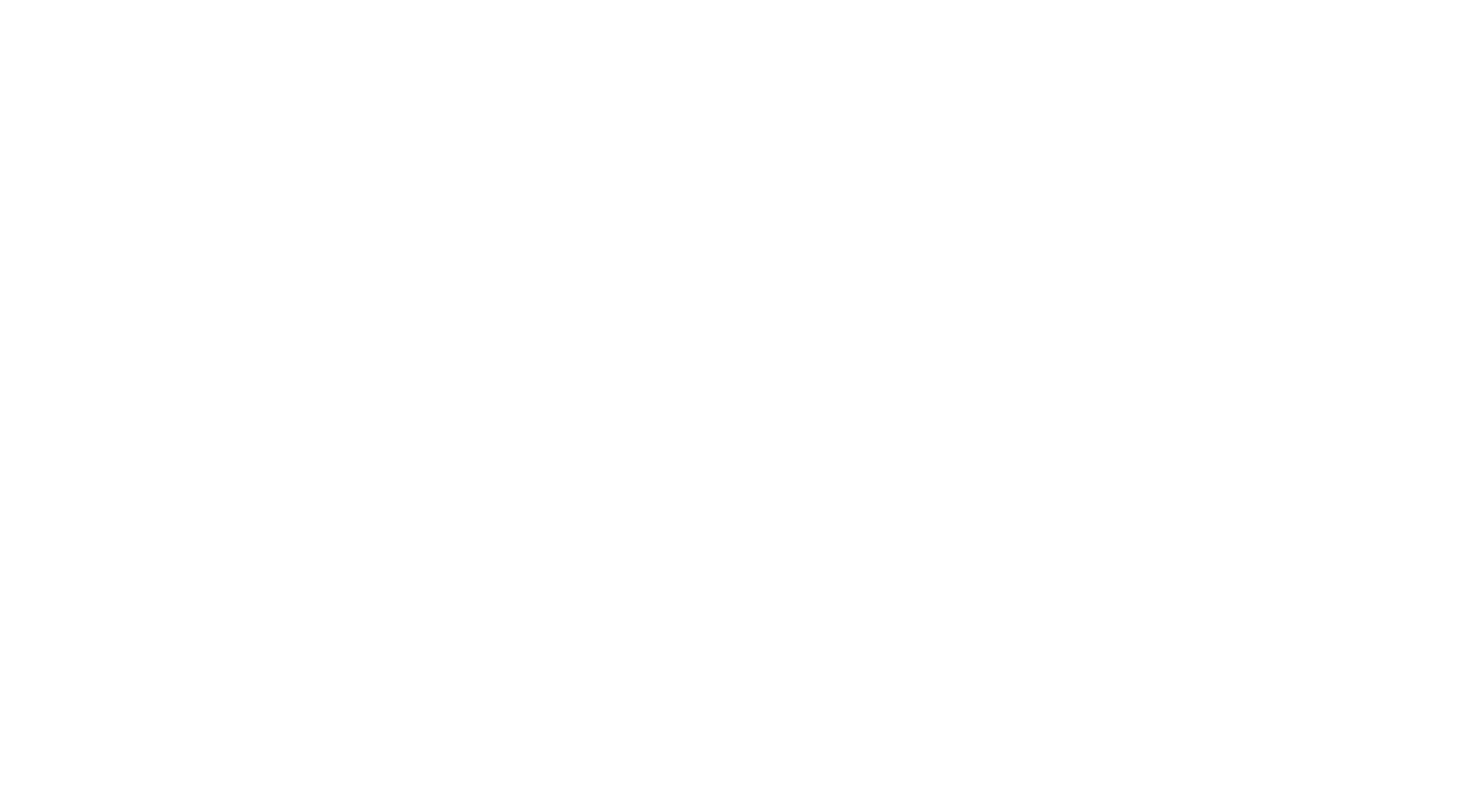 scroll, scrollTop: 0, scrollLeft: 0, axis: both 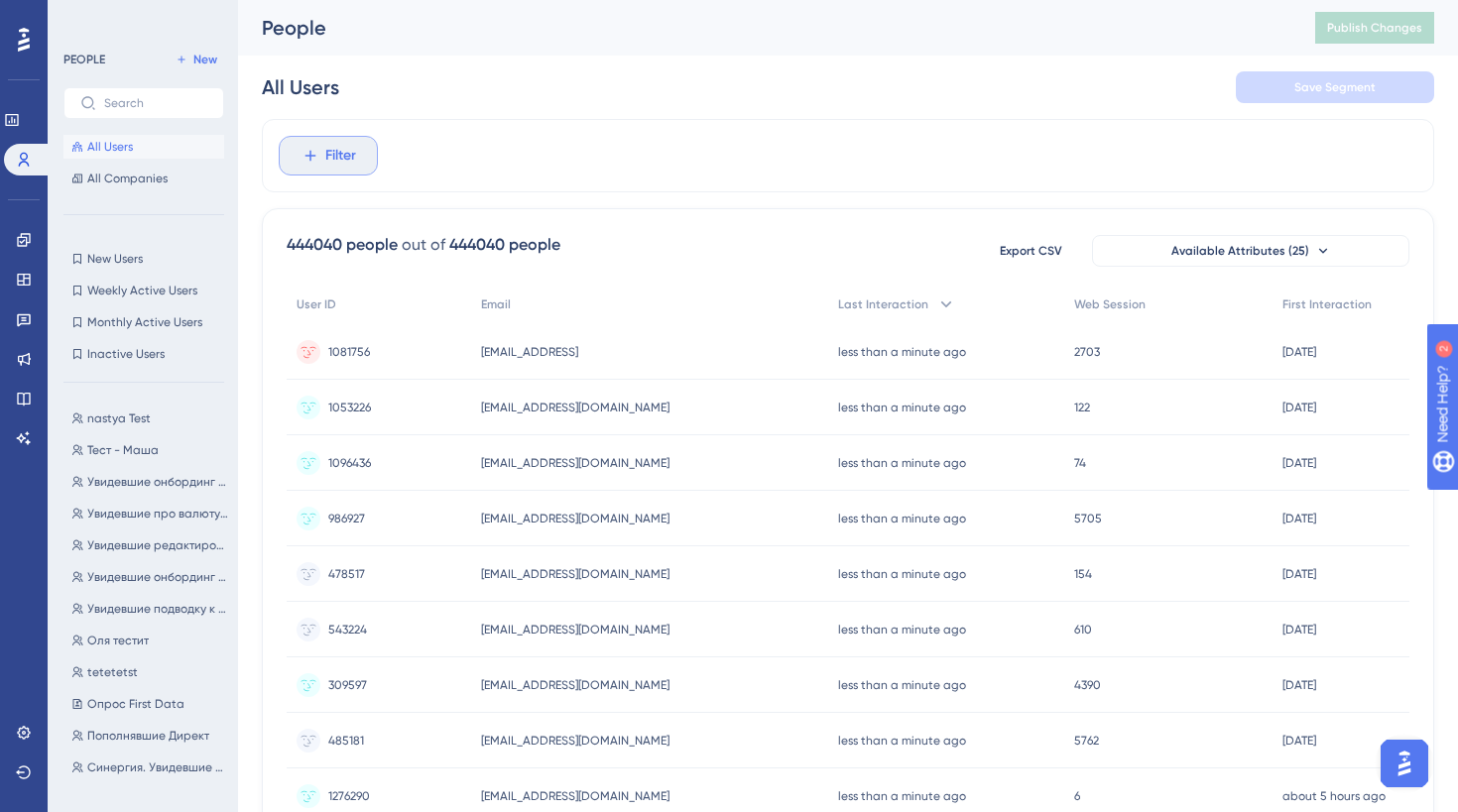 click on "Filter" at bounding box center [328, 156] 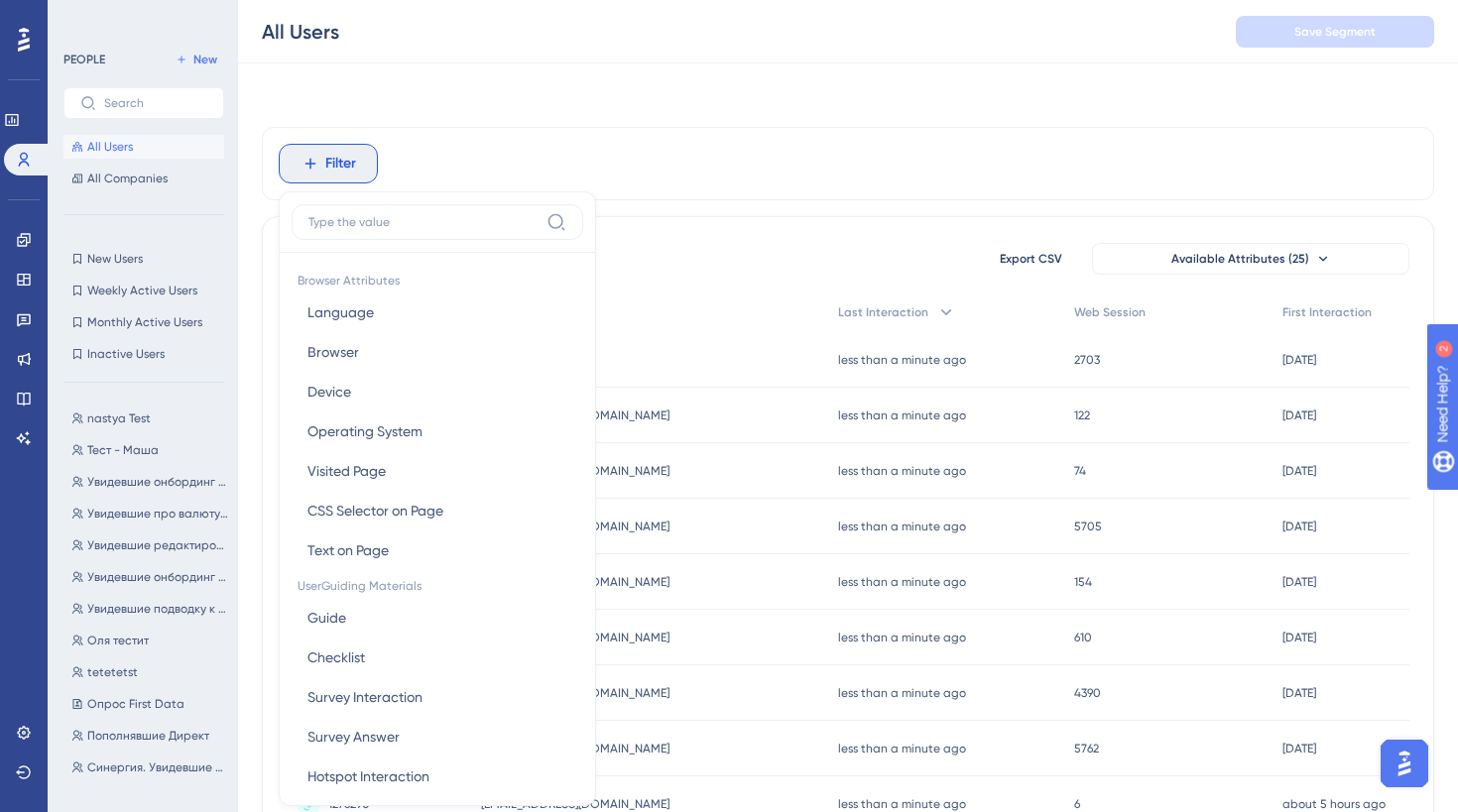 scroll, scrollTop: 84, scrollLeft: 0, axis: vertical 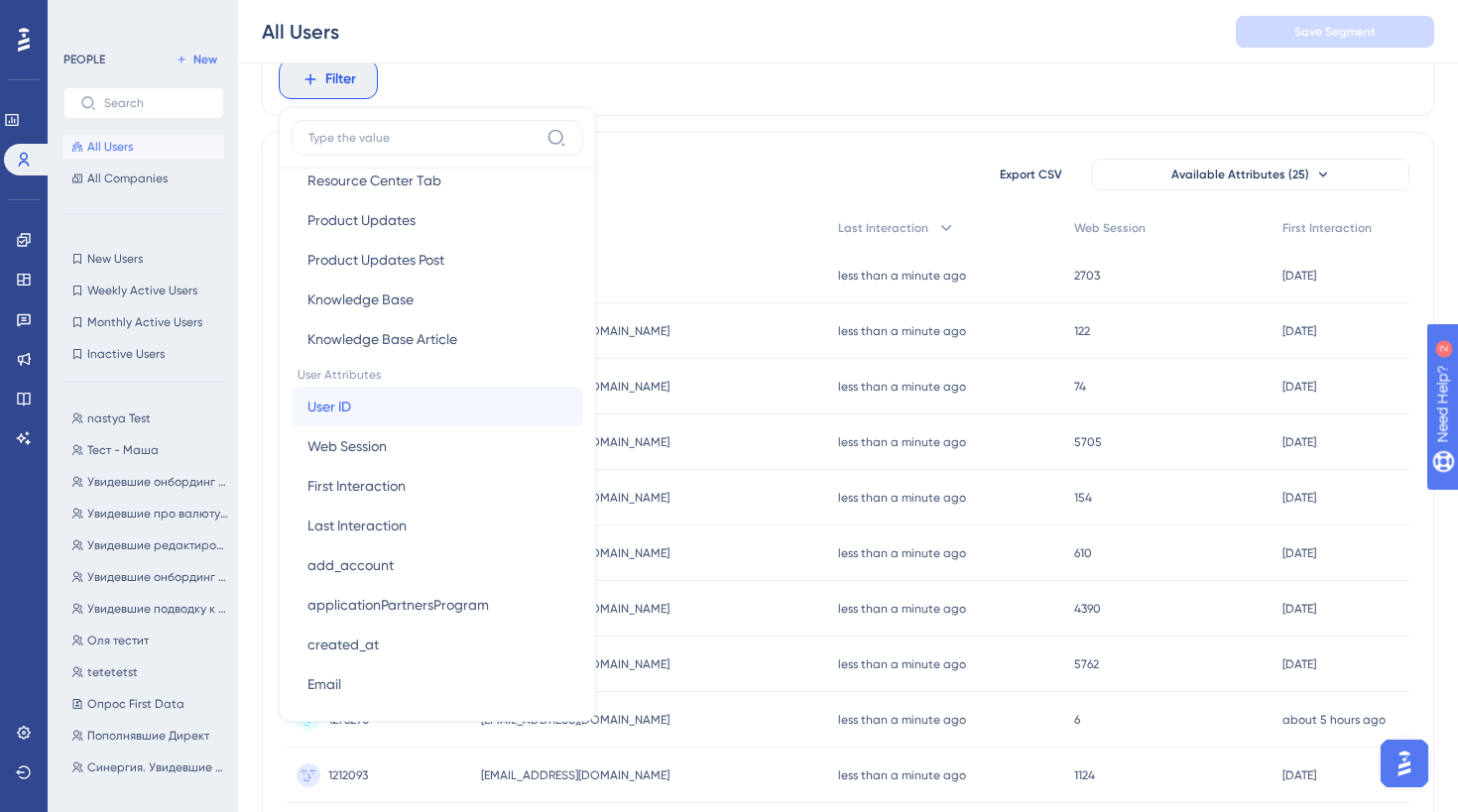 click on "User ID User ID" at bounding box center [437, 406] 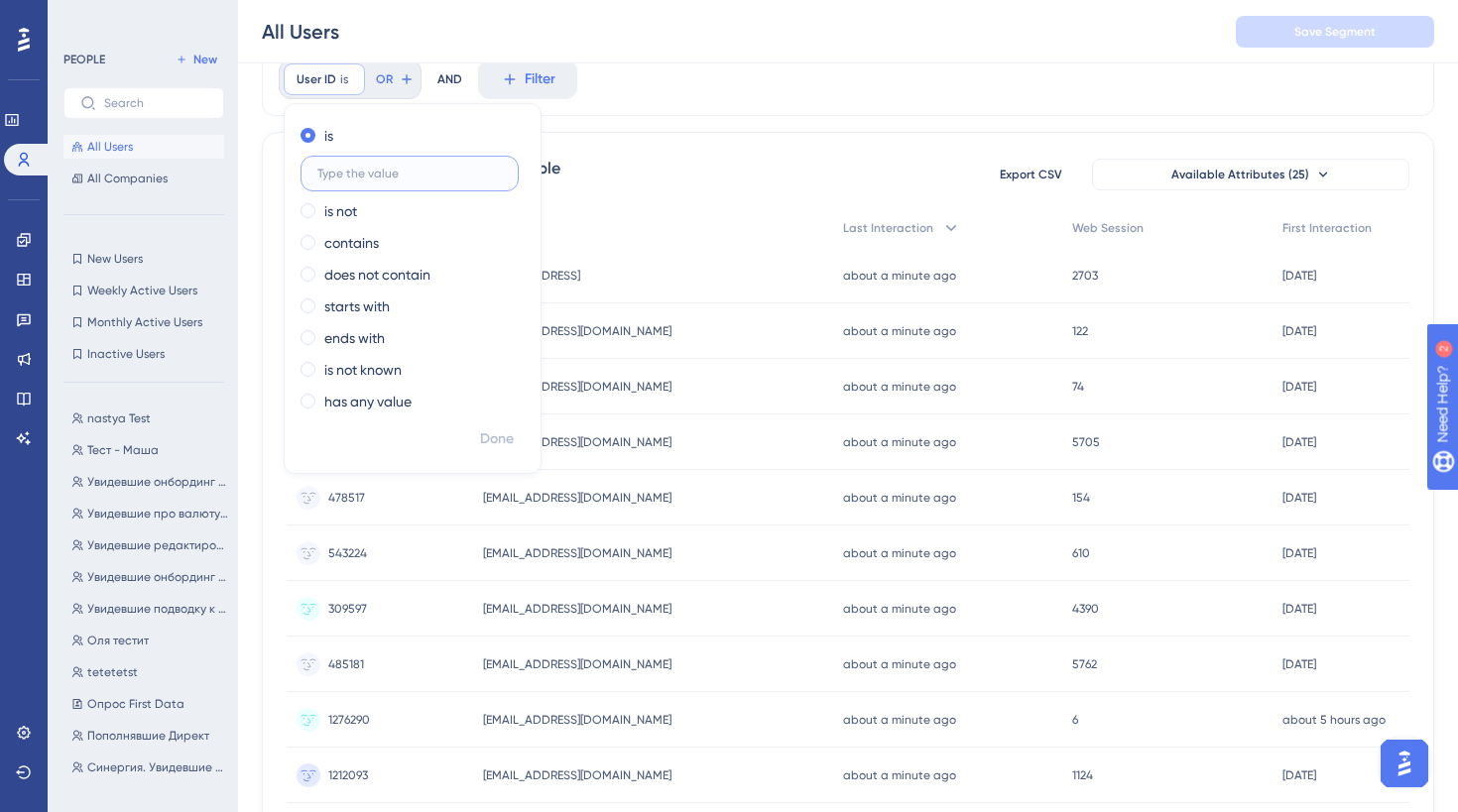 paste on "1209161" 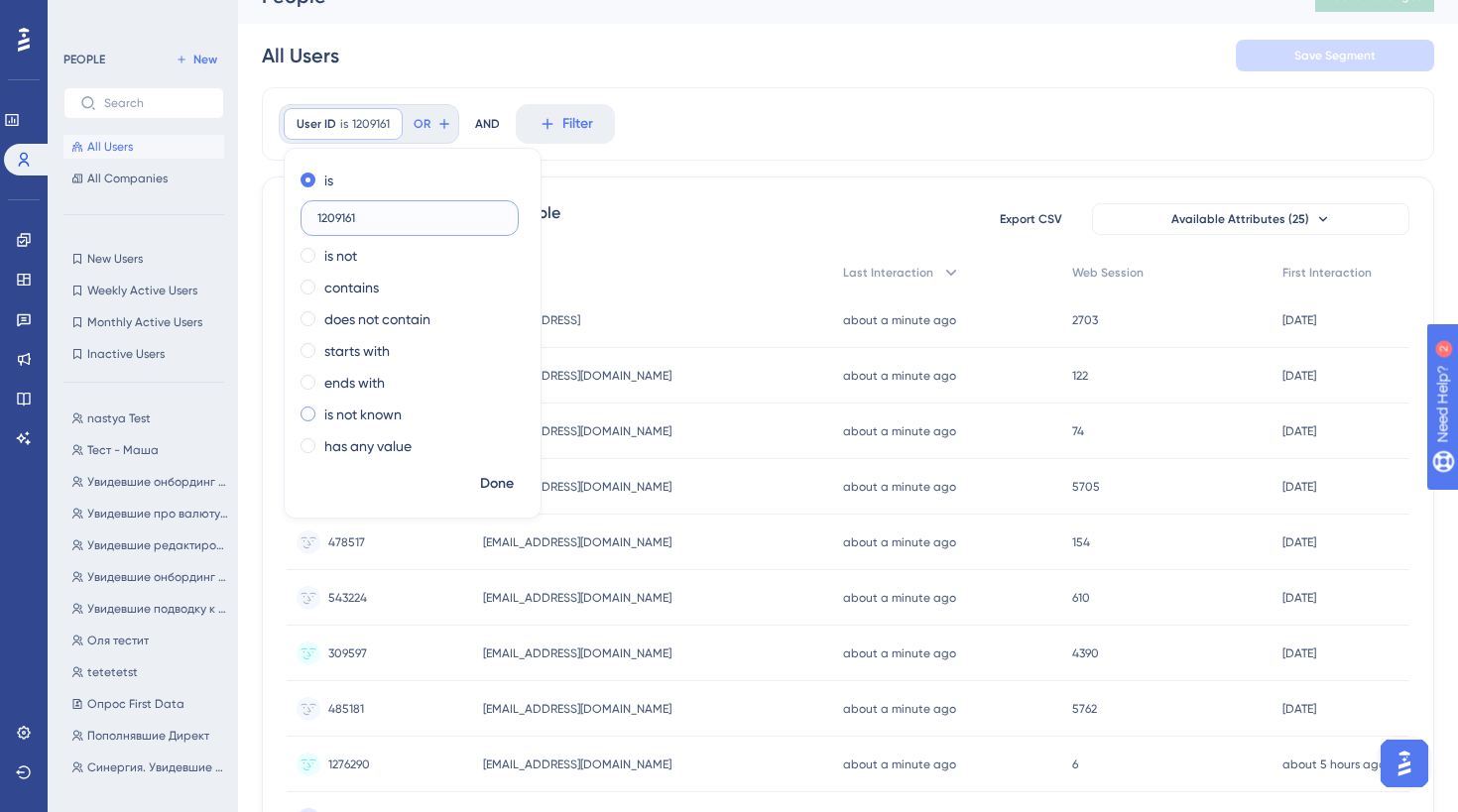 scroll, scrollTop: 0, scrollLeft: 0, axis: both 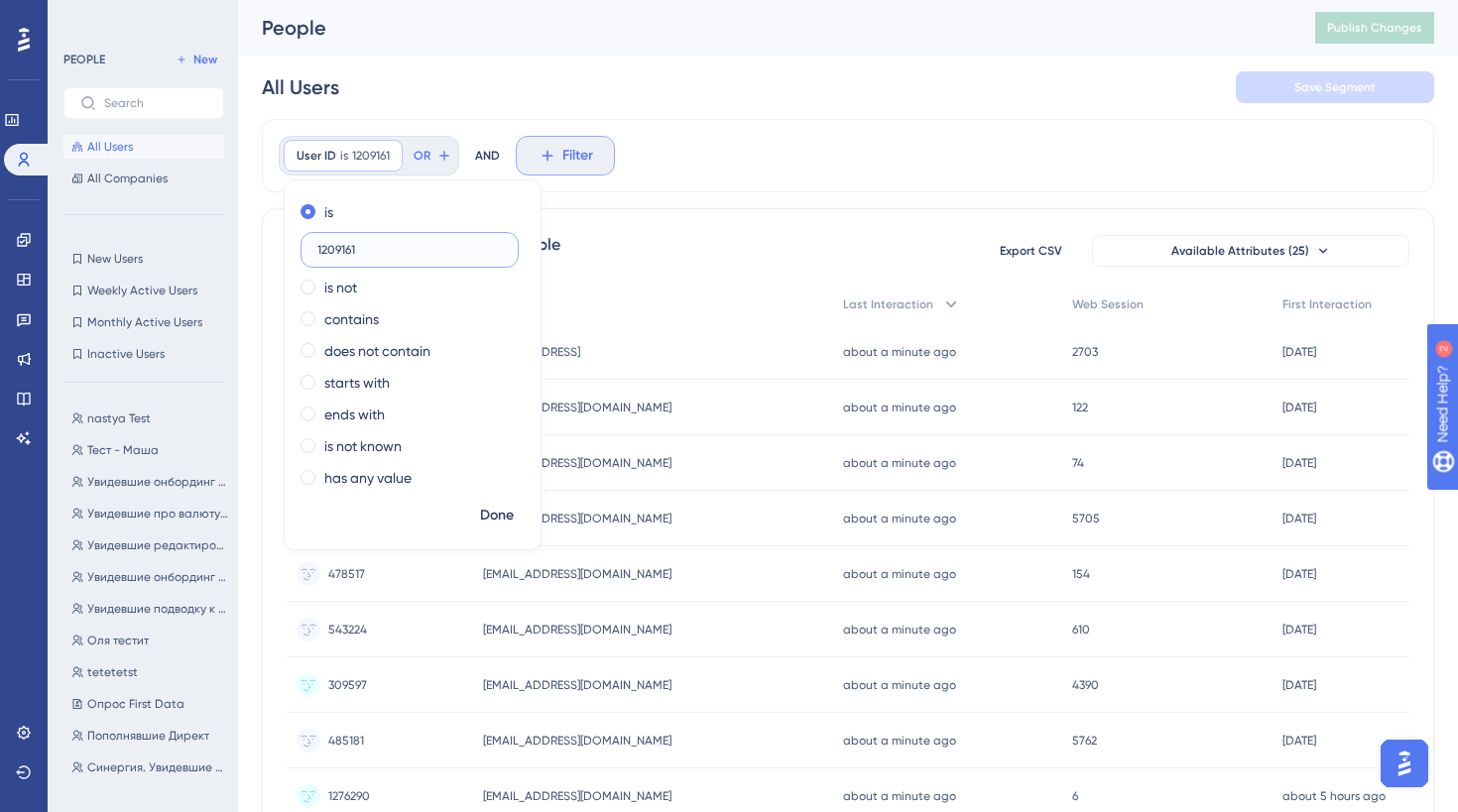 type on "1209161" 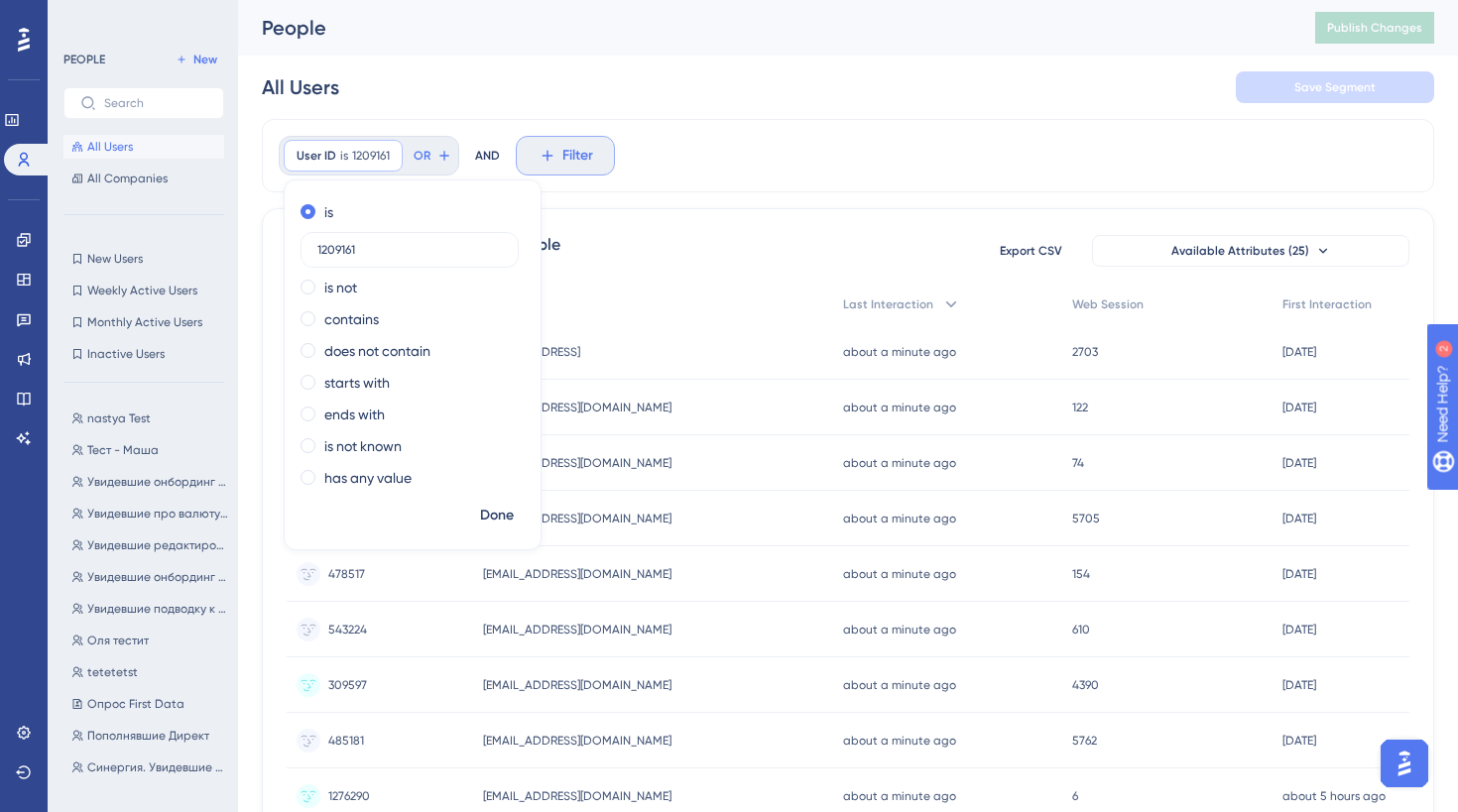 click on "Filter" at bounding box center (565, 156) 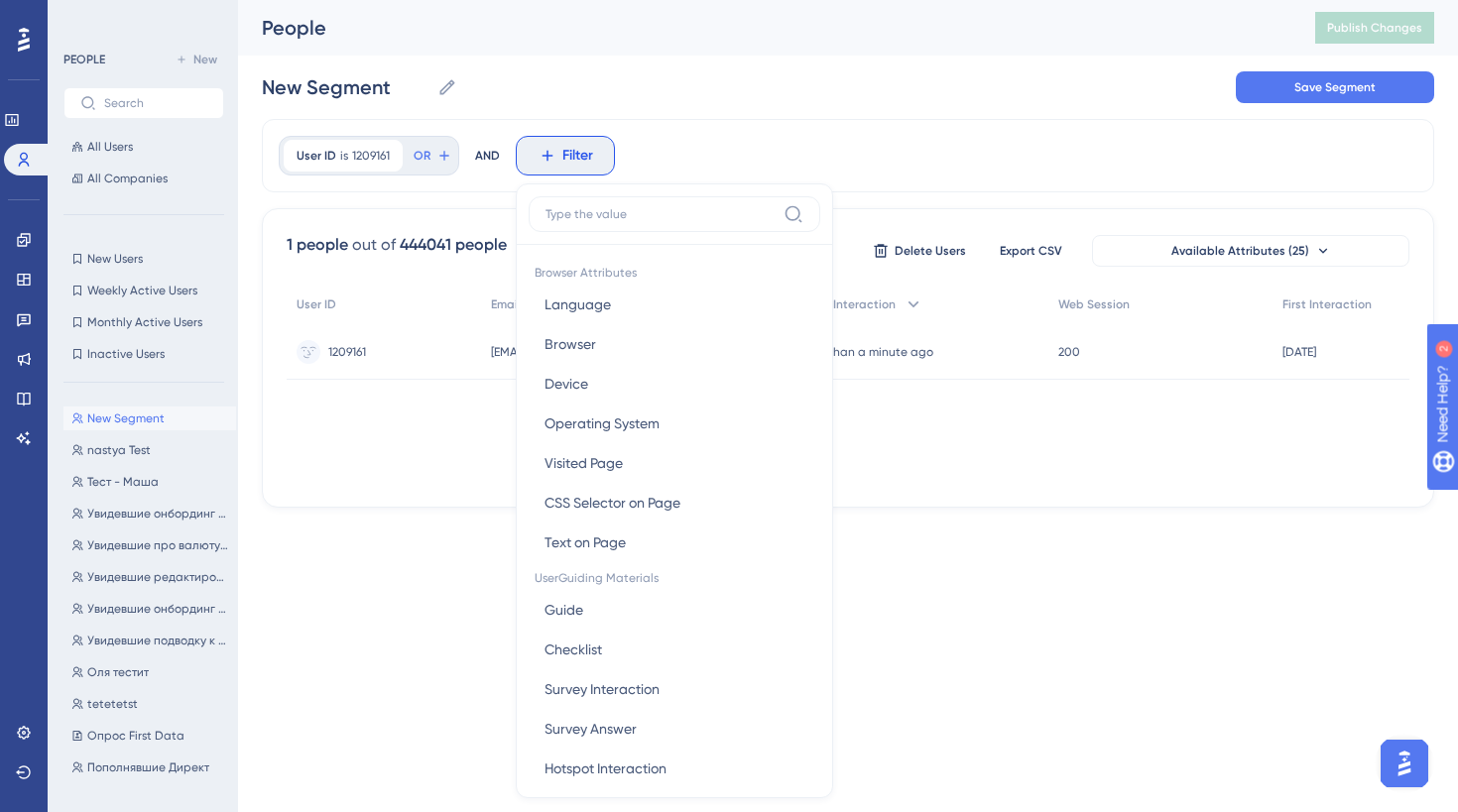 click on "New Segment New Segment Save Segment" at bounding box center (848, 87) 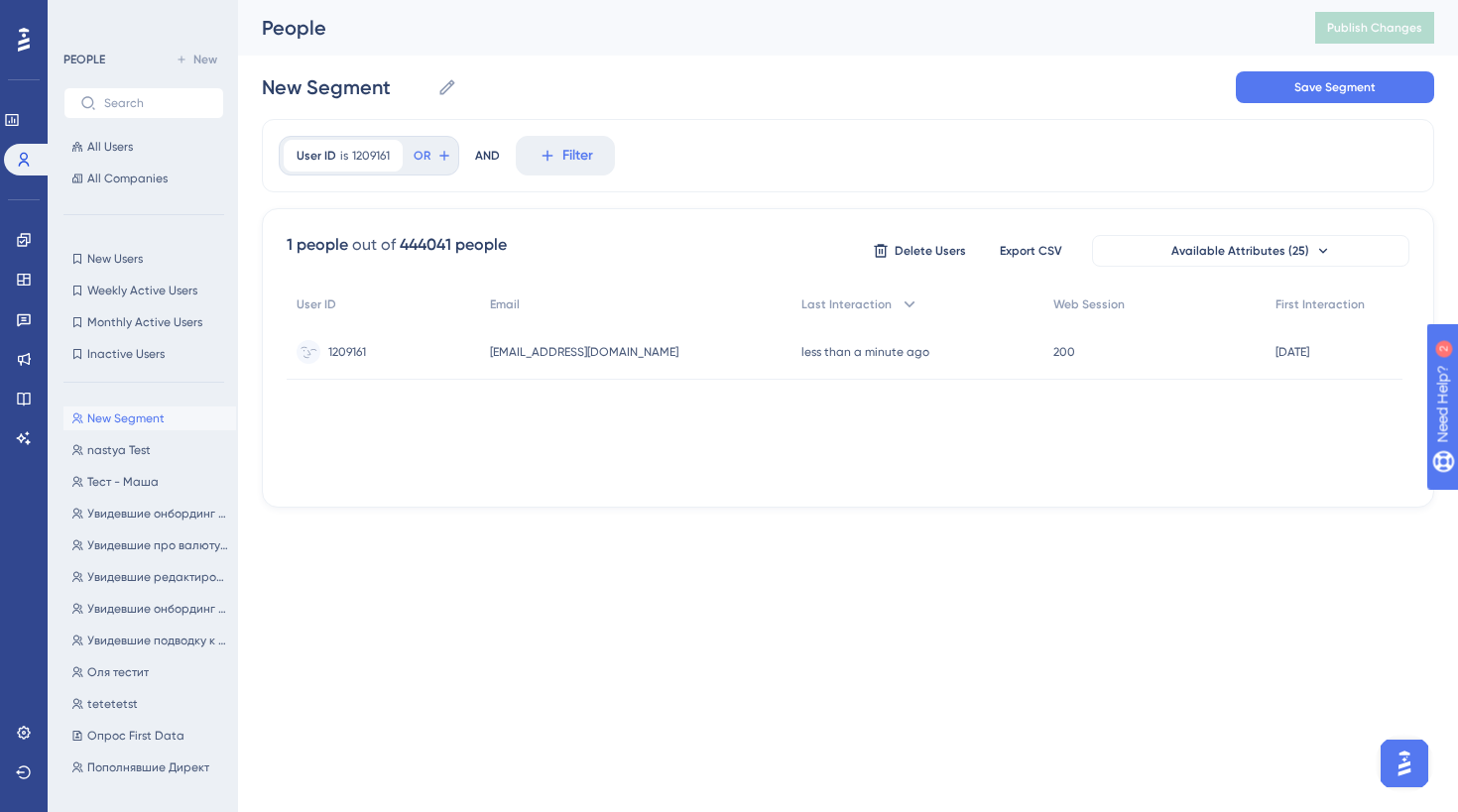 scroll, scrollTop: 0, scrollLeft: 0, axis: both 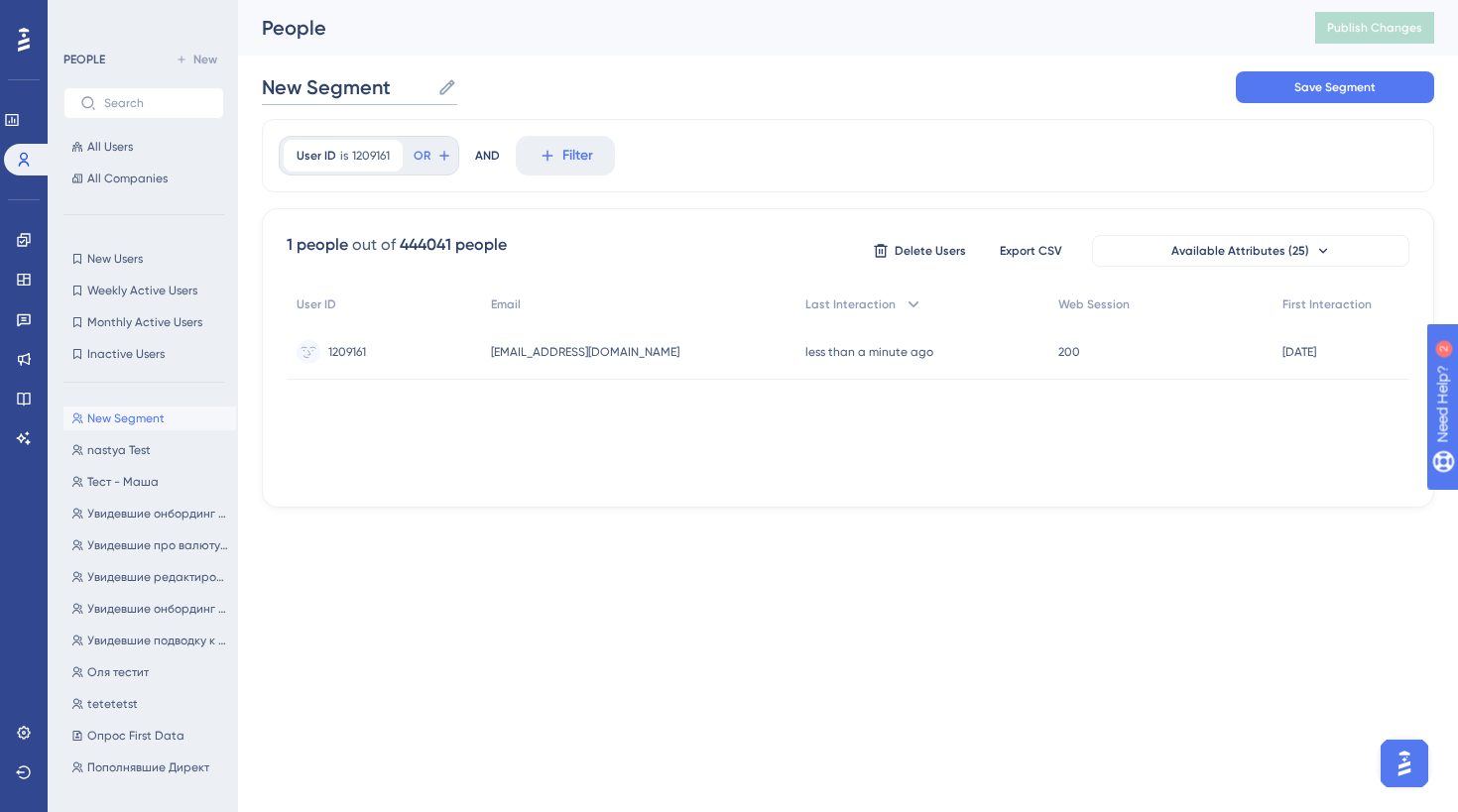 click on "New Segment" at bounding box center [345, 87] 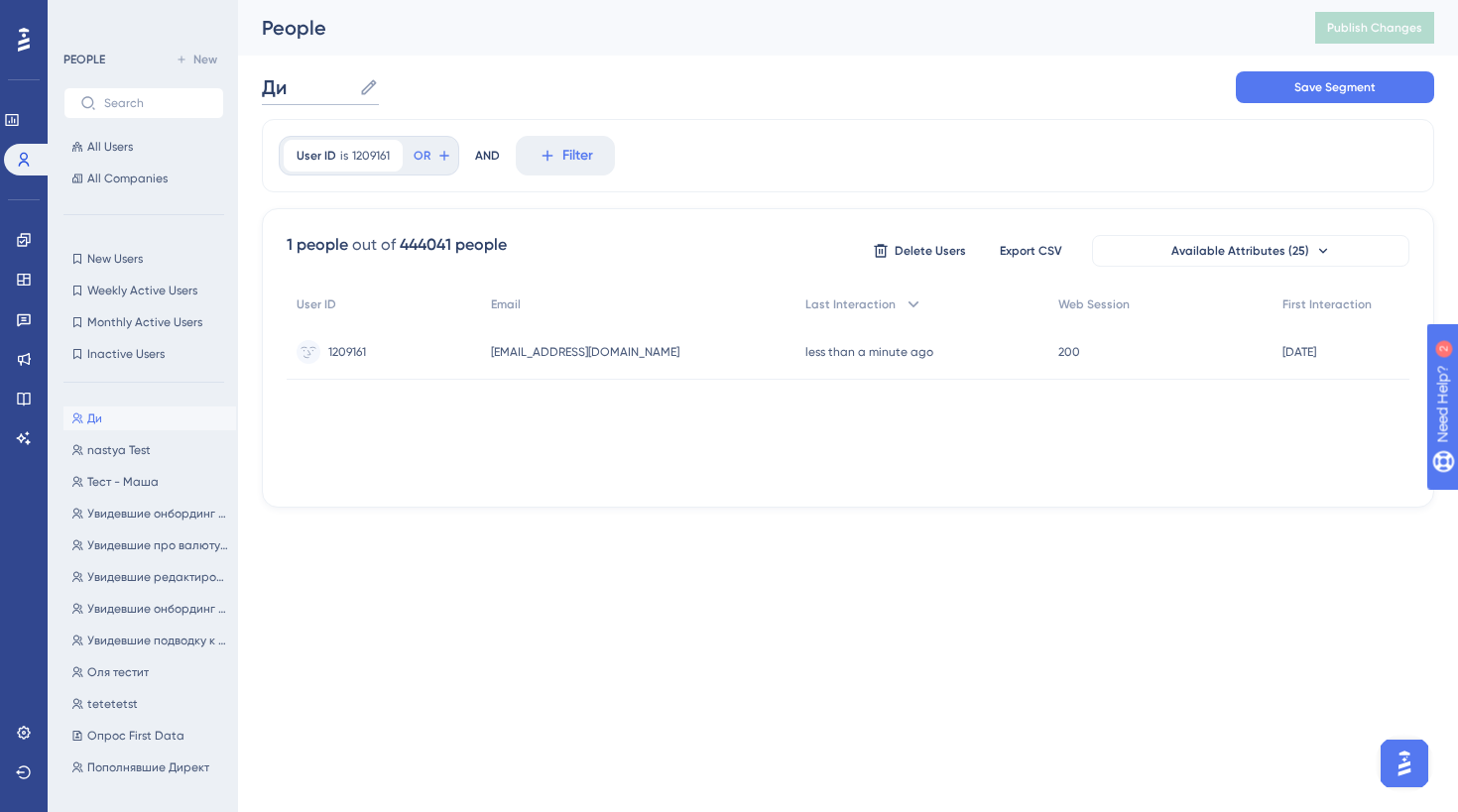 type on "Д" 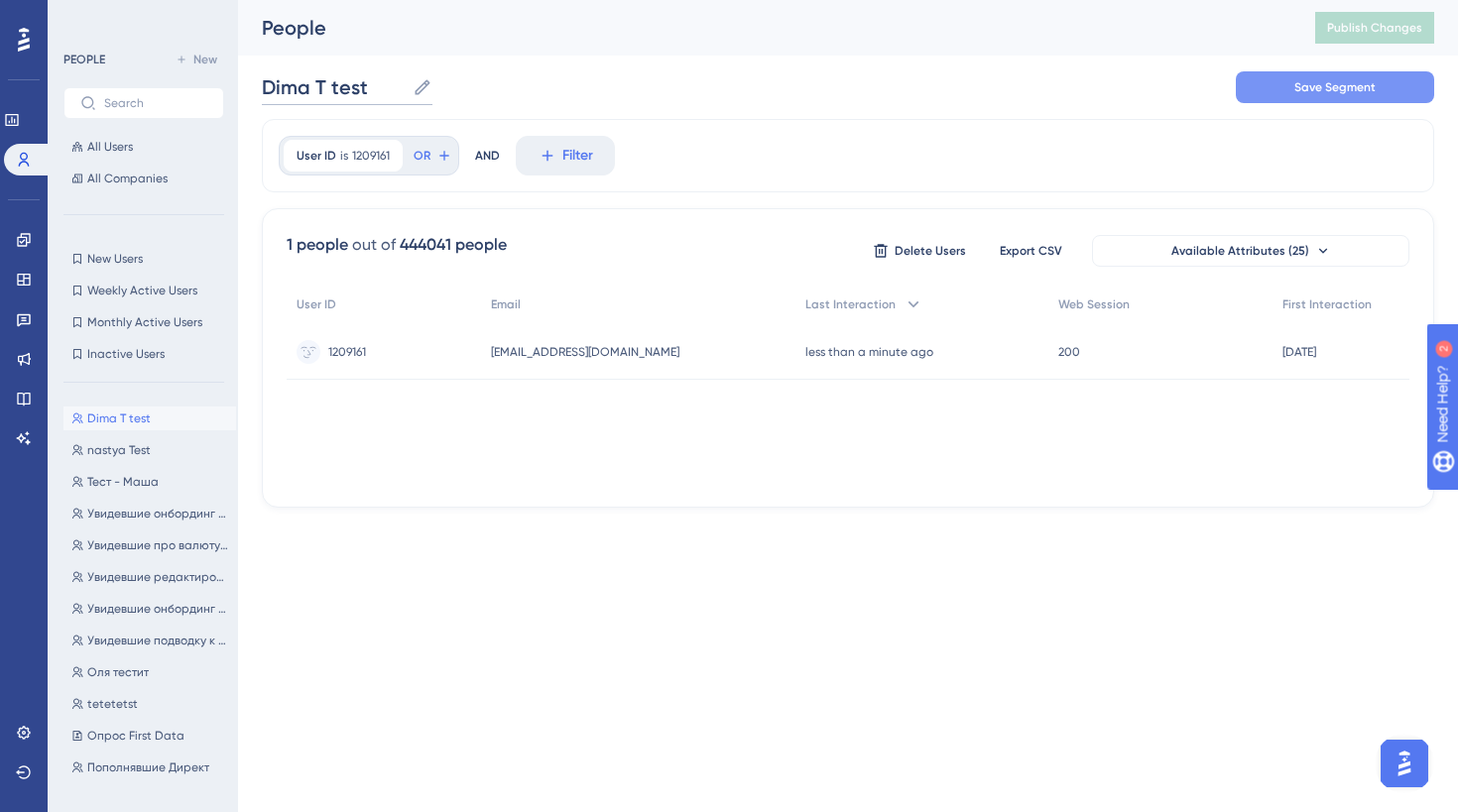 type on "Dima T test" 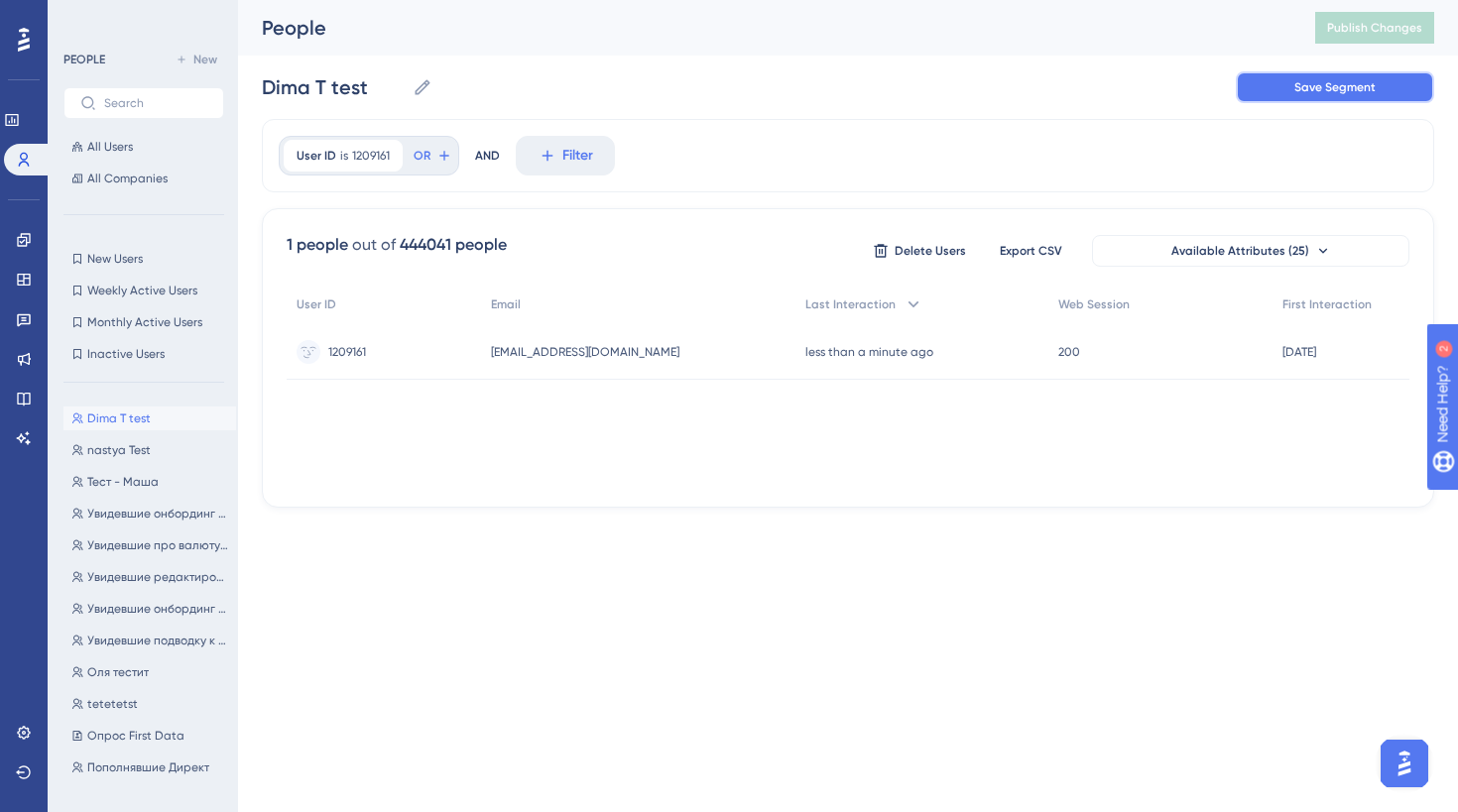click on "Save Segment" at bounding box center [1335, 87] 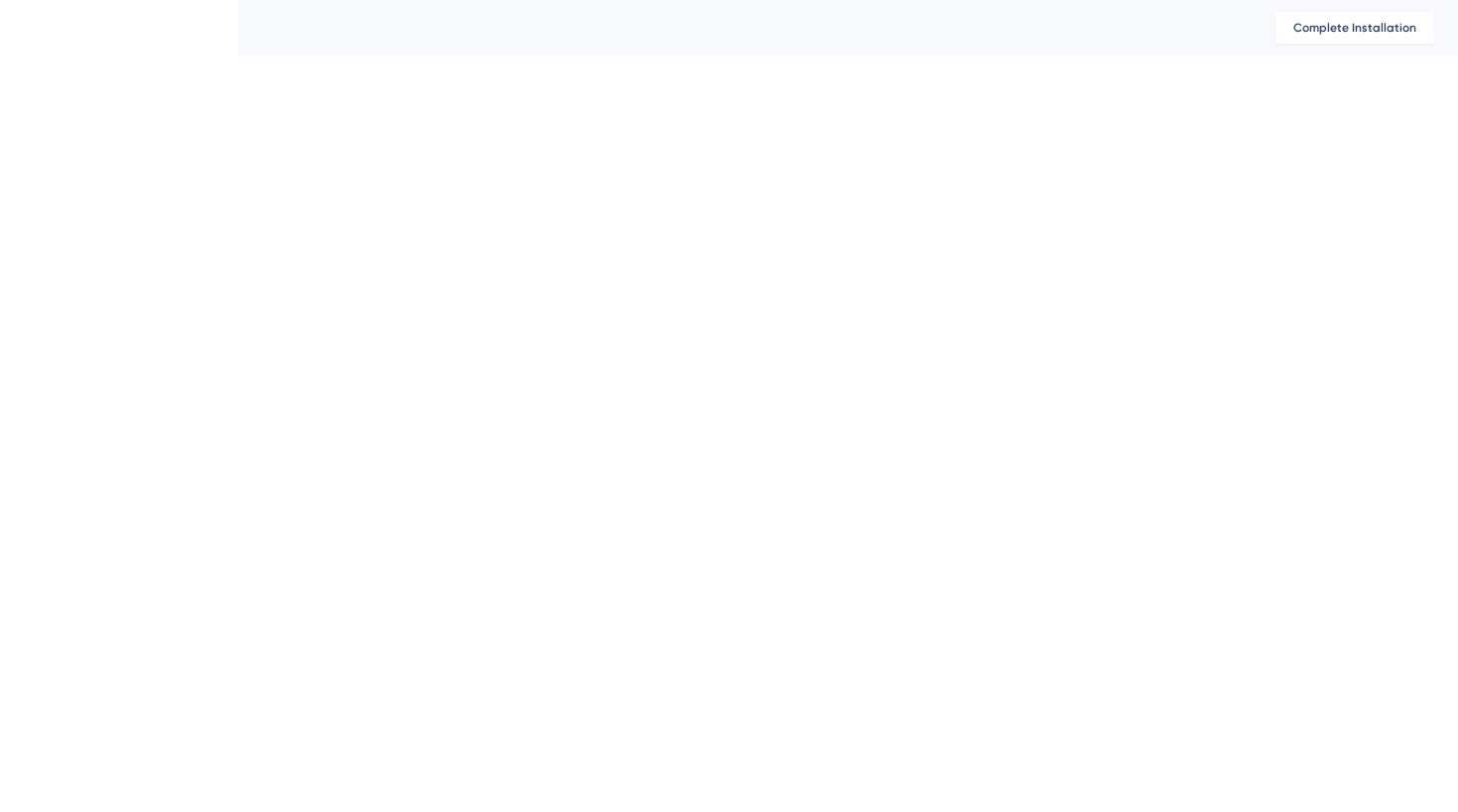 scroll, scrollTop: 0, scrollLeft: 0, axis: both 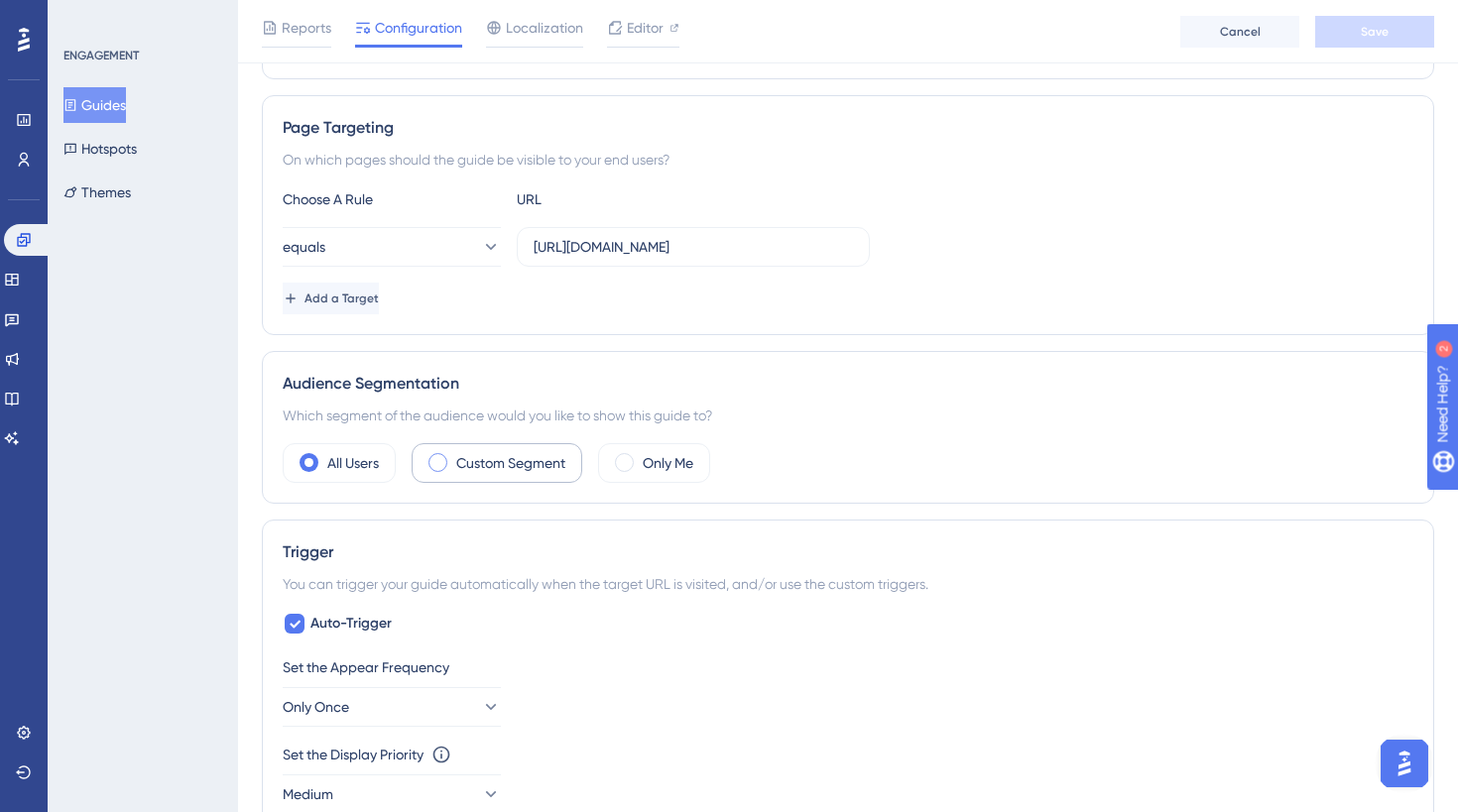 click on "Custom Segment" at bounding box center [511, 463] 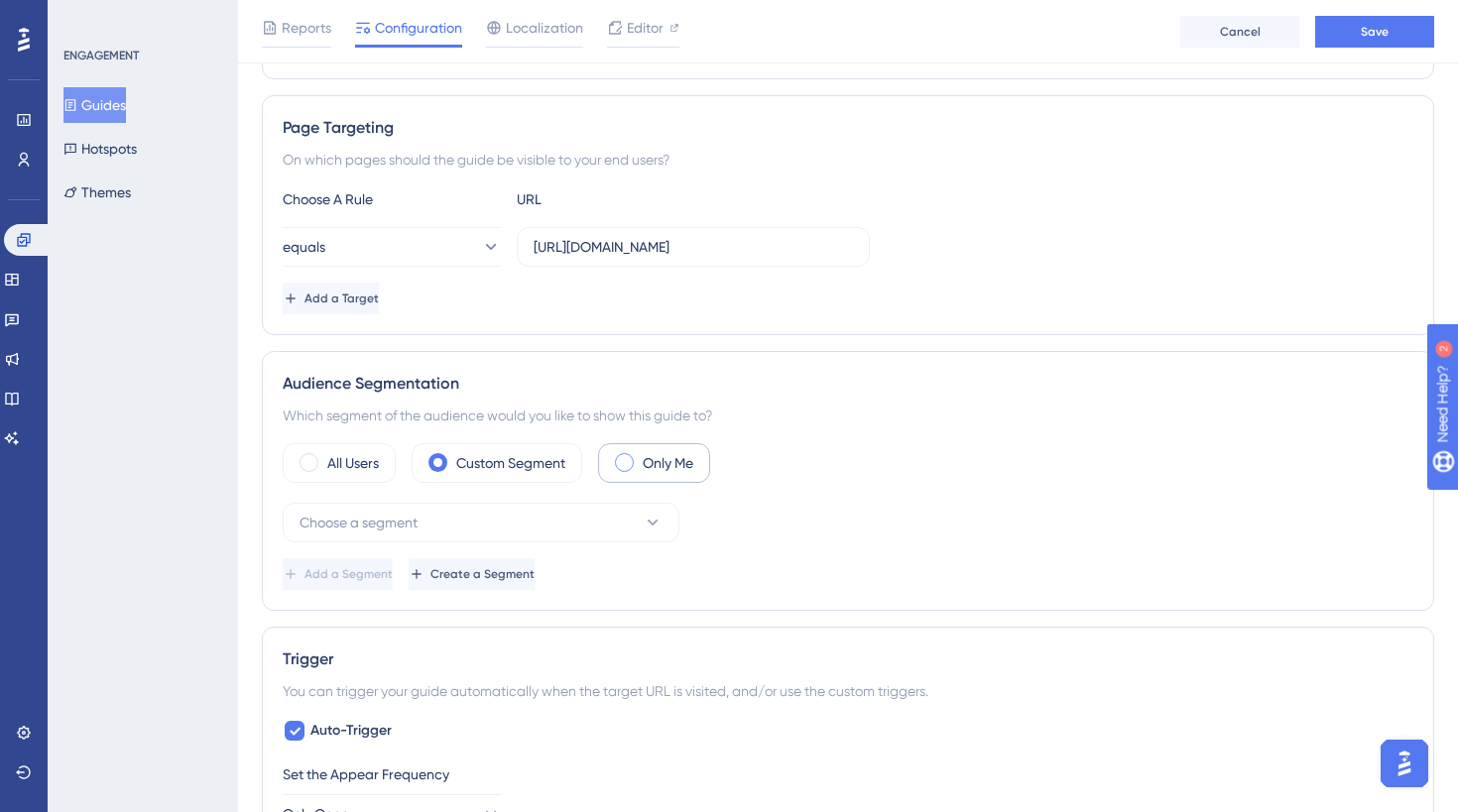 click on "Only Me" at bounding box center (668, 463) 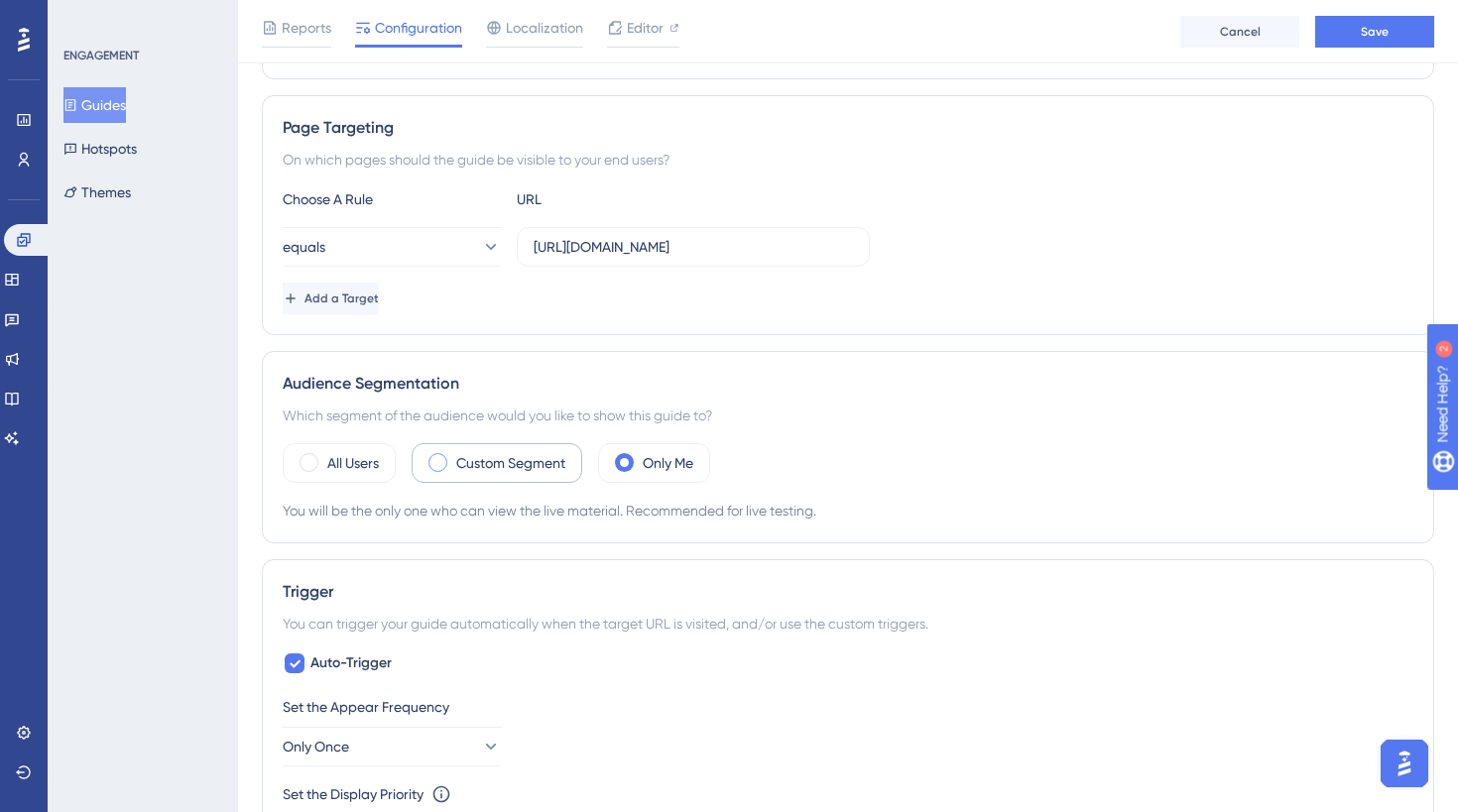 click on "Custom Segment" at bounding box center [511, 463] 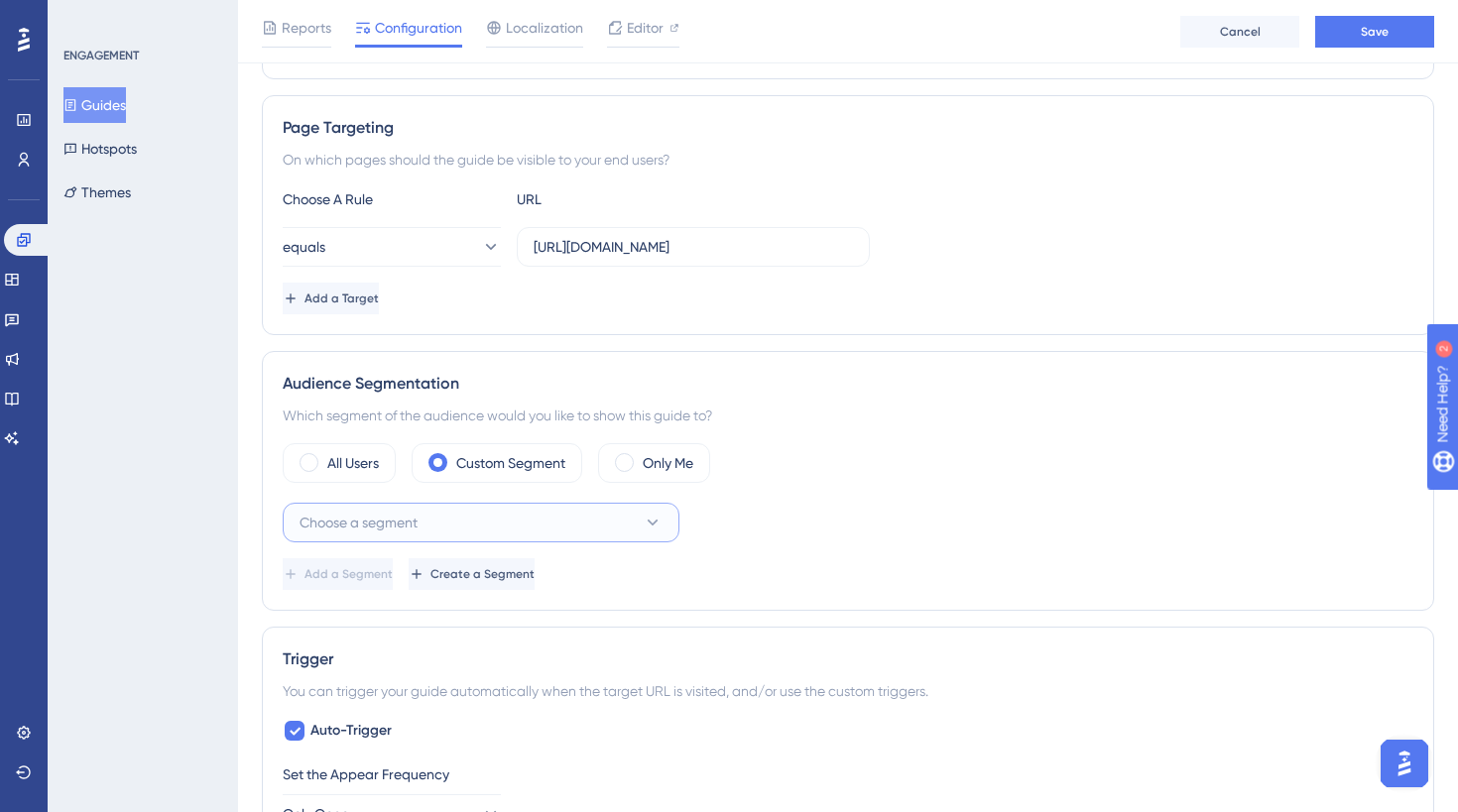 click on "Choose a segment" at bounding box center [481, 522] 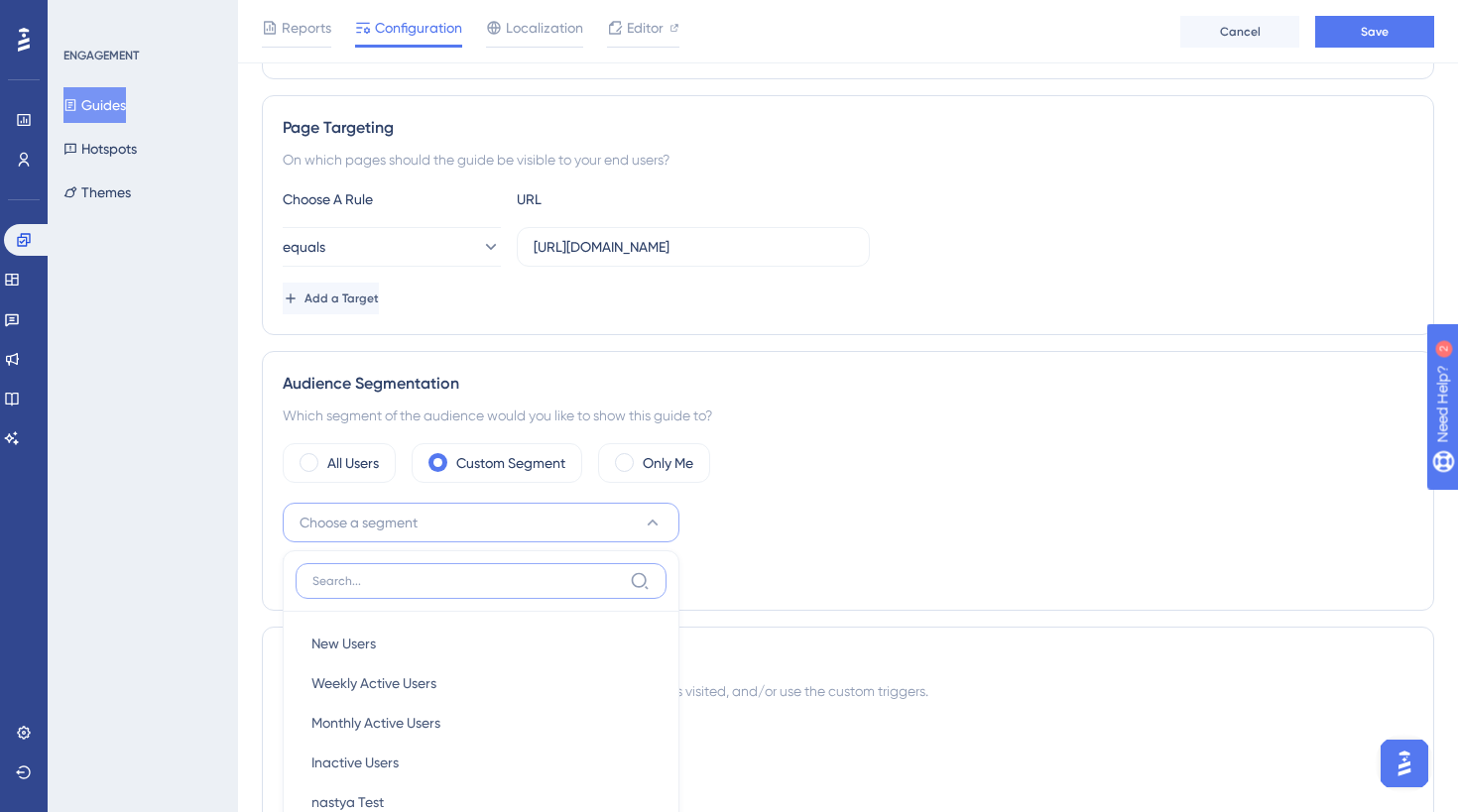 scroll, scrollTop: 677, scrollLeft: 0, axis: vertical 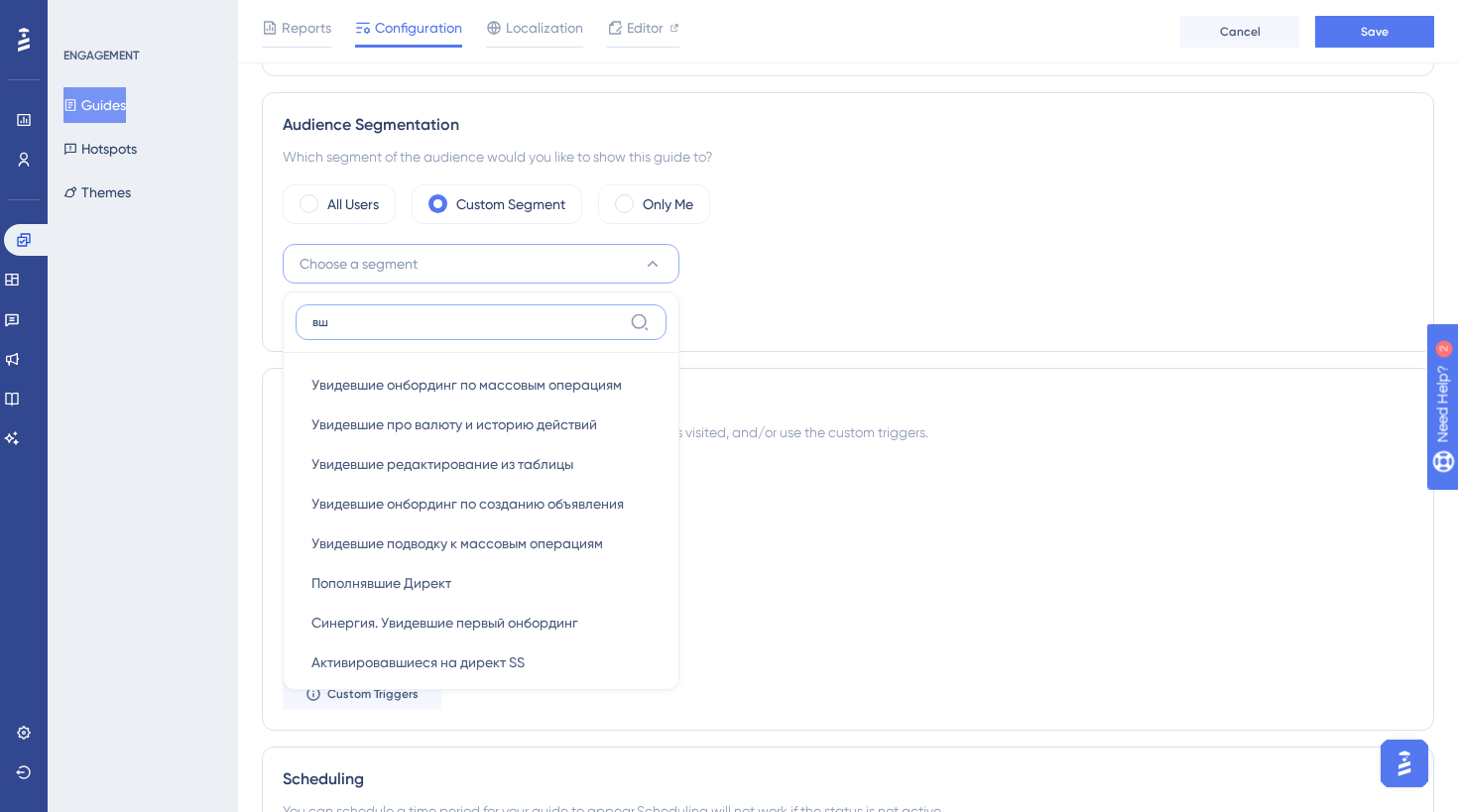 type on "в" 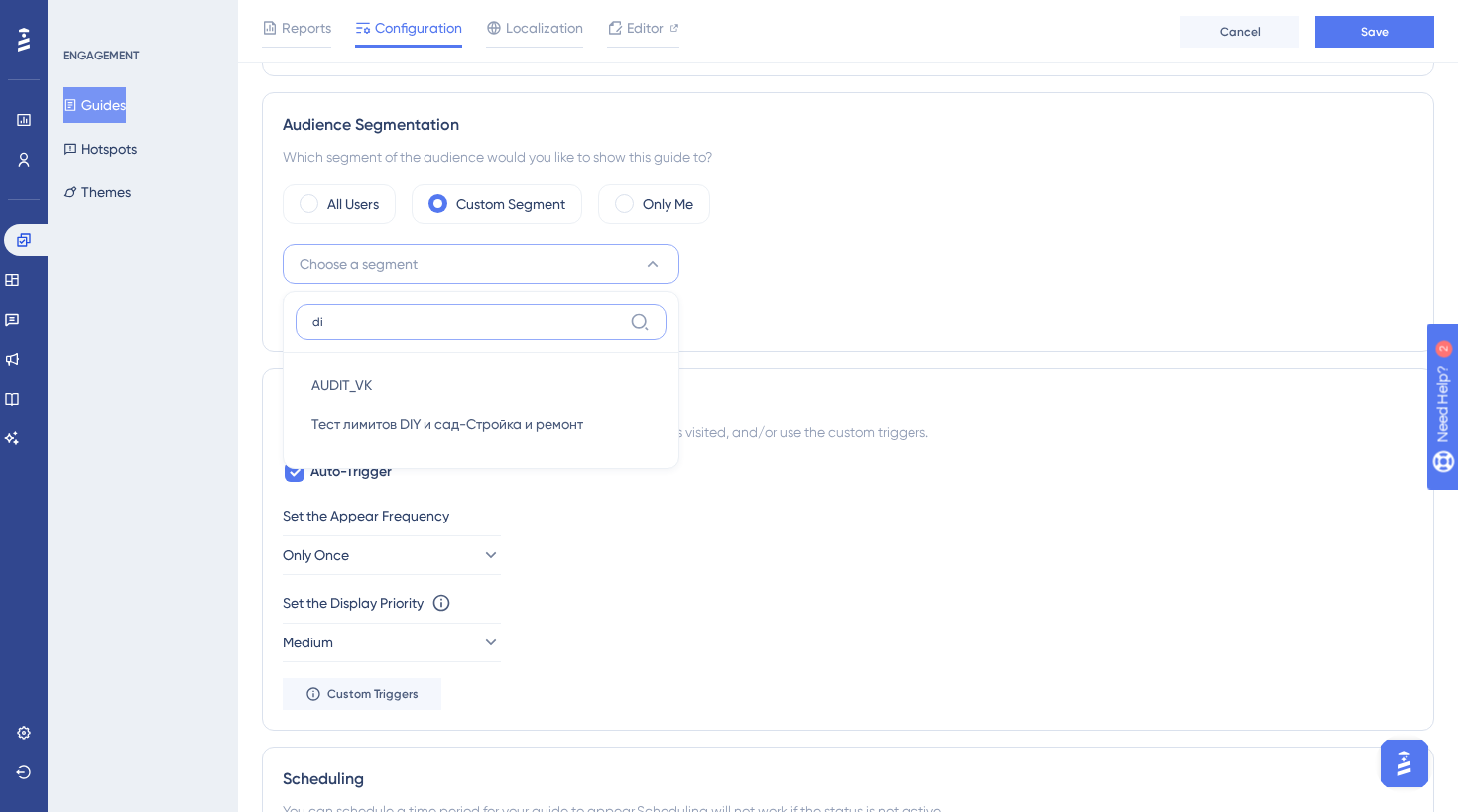 type on "d" 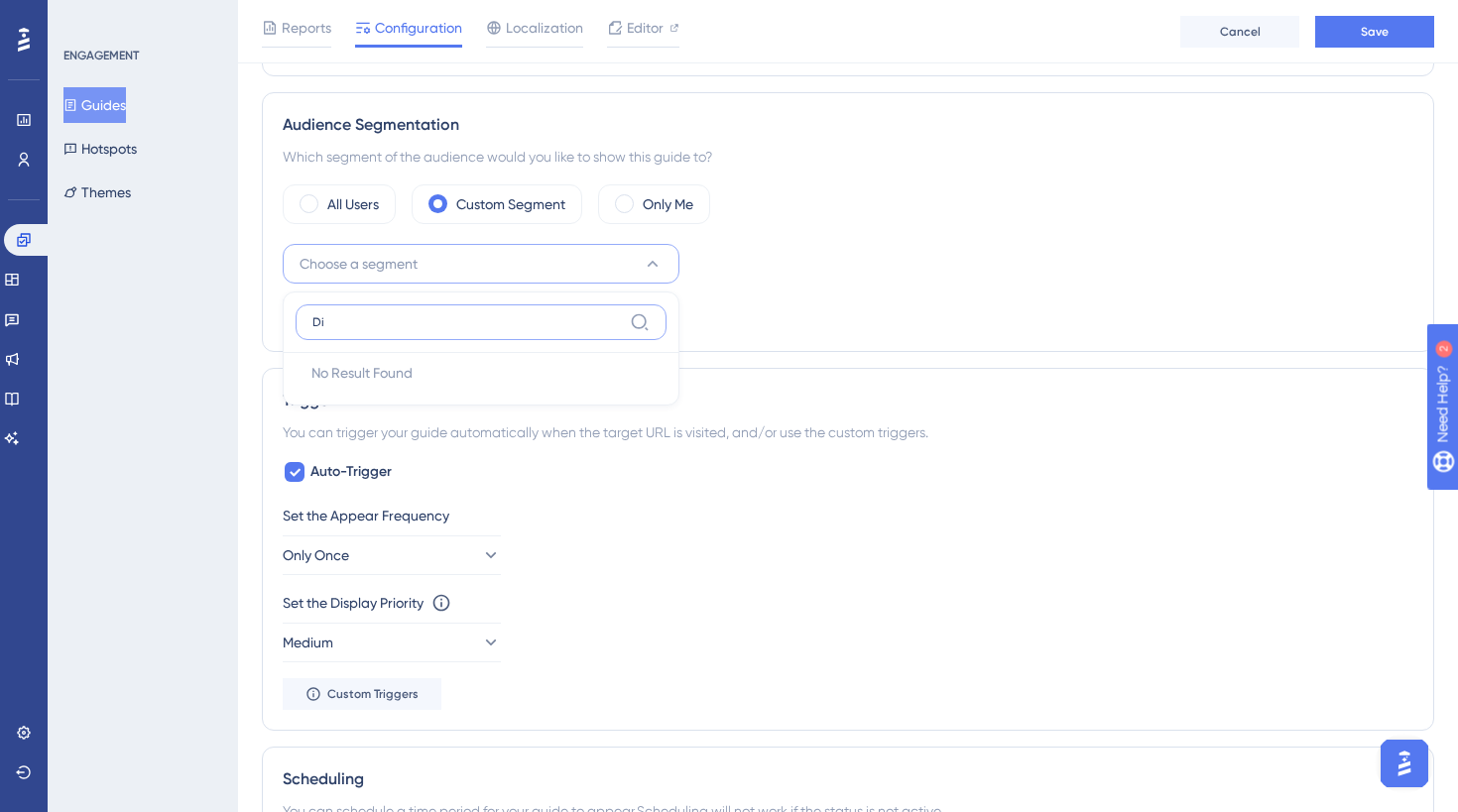 type on "D" 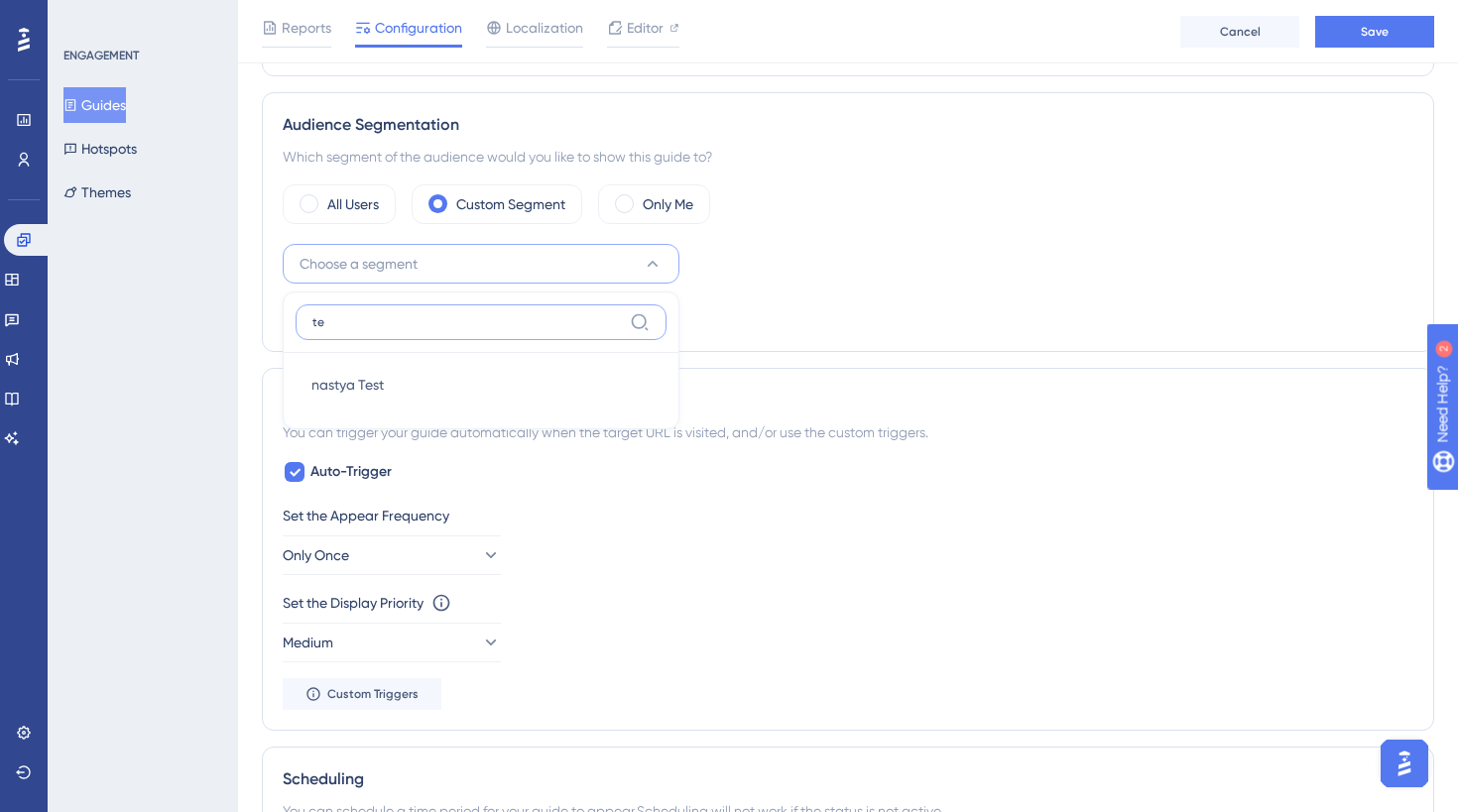 type on "t" 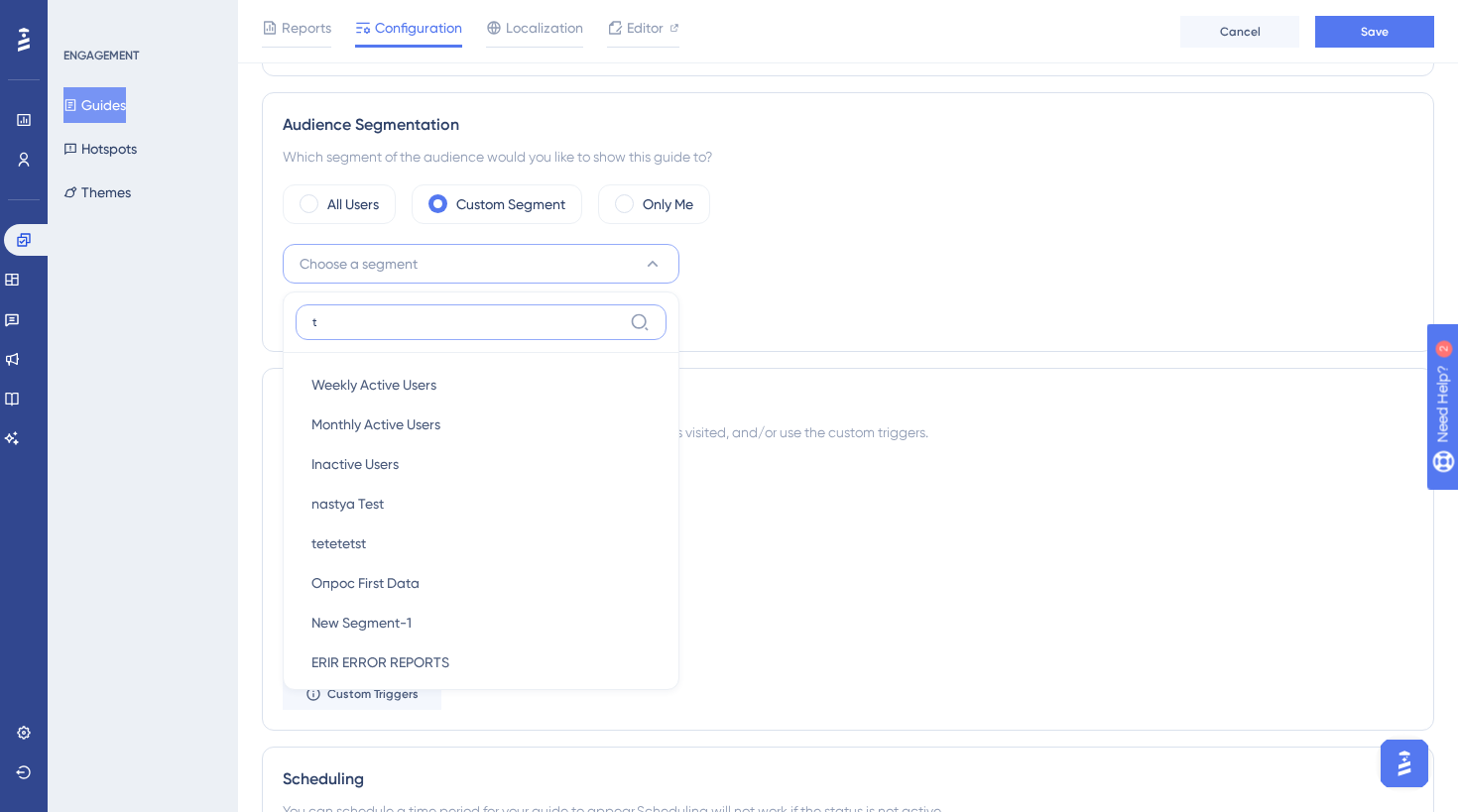 type 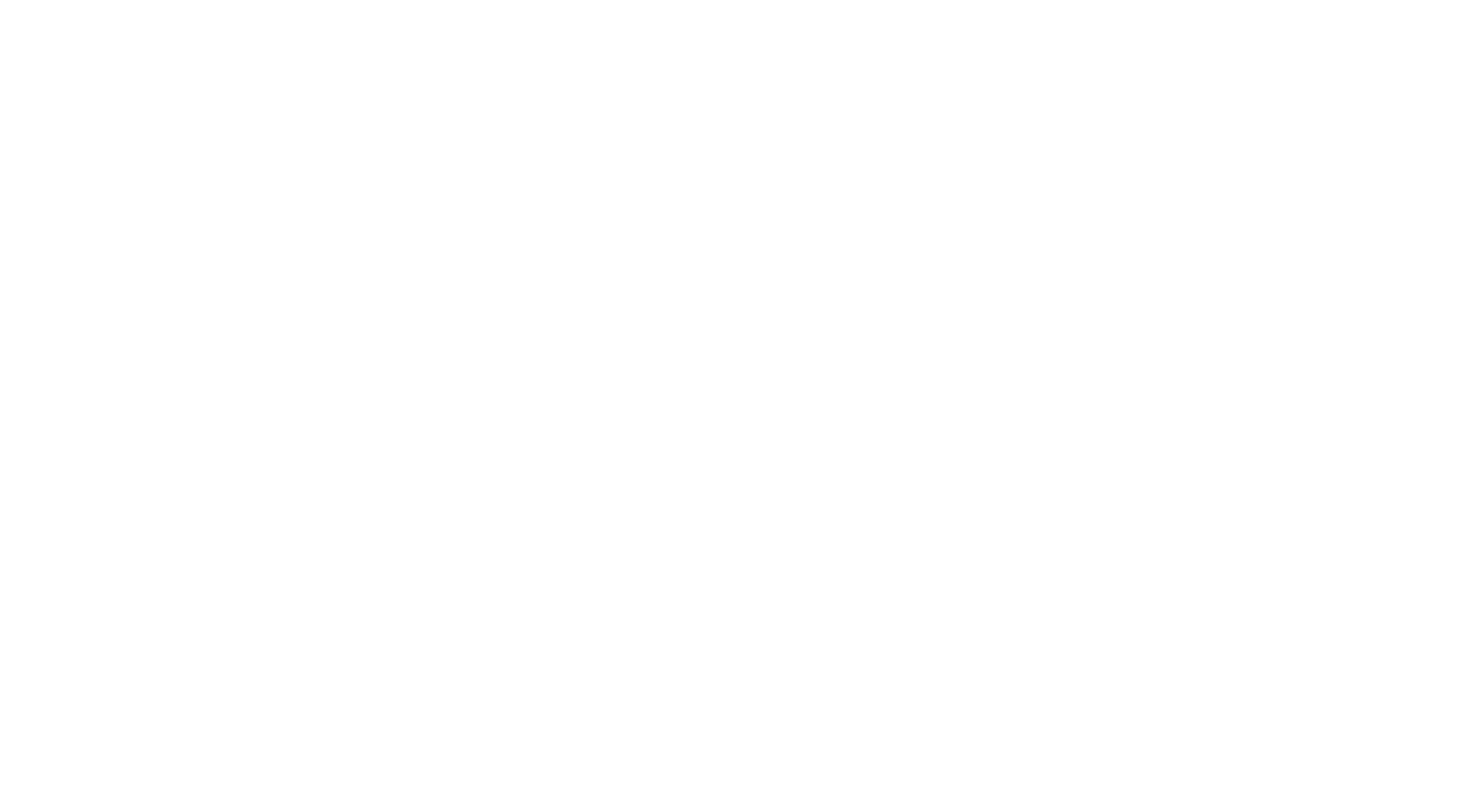 scroll, scrollTop: 0, scrollLeft: 0, axis: both 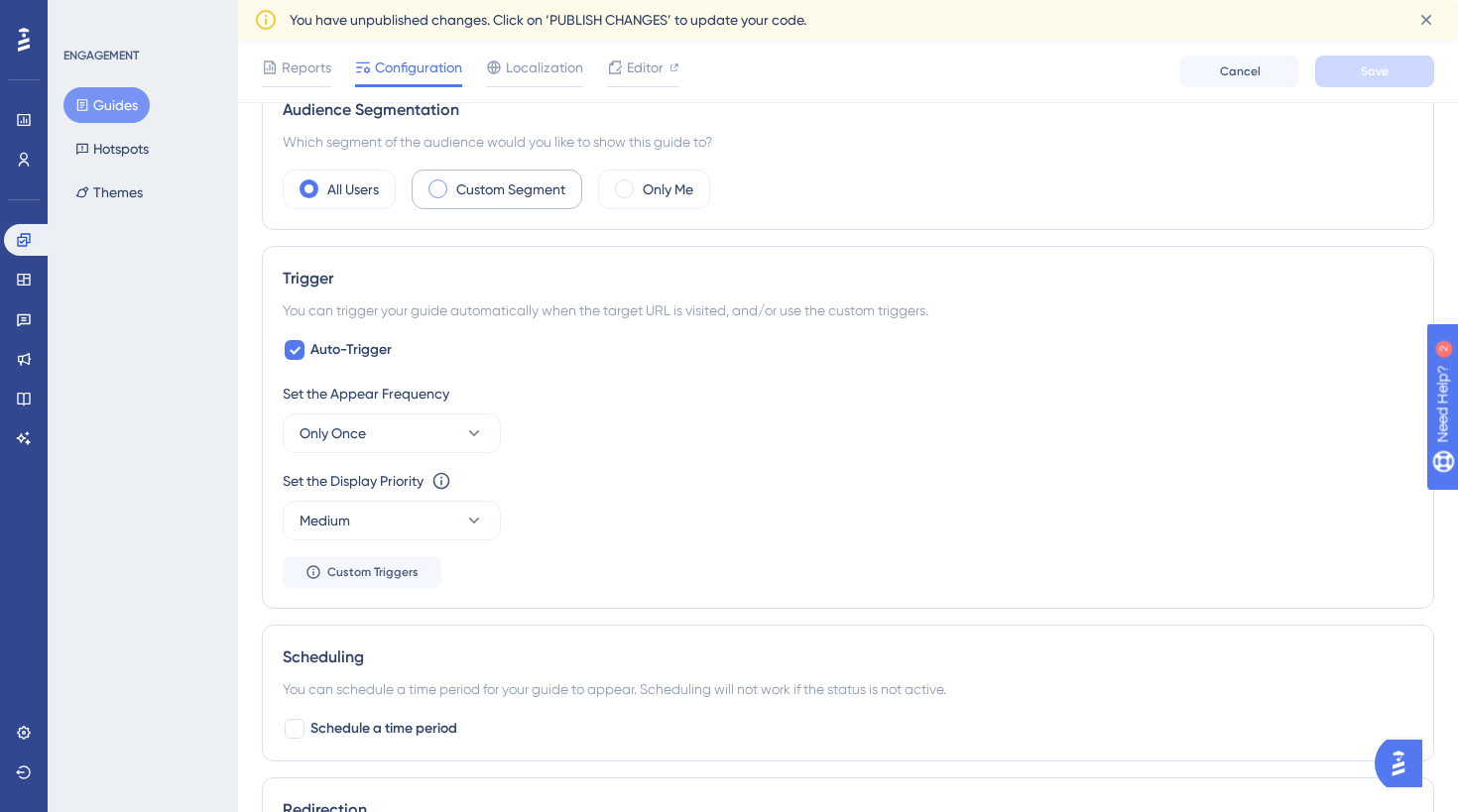 click on "Custom Segment" at bounding box center (511, 189) 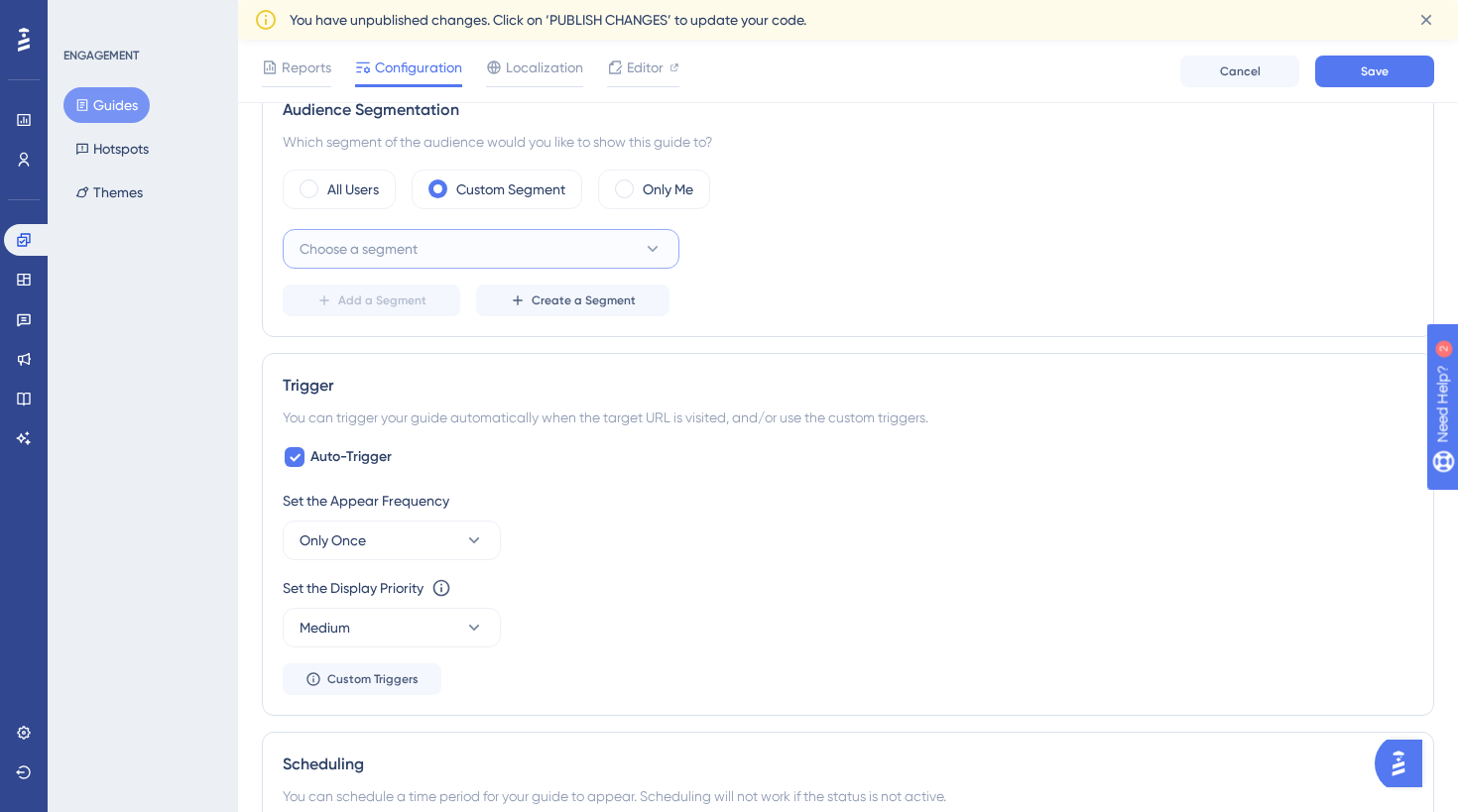 click on "Choose a segment" at bounding box center [481, 249] 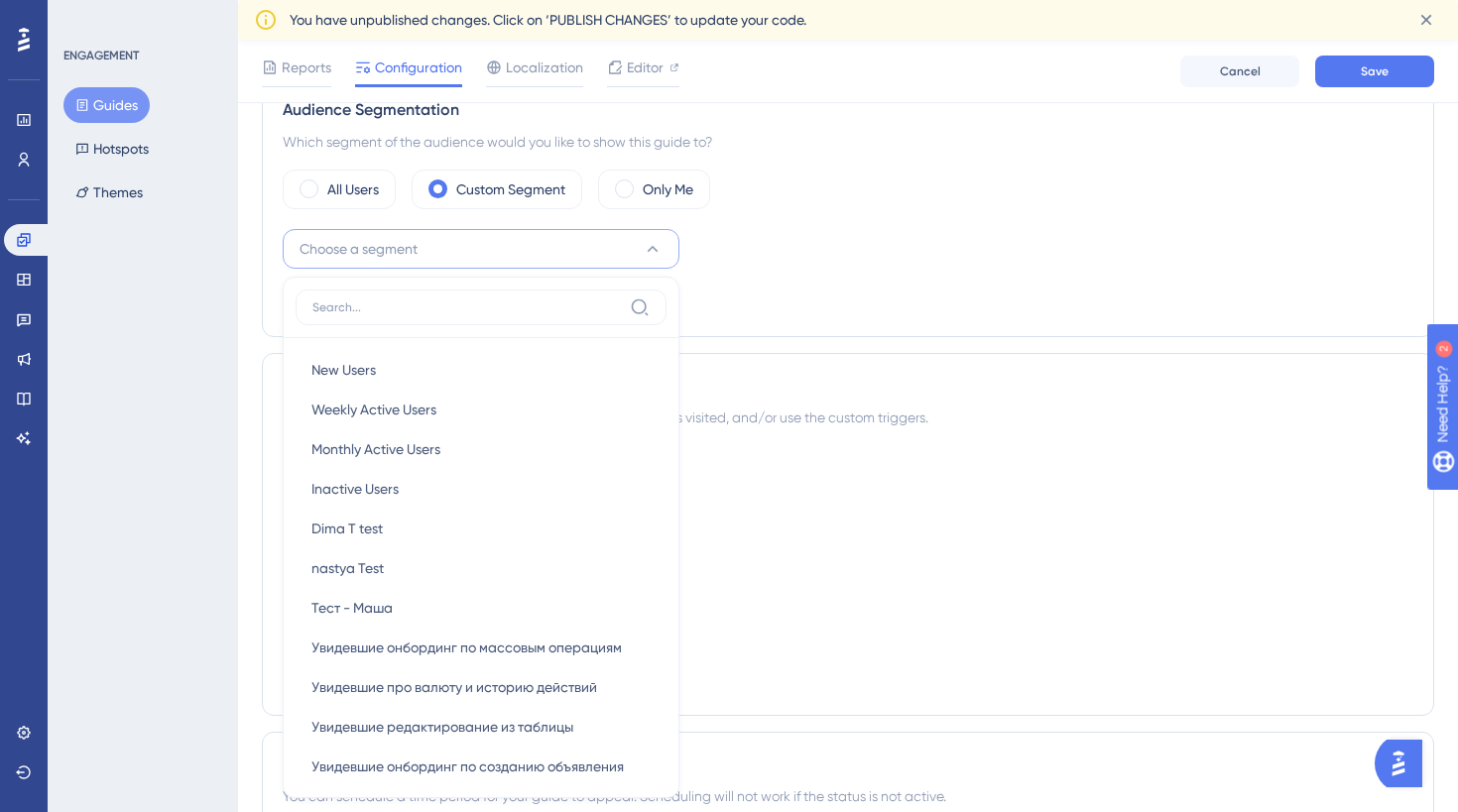 scroll, scrollTop: 754, scrollLeft: 0, axis: vertical 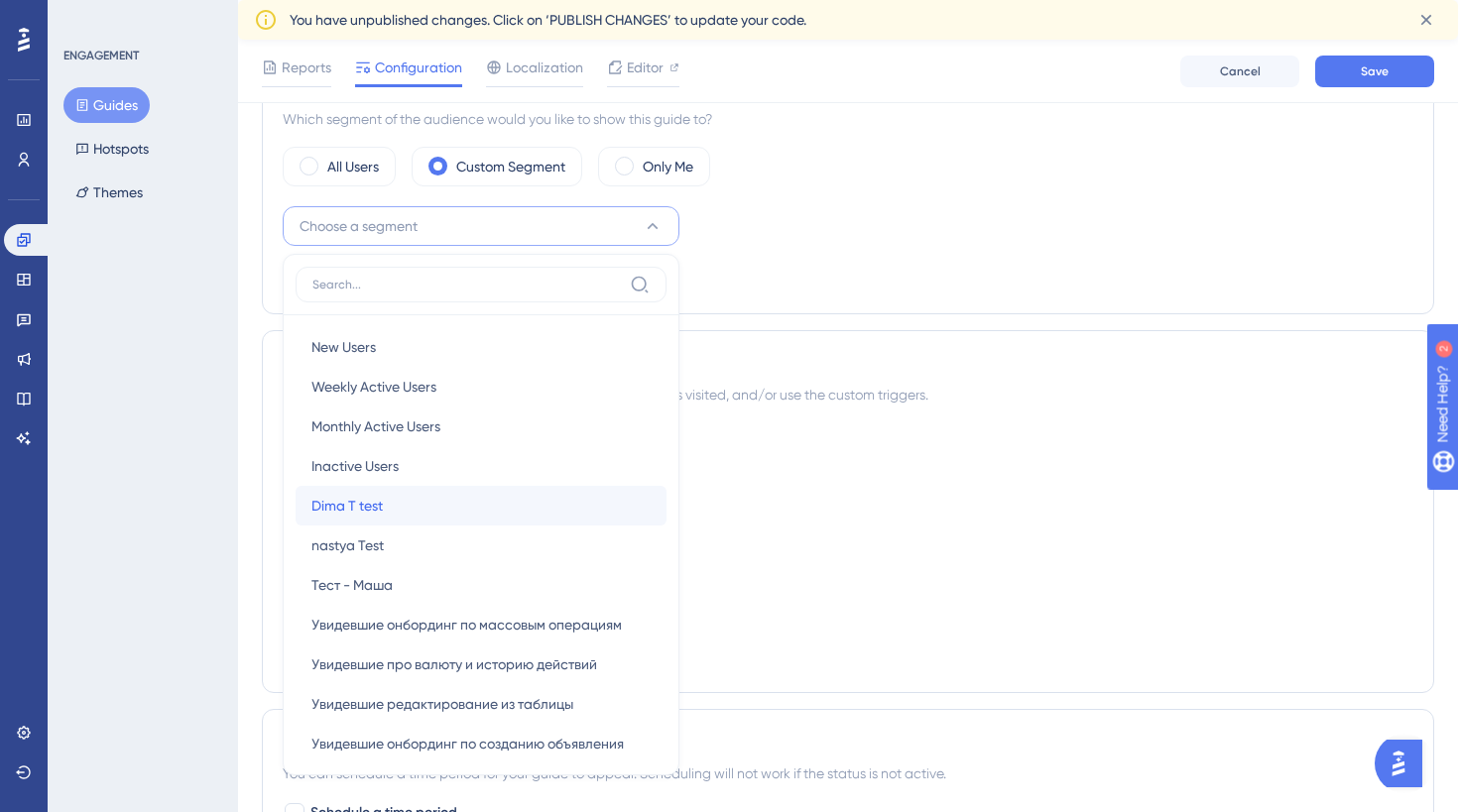 click on "Dima T test Dima T test" at bounding box center [481, 506] 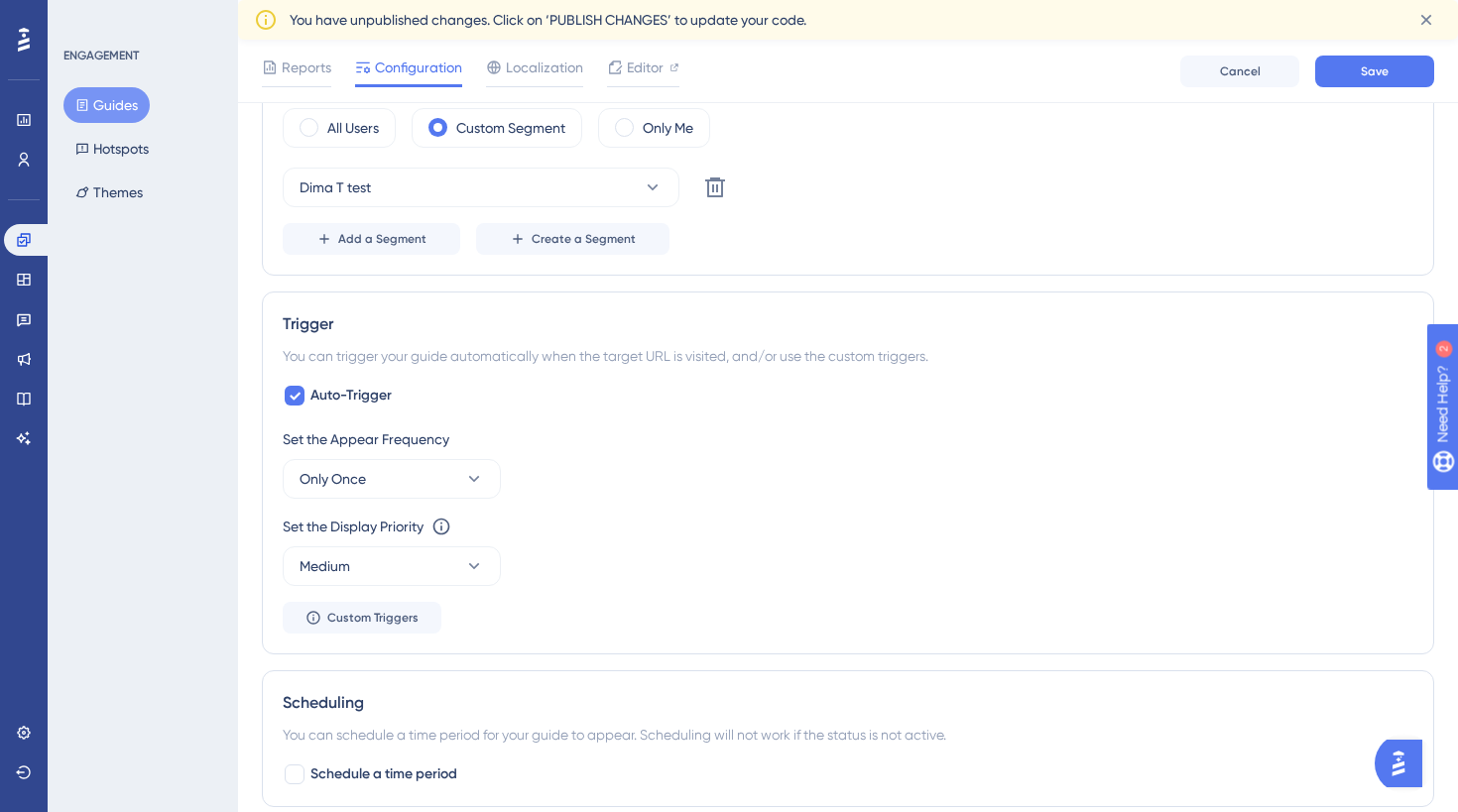 scroll, scrollTop: 800, scrollLeft: 0, axis: vertical 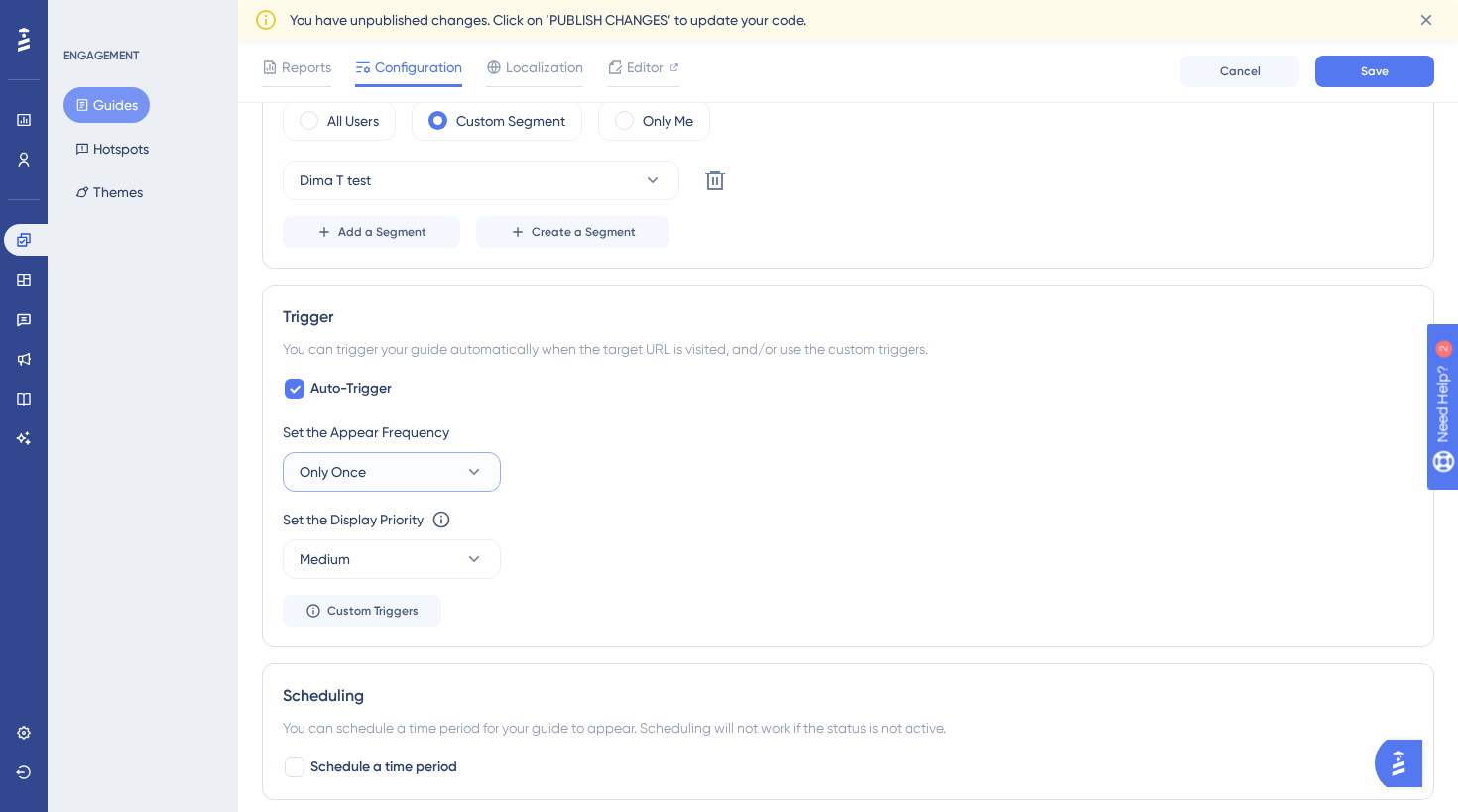 click on "Only Once" at bounding box center [392, 472] 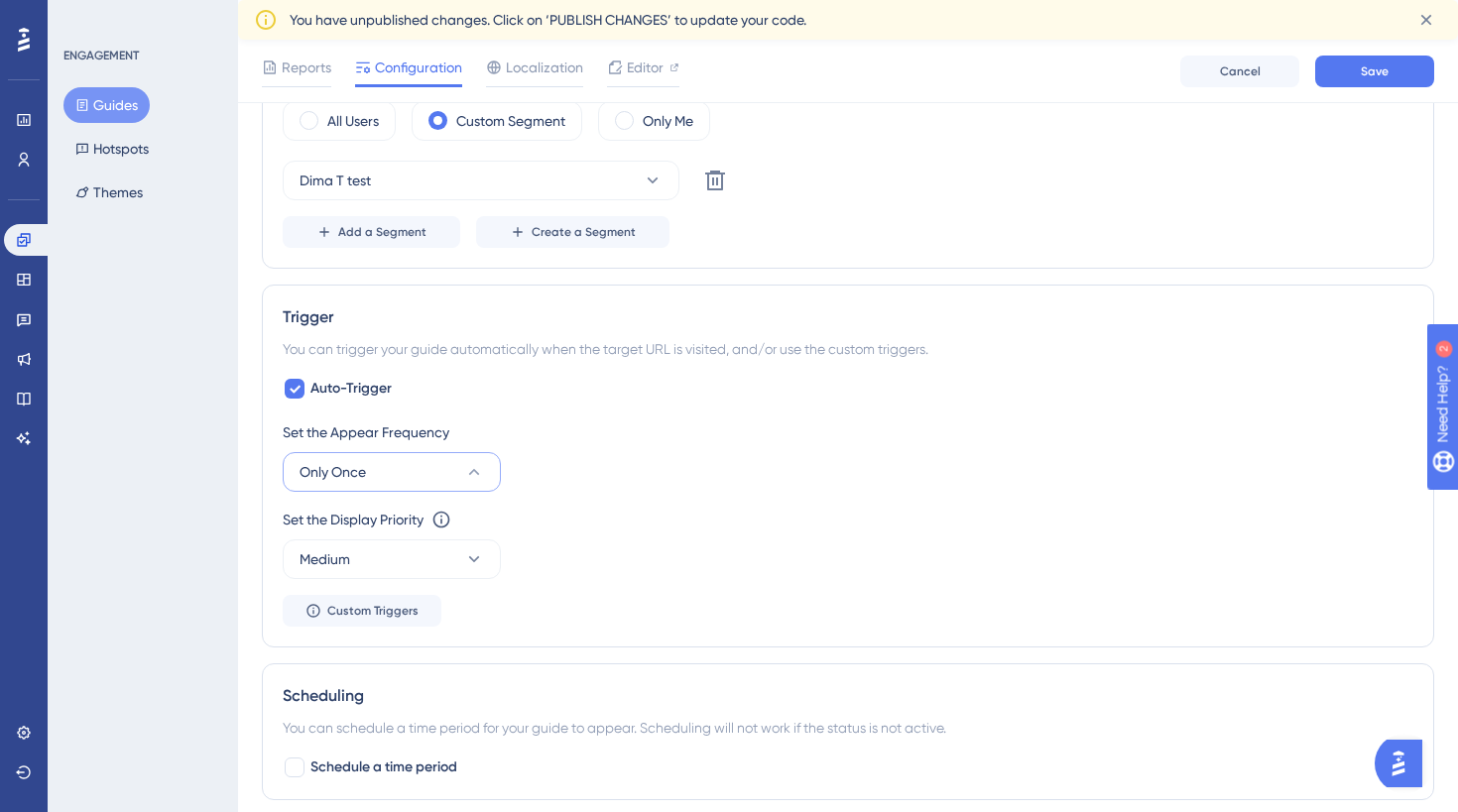 scroll, scrollTop: 1045, scrollLeft: 0, axis: vertical 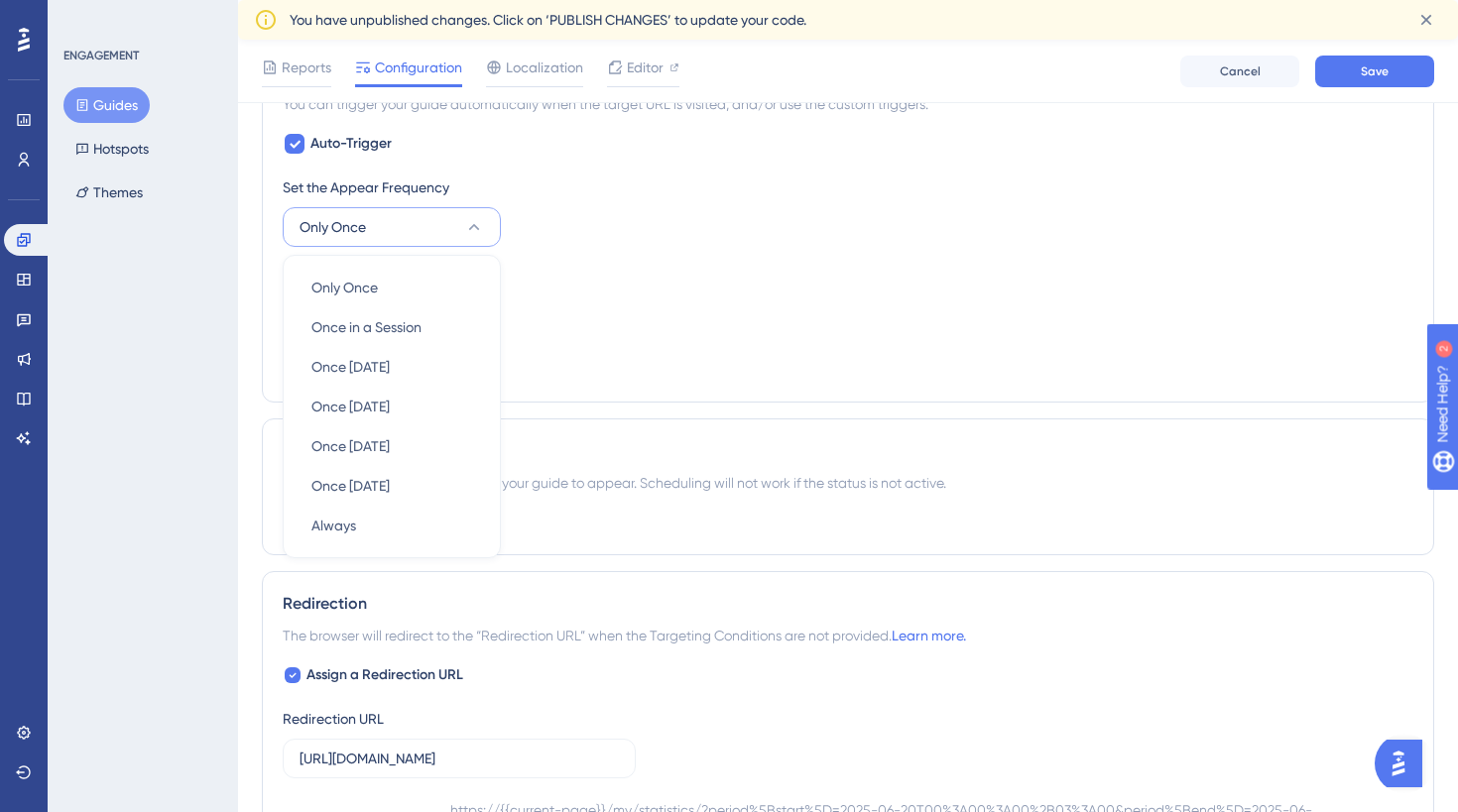 click on "Set the Appear Frequency Only Once Only Once Only Once Once in a Session Once in a Session Once in 1 day Once in 1 day Once in 7 days Once in 7 days Once in 30 days Once in 30 days Once in 90 days Once in 90 days Always Always Set the Display Priority This option will set the display priority between
auto-triggered materials in cases of conflicts between multiple materials Medium Custom Triggers" at bounding box center (848, 279) 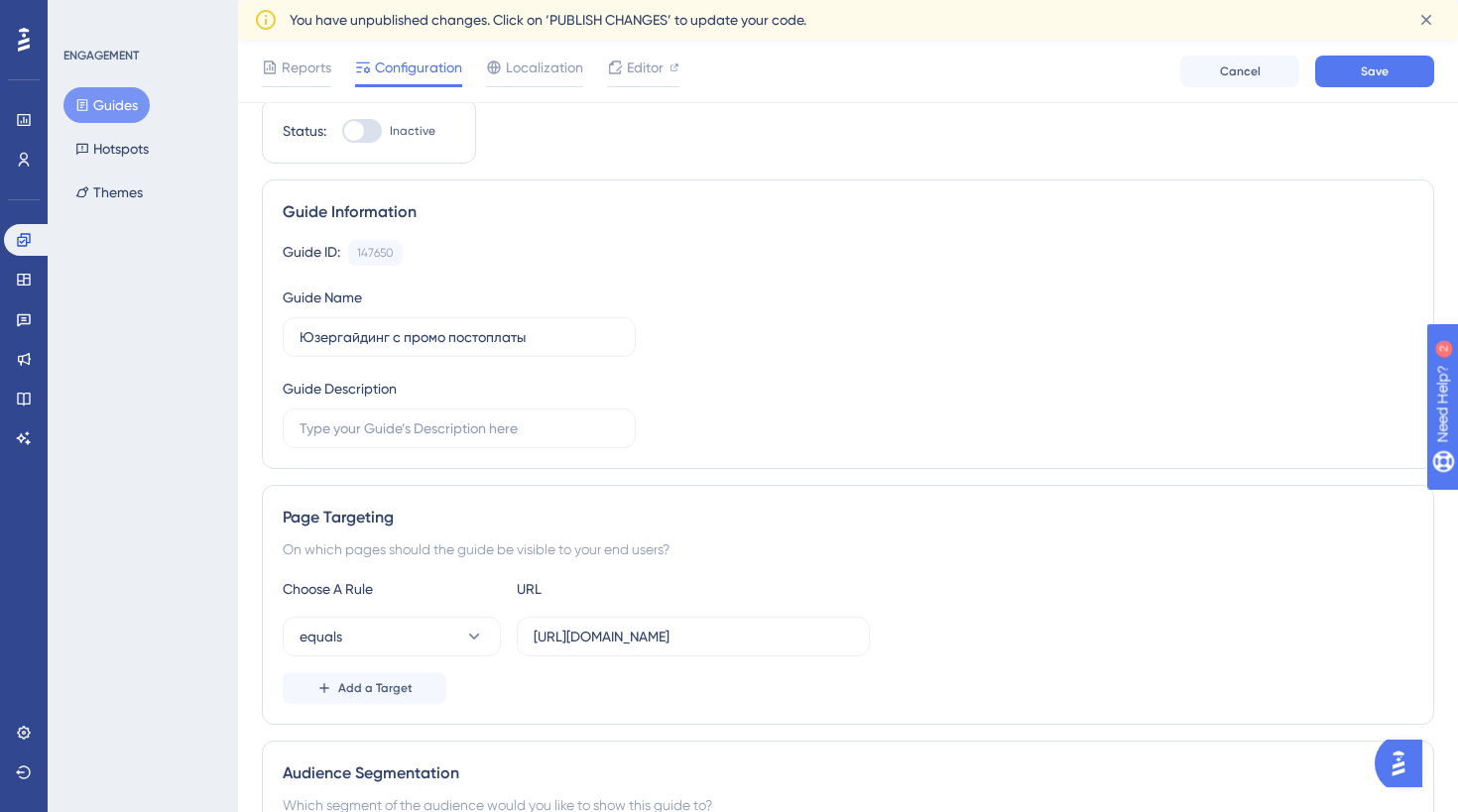 scroll, scrollTop: 0, scrollLeft: 0, axis: both 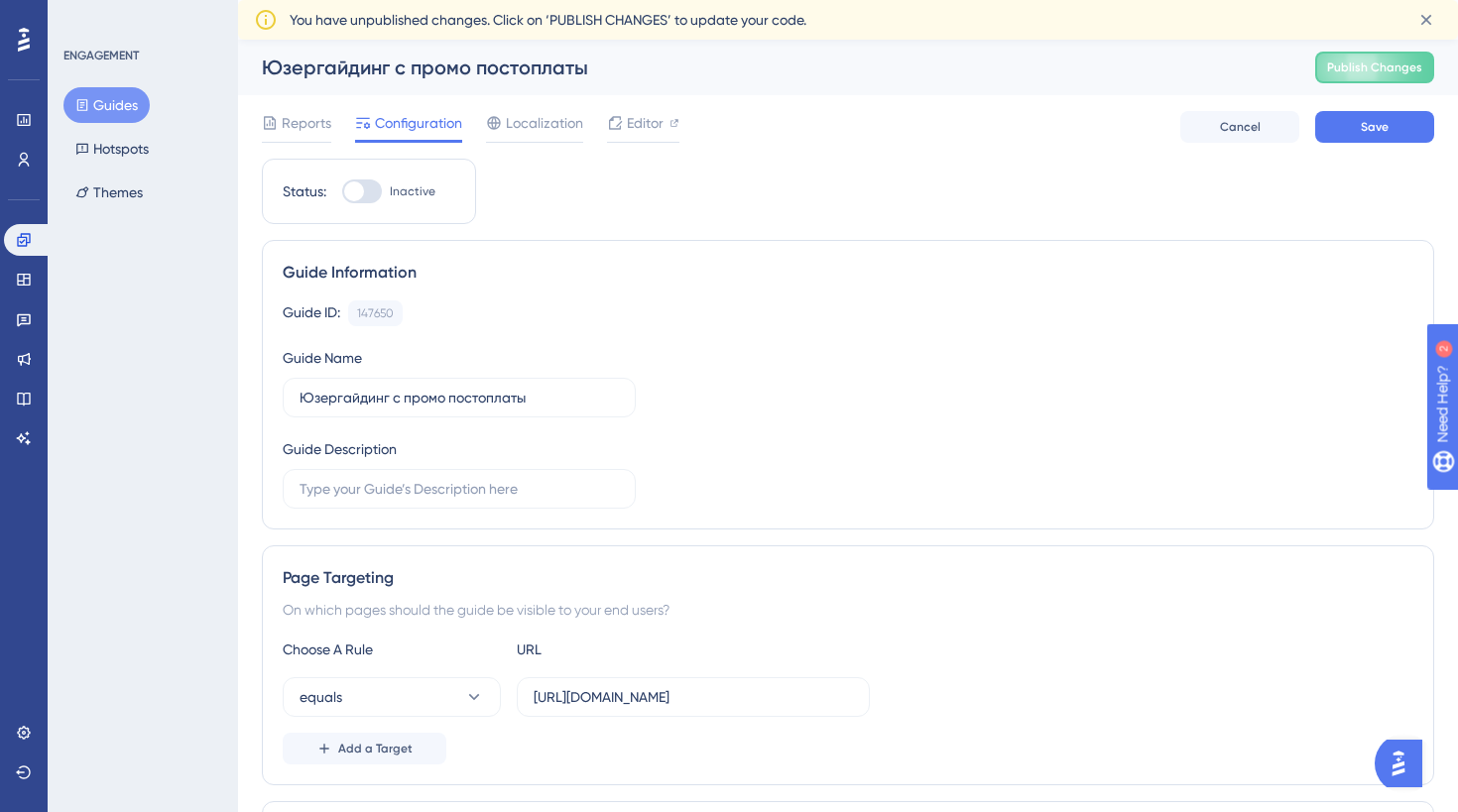 click at bounding box center [354, 191] 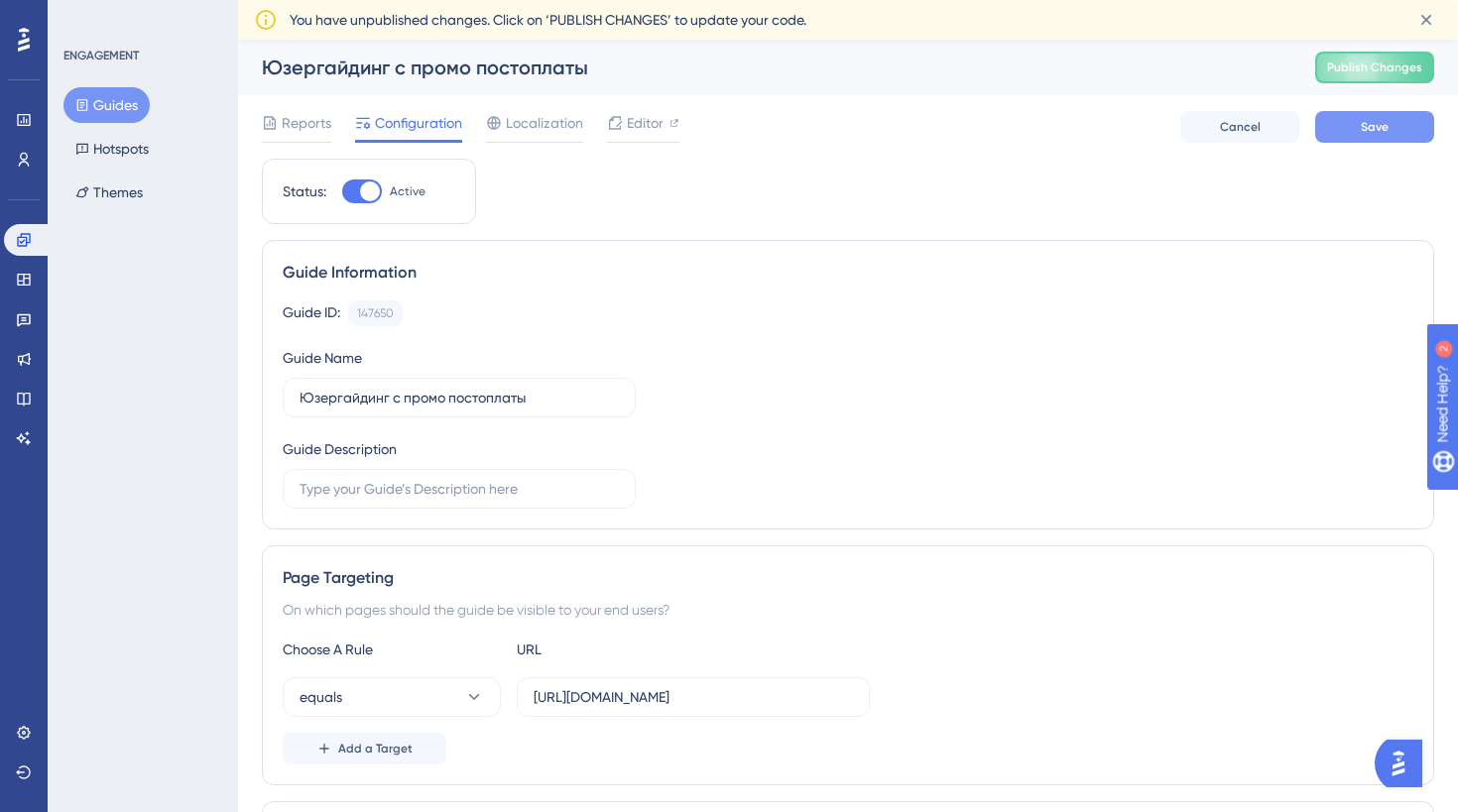 click on "Save" at bounding box center [1375, 127] 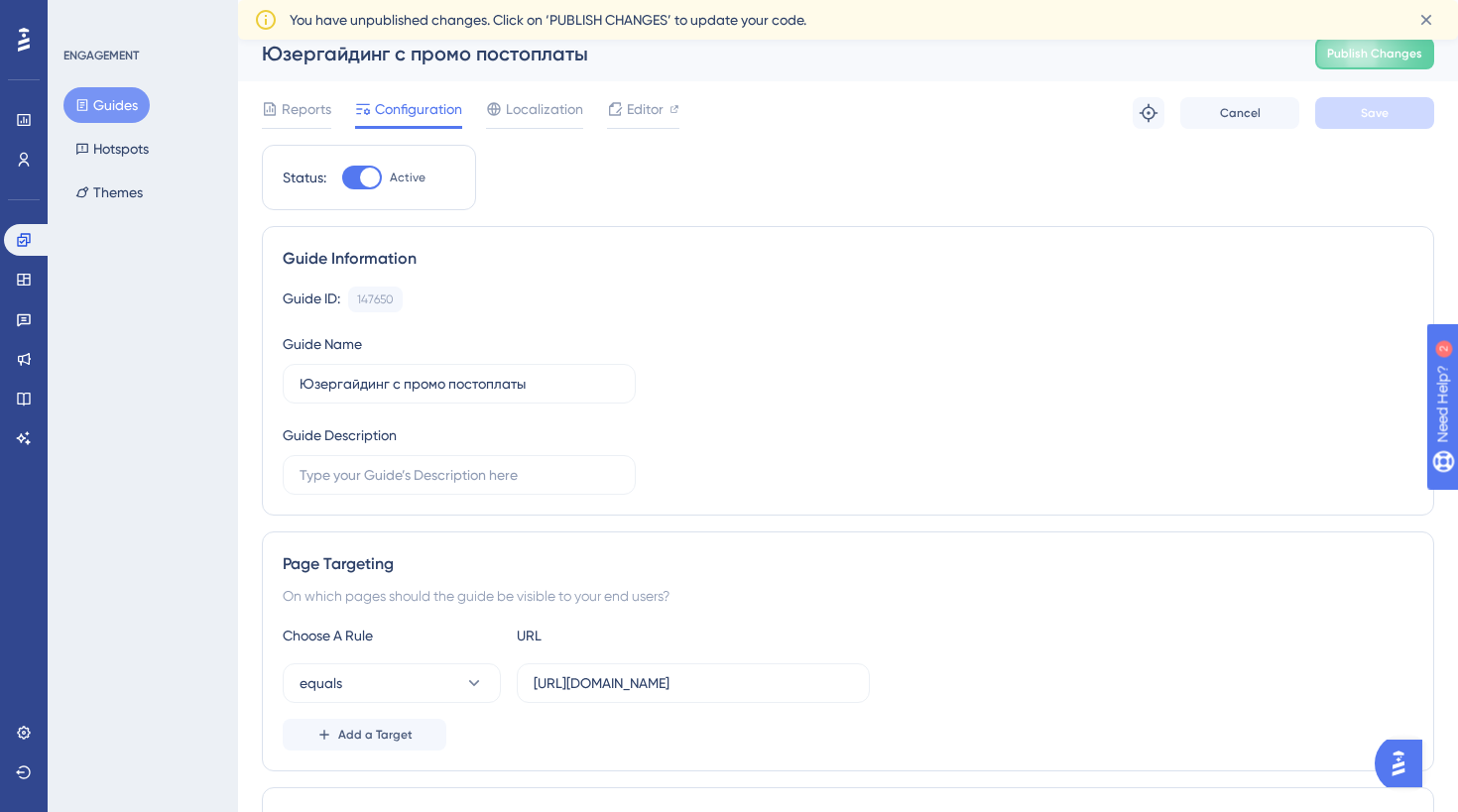 scroll, scrollTop: 0, scrollLeft: 0, axis: both 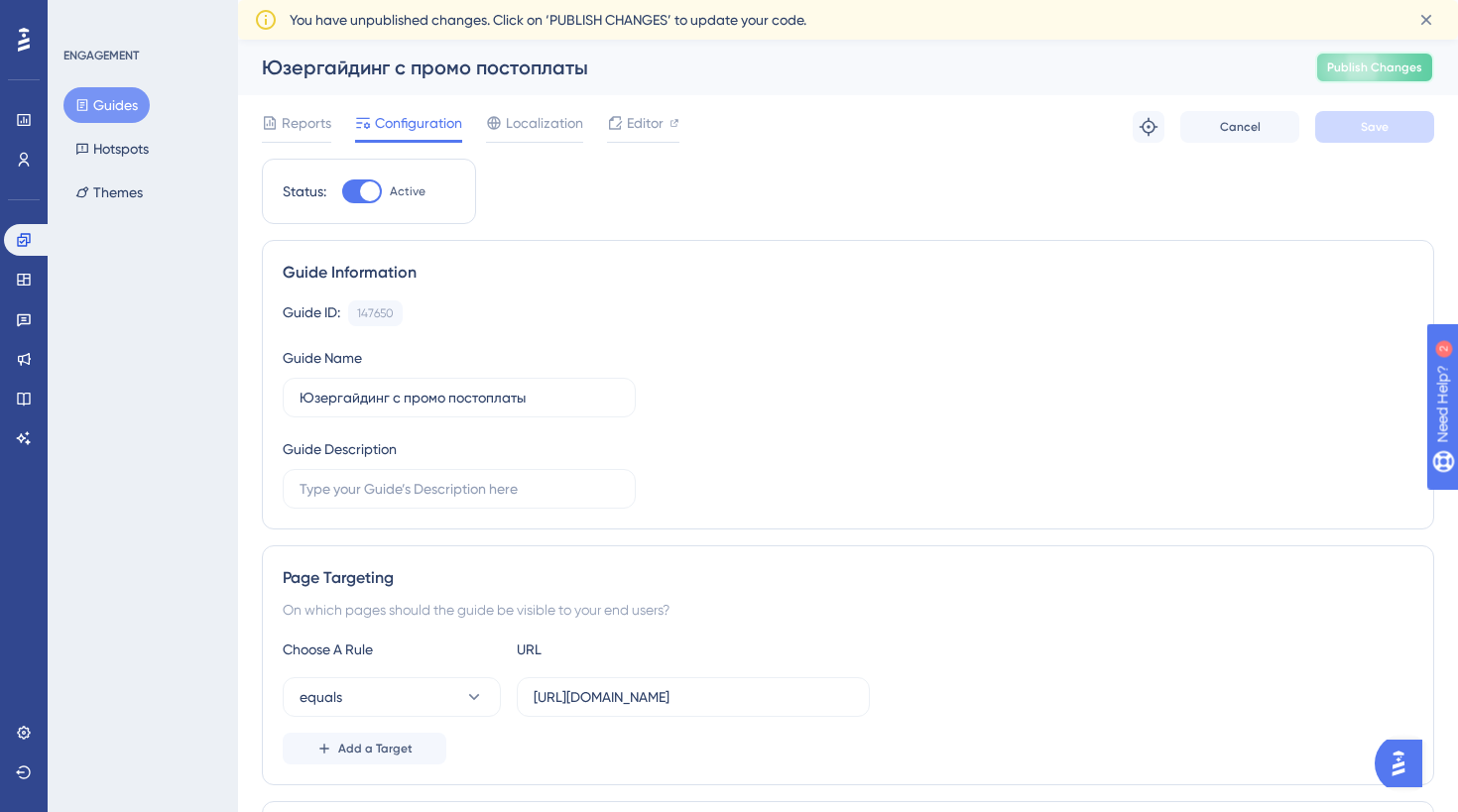 click on "Publish Changes" at bounding box center (1375, 67) 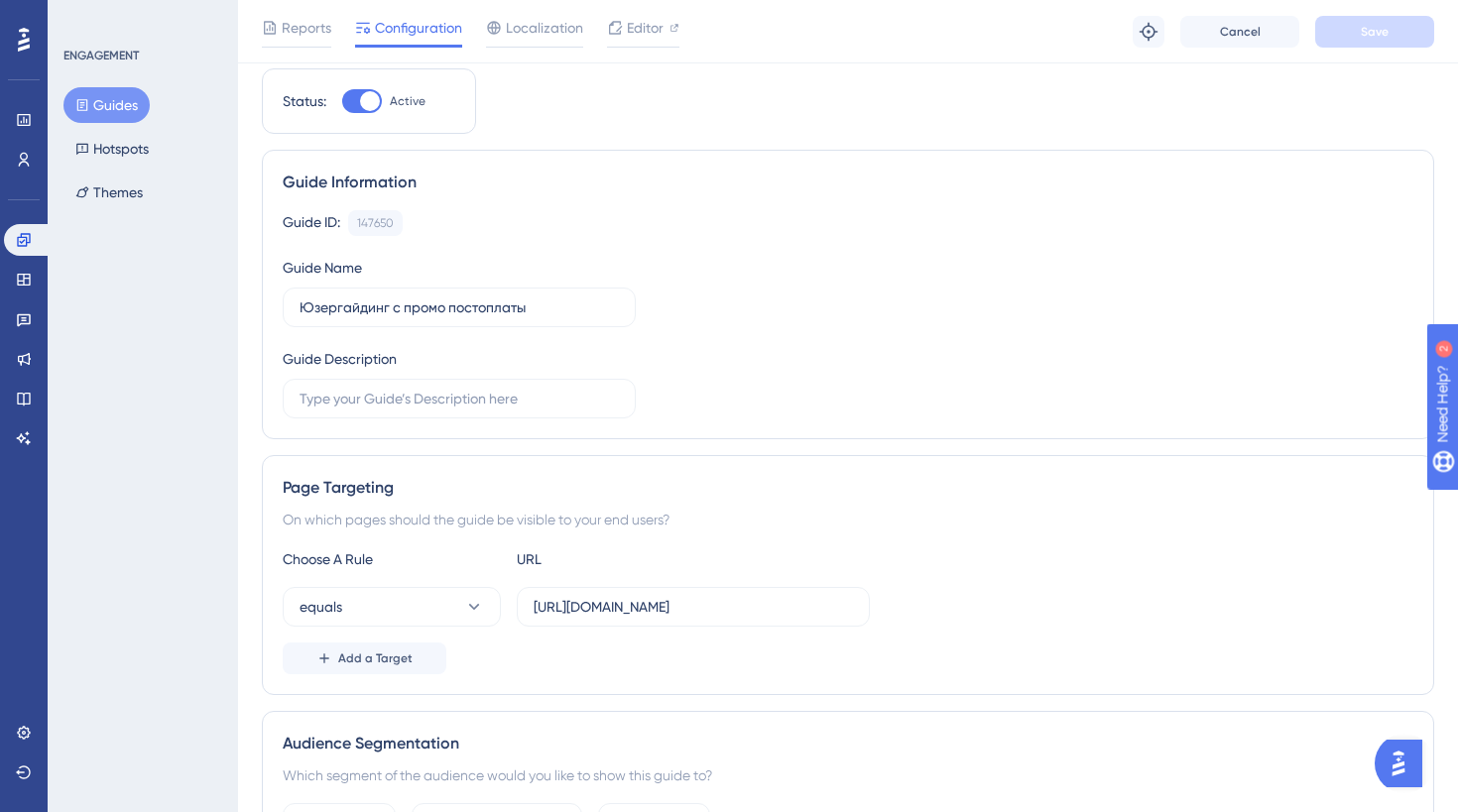 scroll, scrollTop: 0, scrollLeft: 0, axis: both 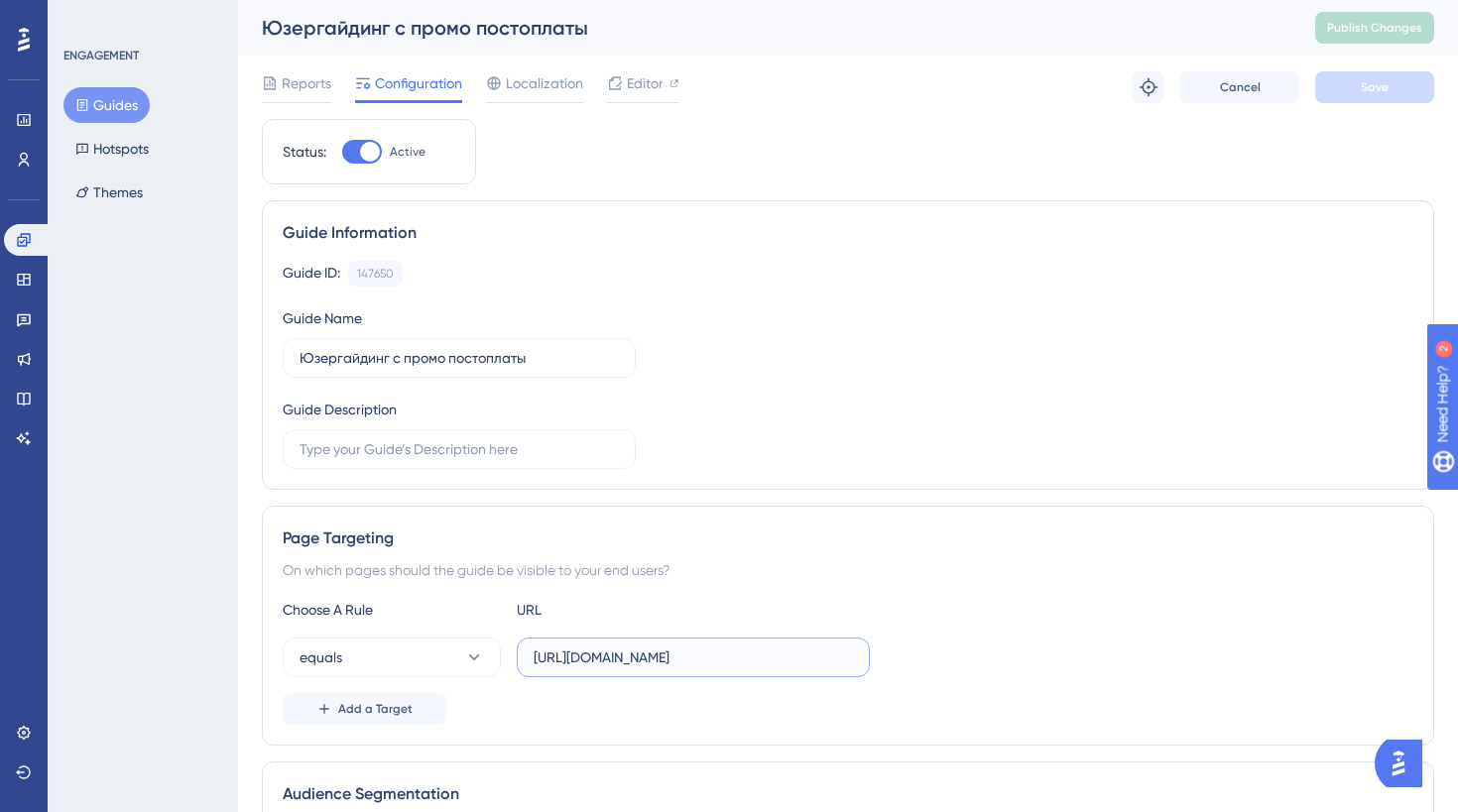 click on "https://new.elama.ru/my/statistics/?period%5Bstart%5D=2025-06-20T00%3A00%3A00%2B03%3A00&period%5Bend%5D=2025-06-26T23%3A59%3A59%2B03%3A00" at bounding box center [693, 657] 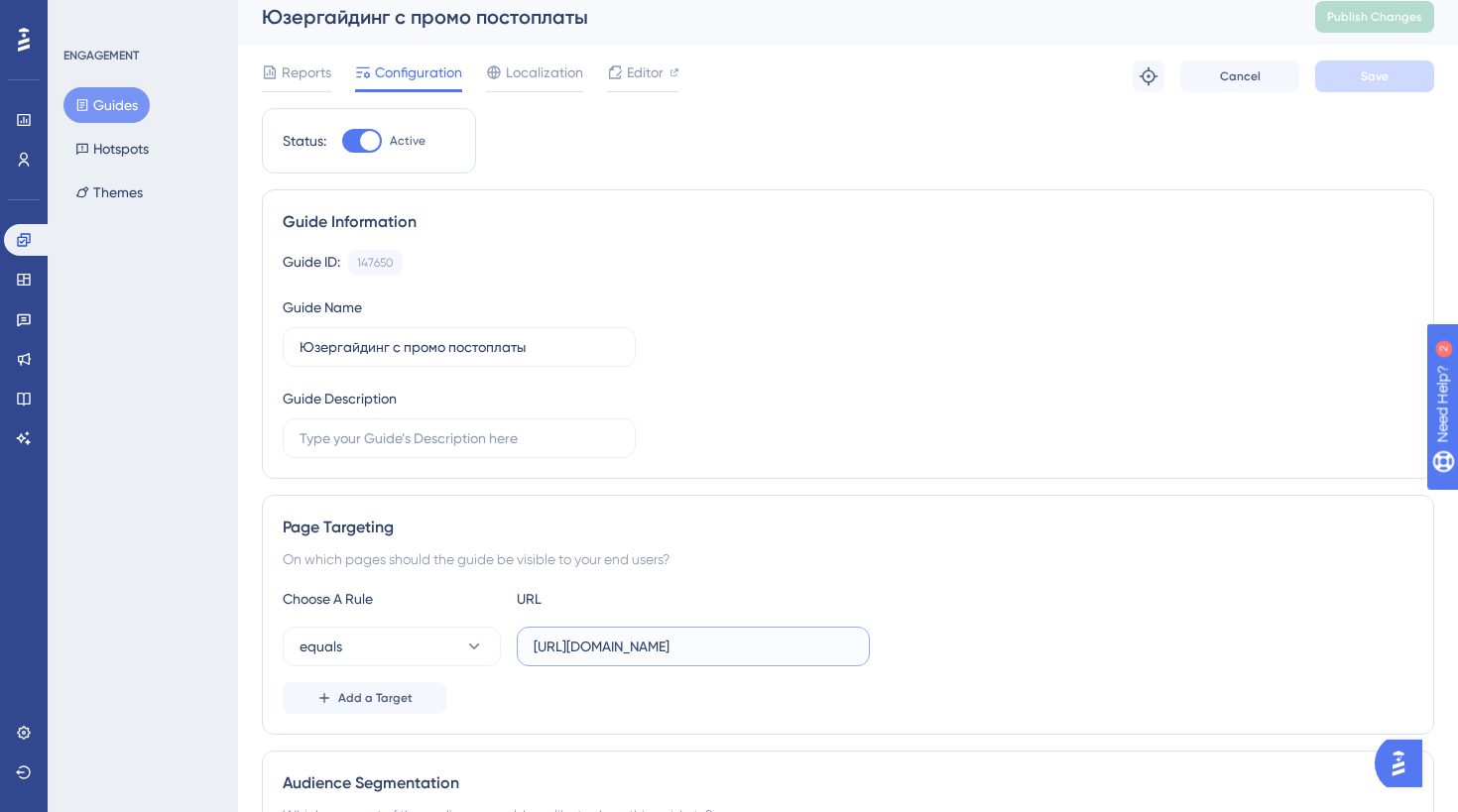 scroll, scrollTop: 17, scrollLeft: 0, axis: vertical 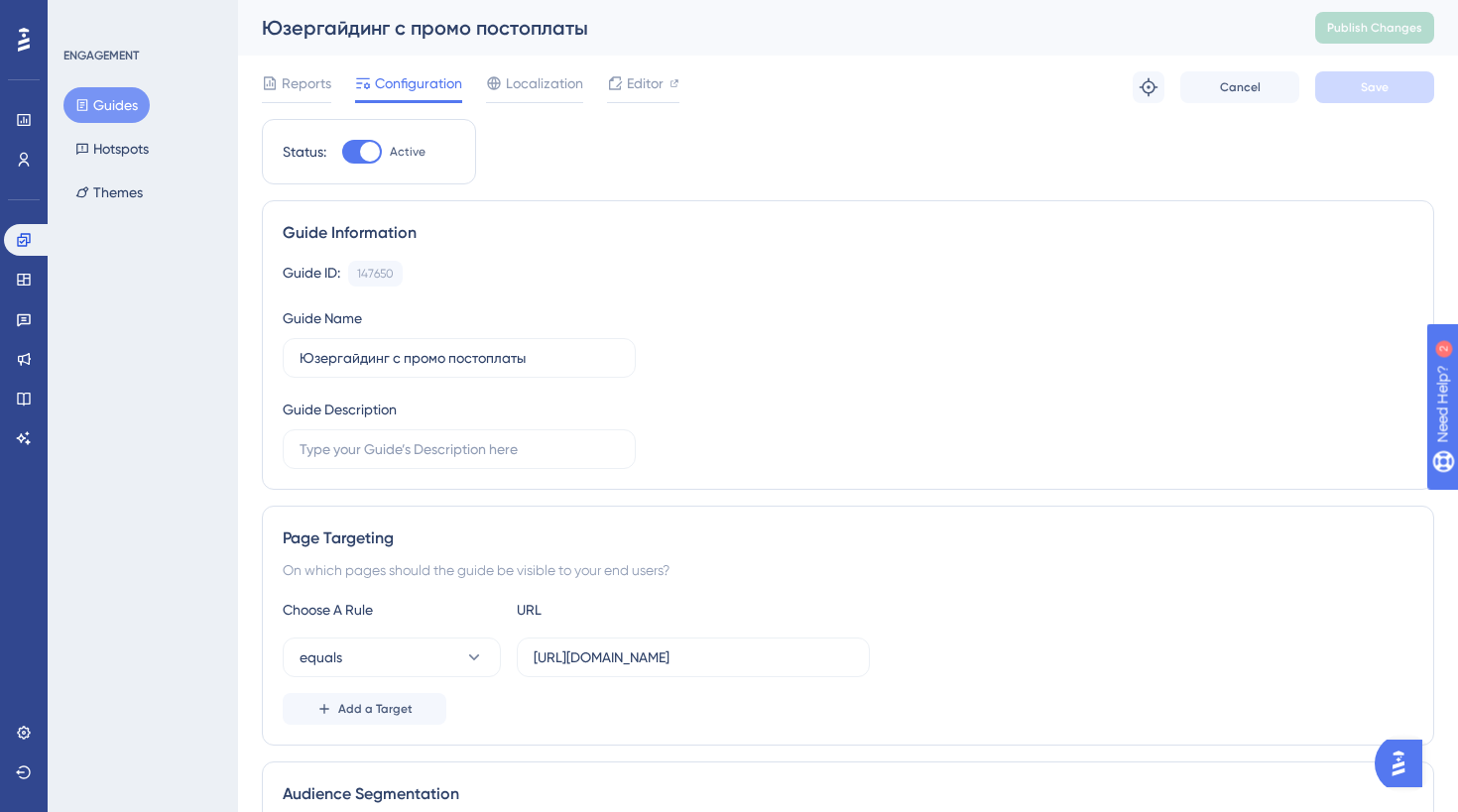 click on "Guides" at bounding box center (106, 105) 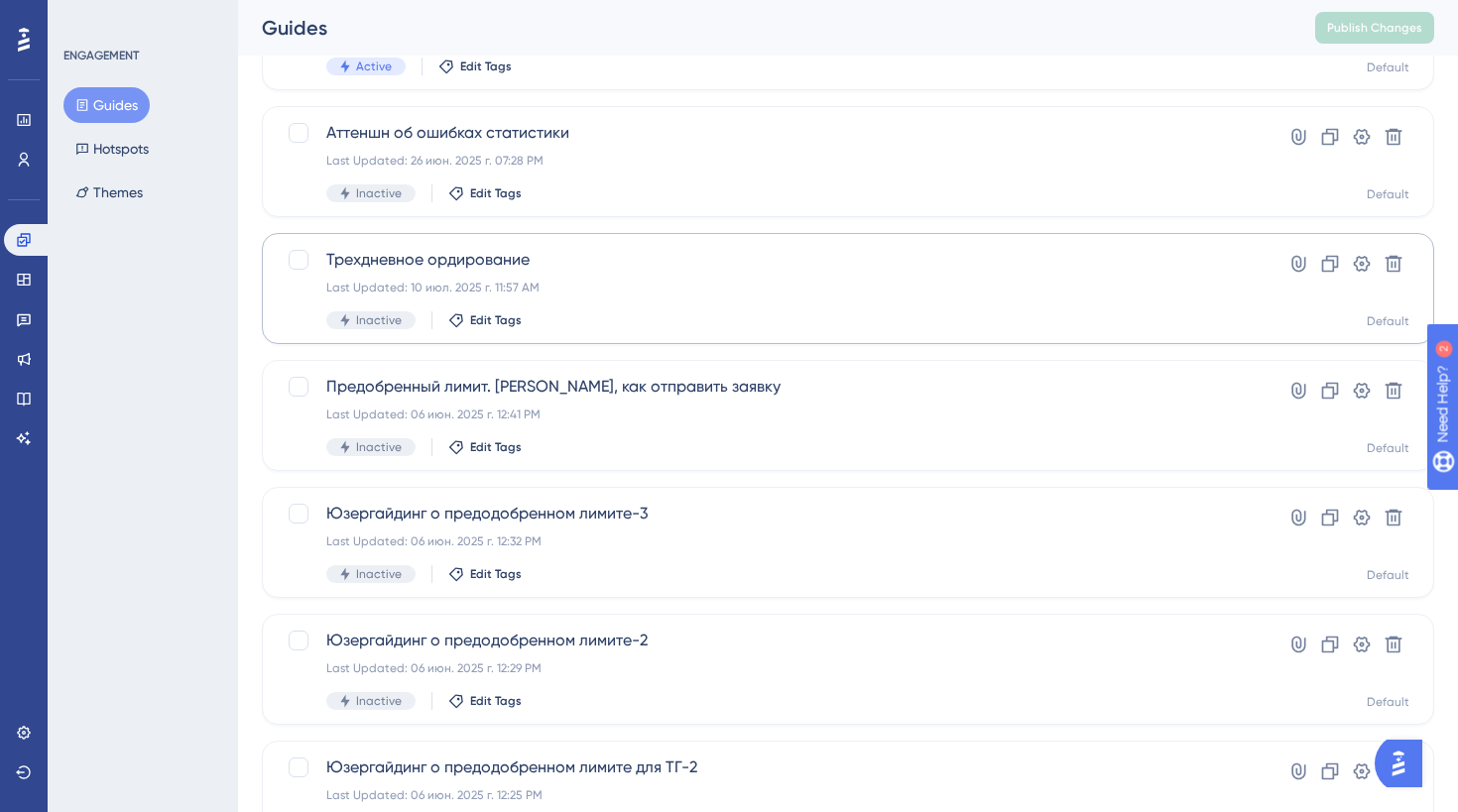 scroll, scrollTop: 306, scrollLeft: 0, axis: vertical 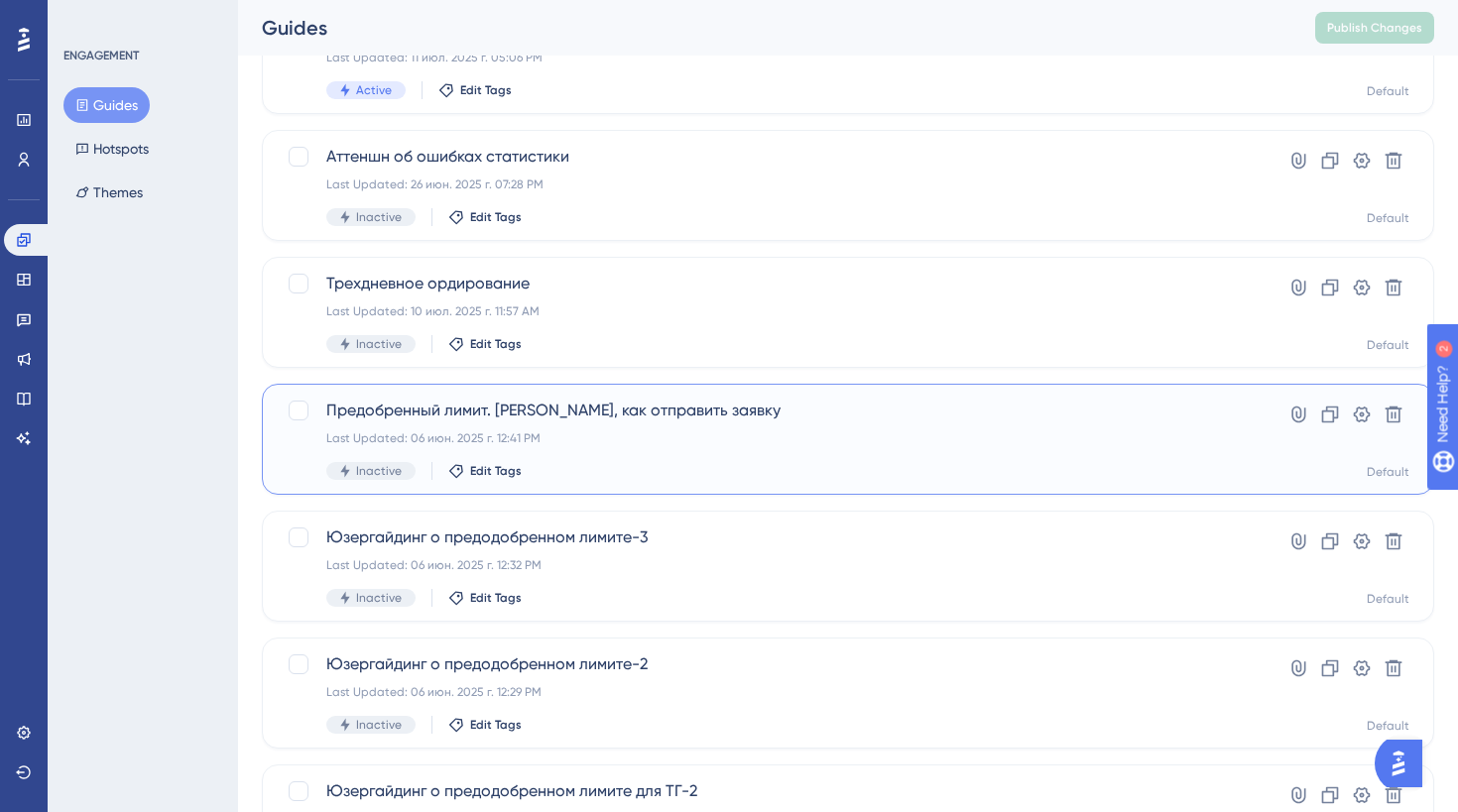 click on "Inactive Edit Tags" at bounding box center (769, 471) 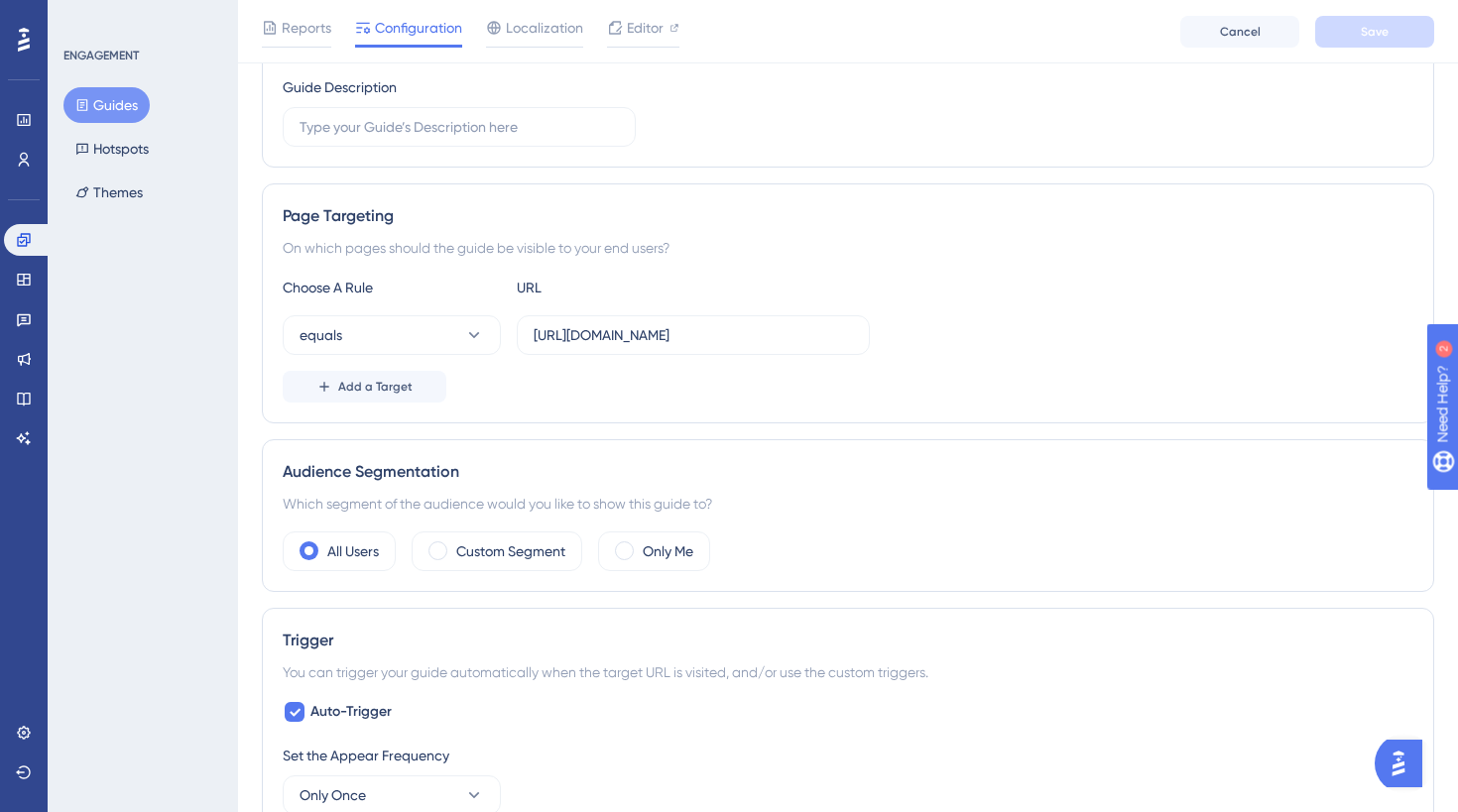 scroll, scrollTop: 331, scrollLeft: 0, axis: vertical 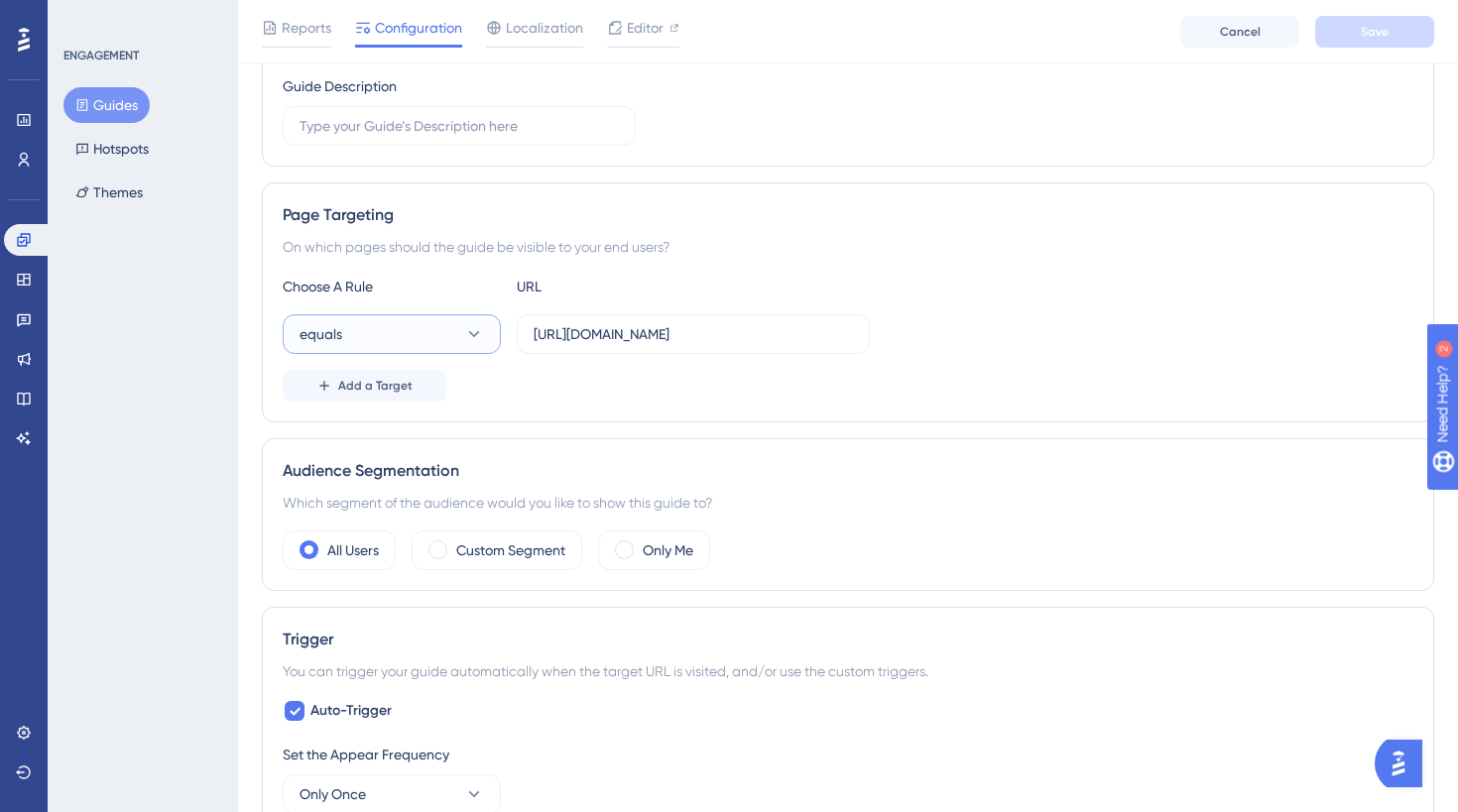 click 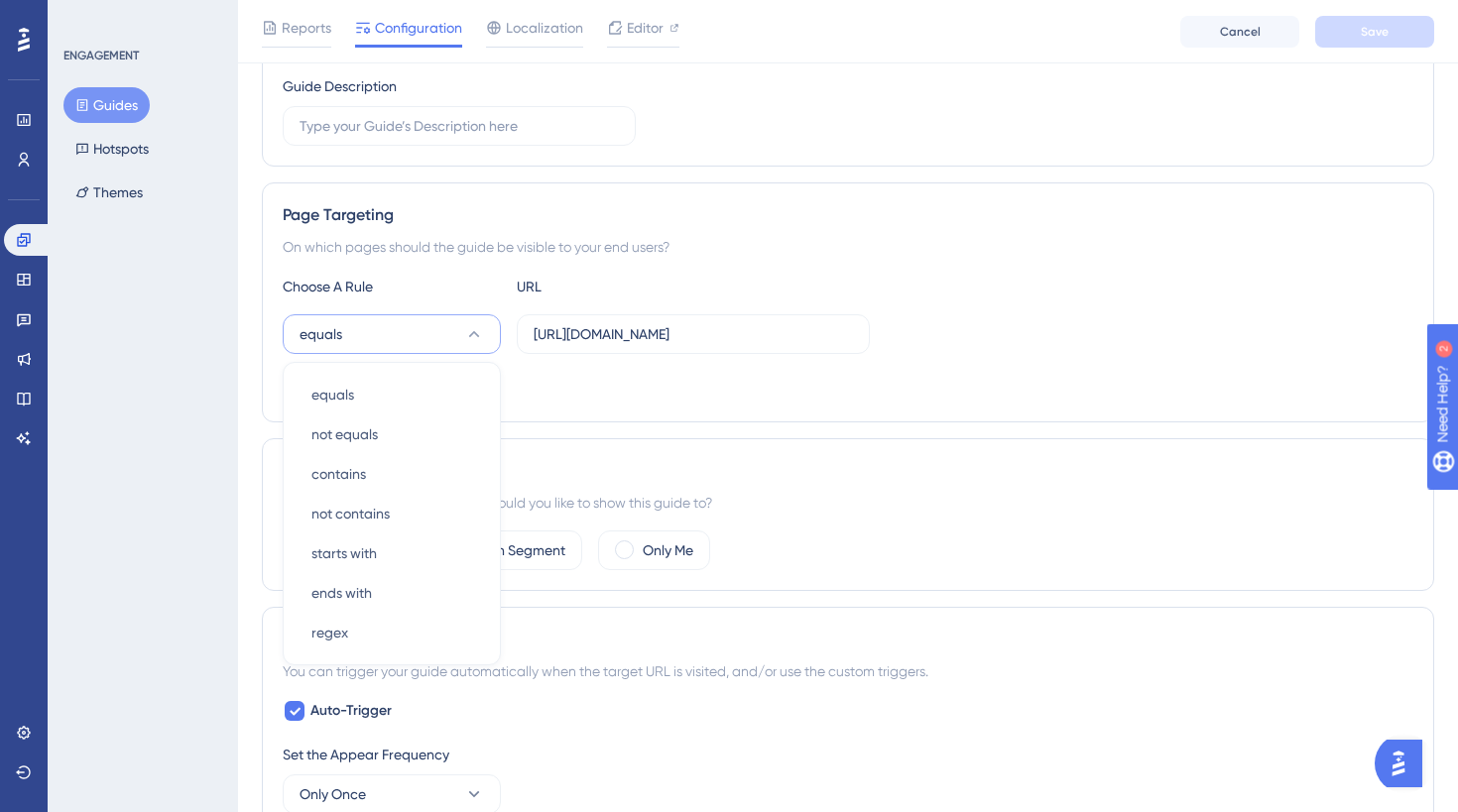 scroll, scrollTop: 427, scrollLeft: 0, axis: vertical 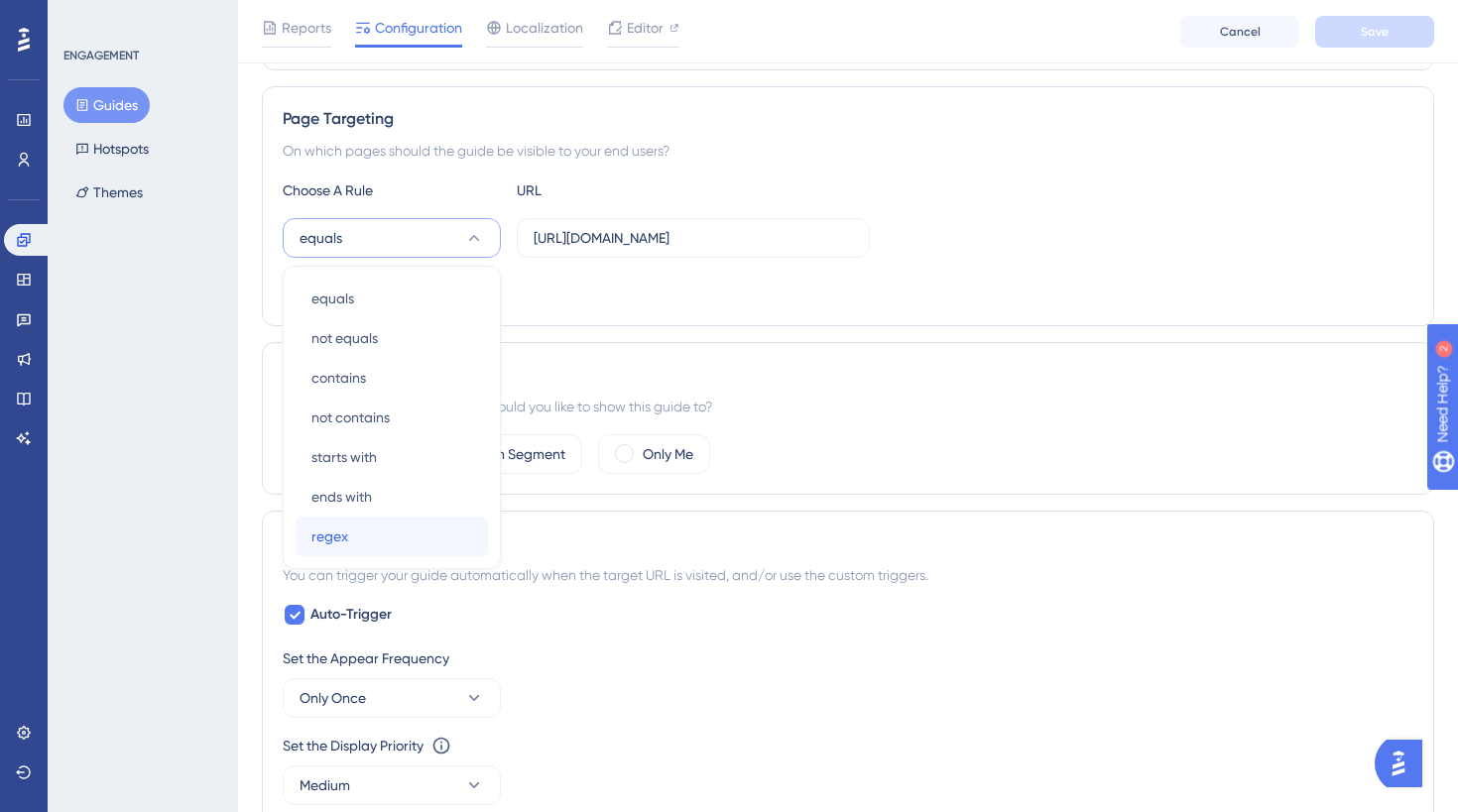 click on "regex regex" at bounding box center (392, 536) 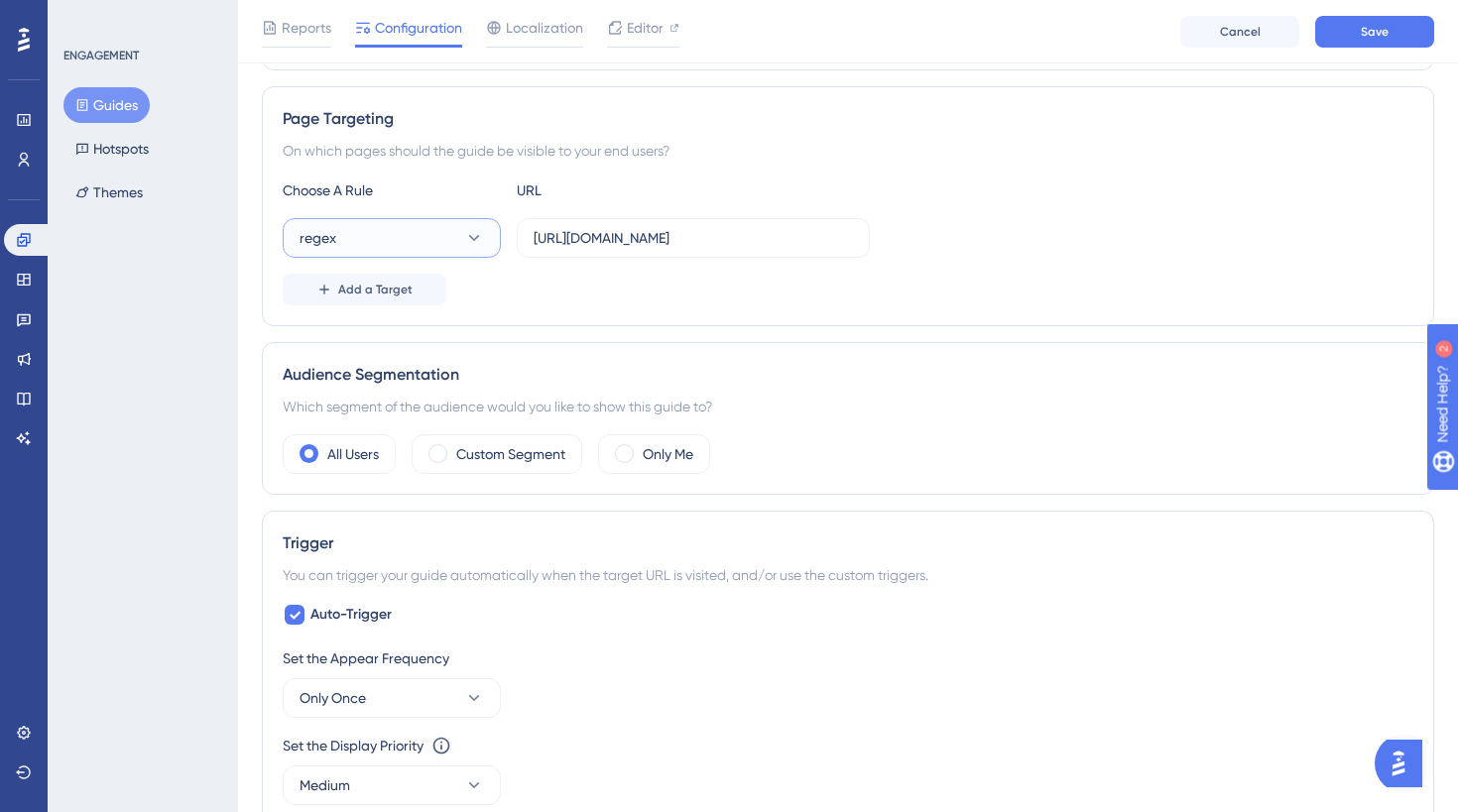 click on "regex" at bounding box center [392, 238] 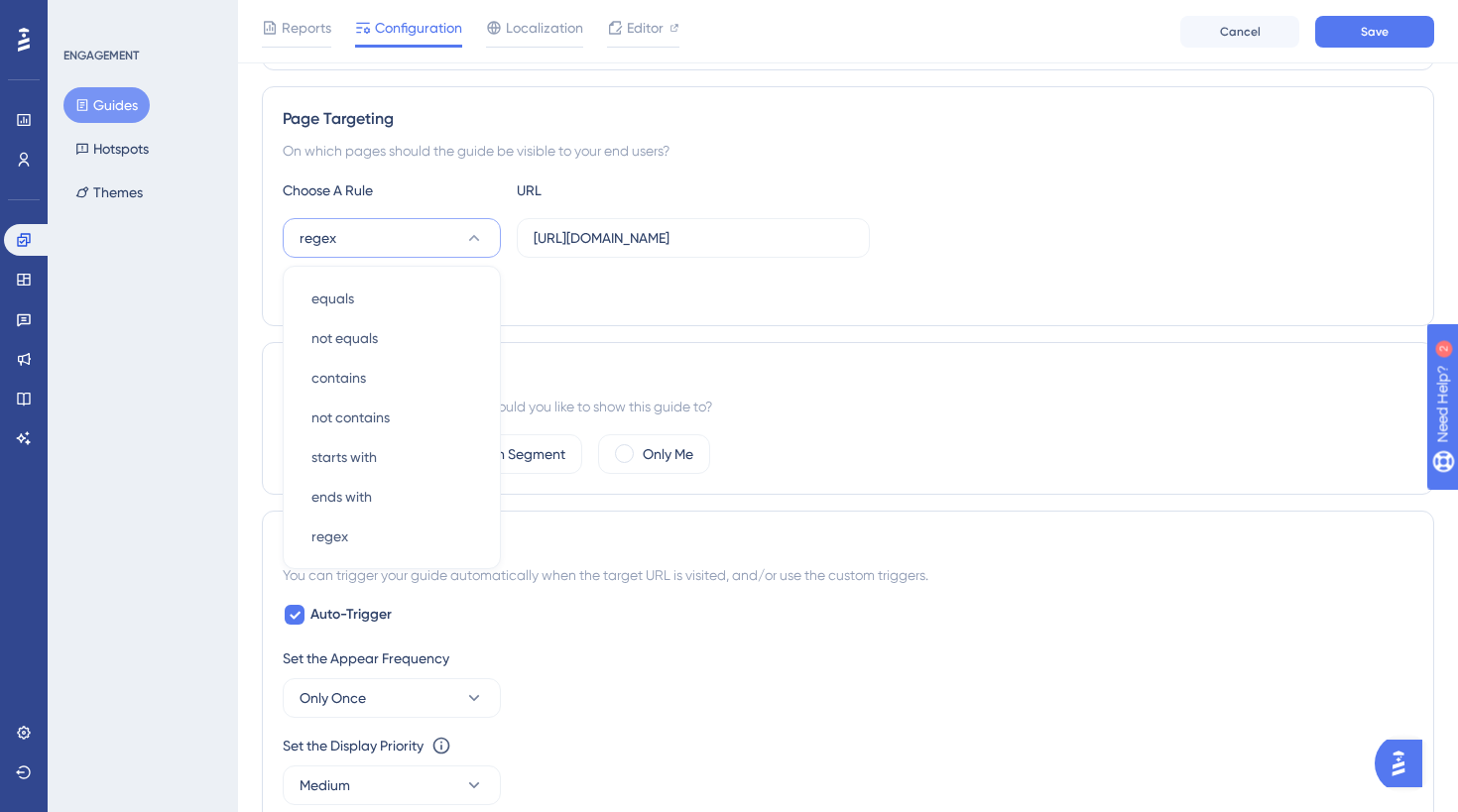scroll, scrollTop: 426, scrollLeft: 0, axis: vertical 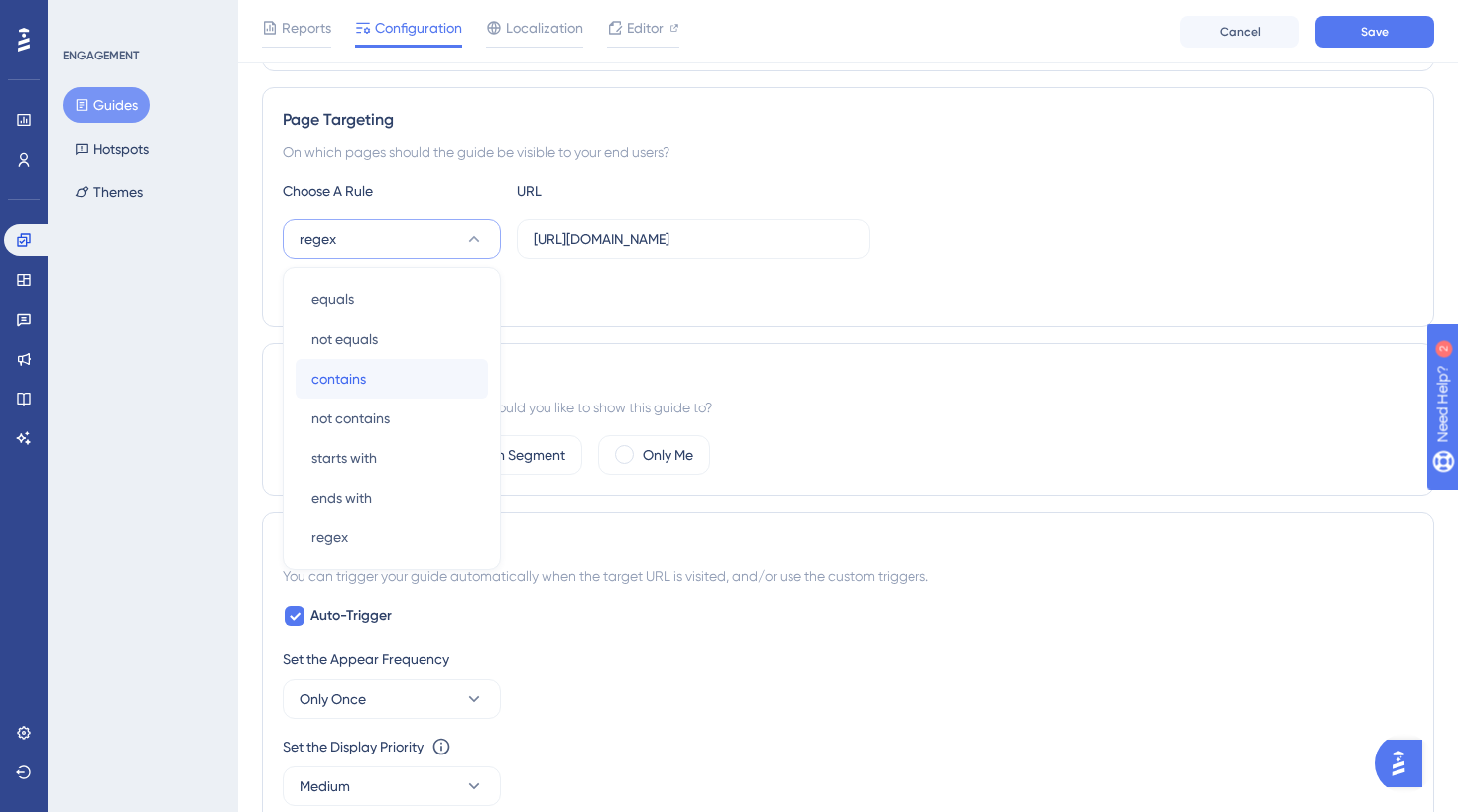 click on "contains contains" at bounding box center [392, 379] 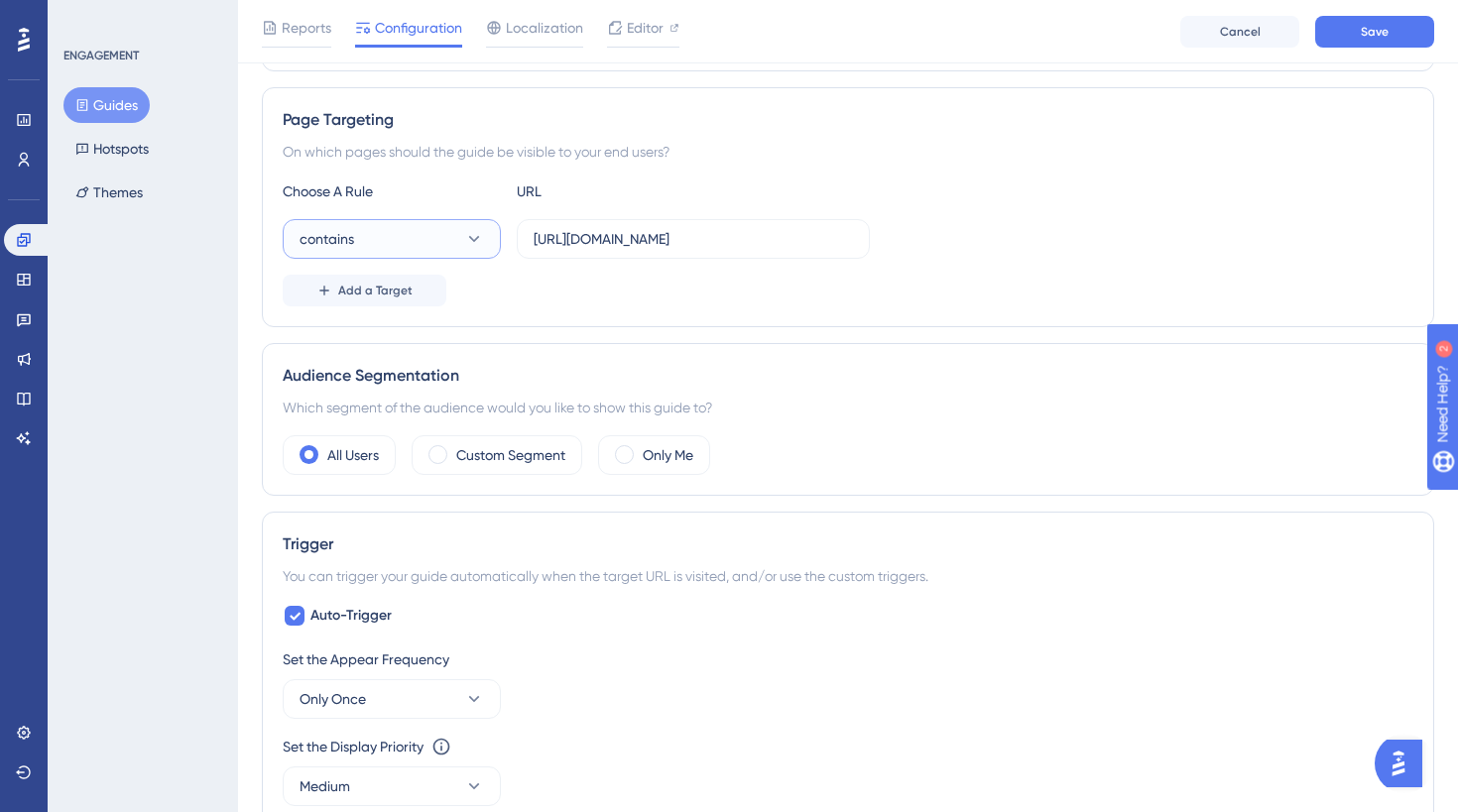 click 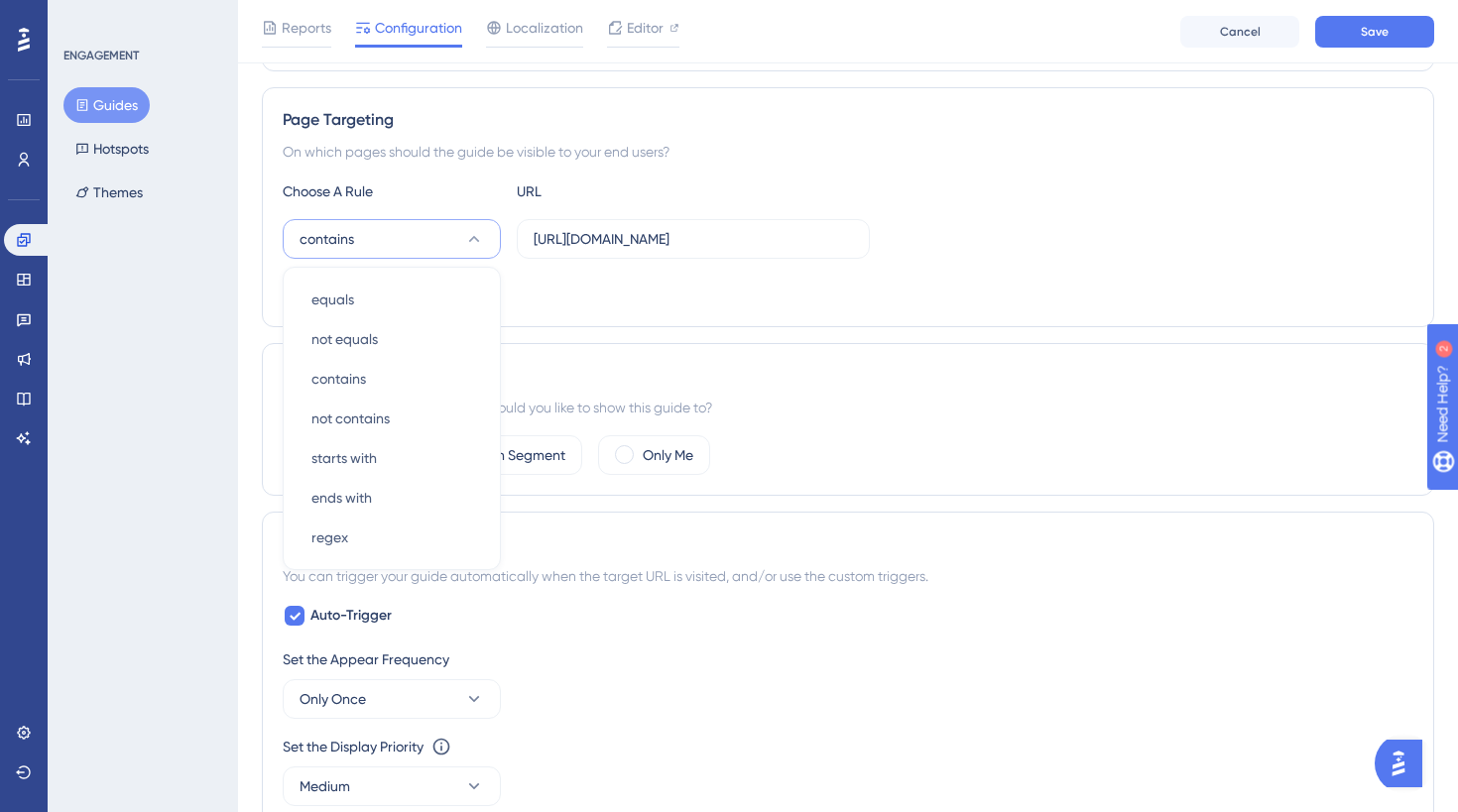 scroll, scrollTop: 427, scrollLeft: 0, axis: vertical 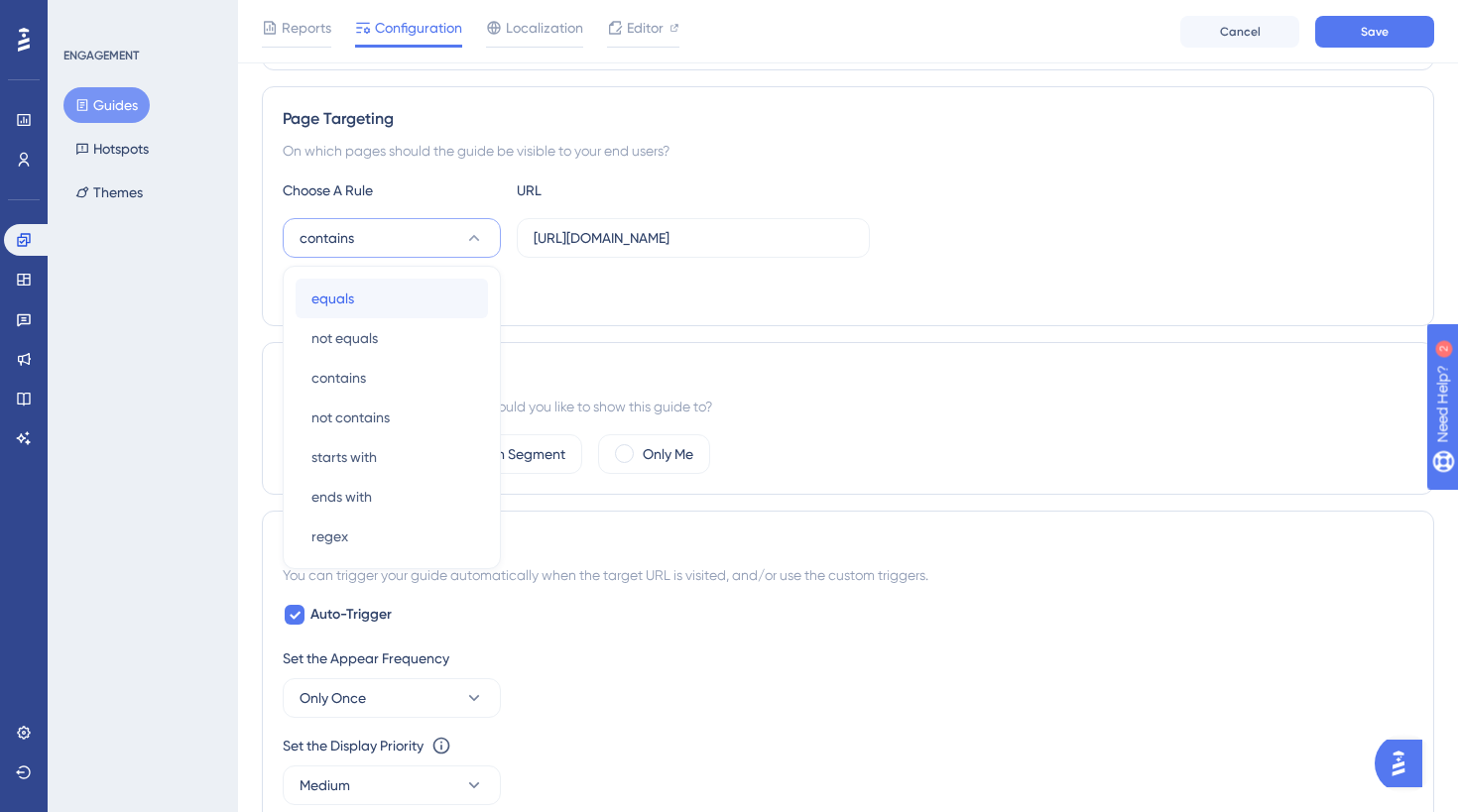 click on "equals equals" at bounding box center (392, 298) 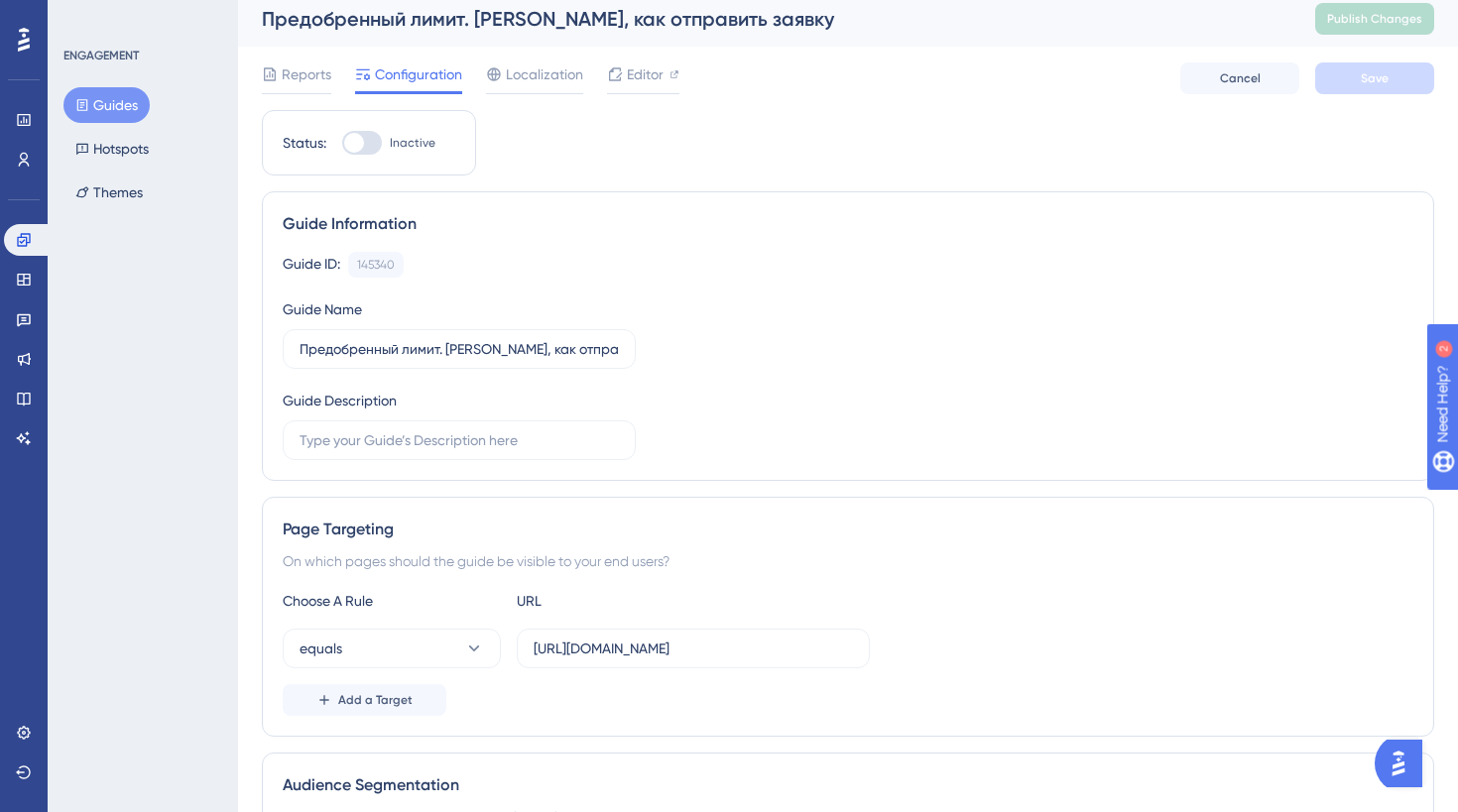 scroll, scrollTop: 0, scrollLeft: 0, axis: both 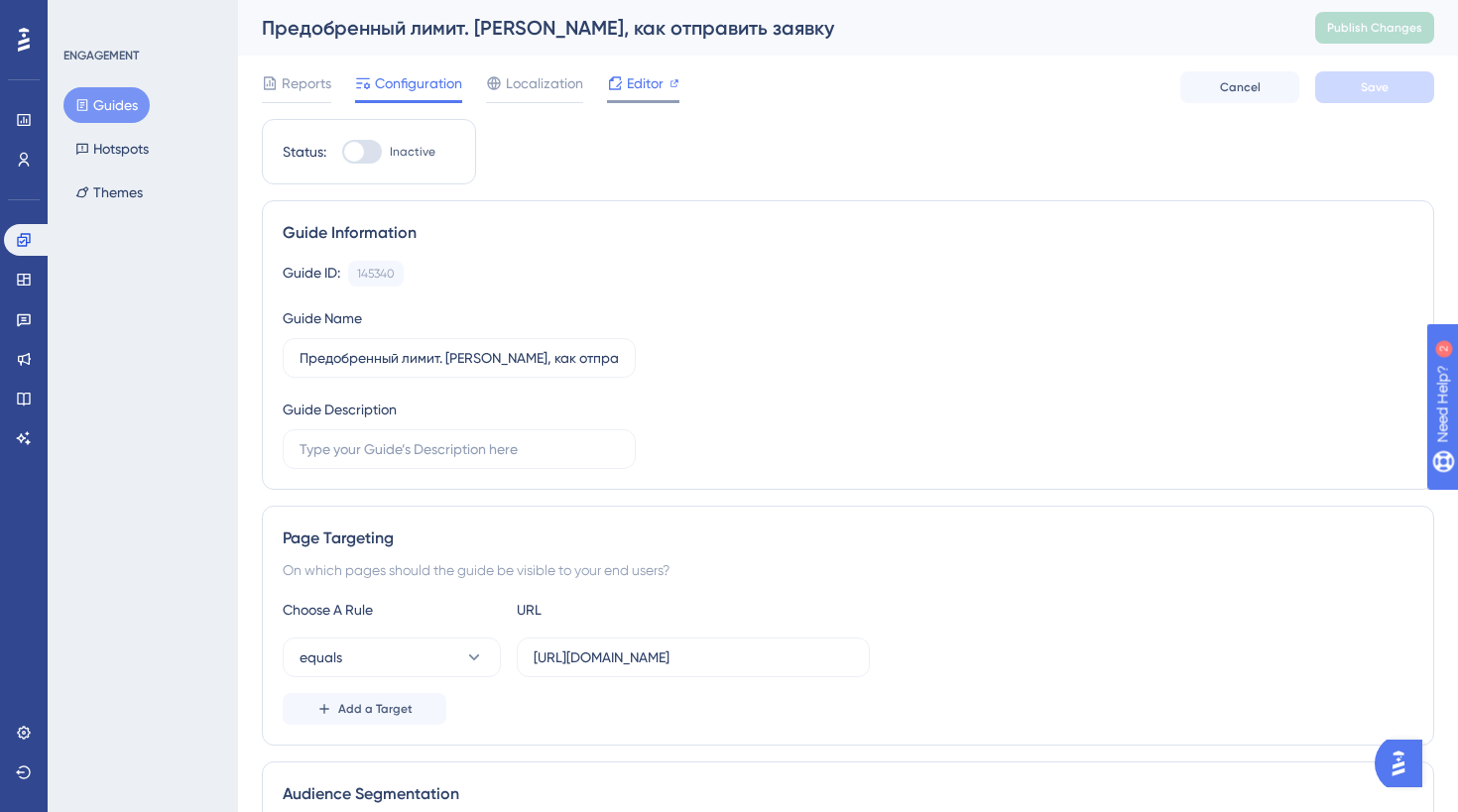 click on "Editor" at bounding box center [645, 83] 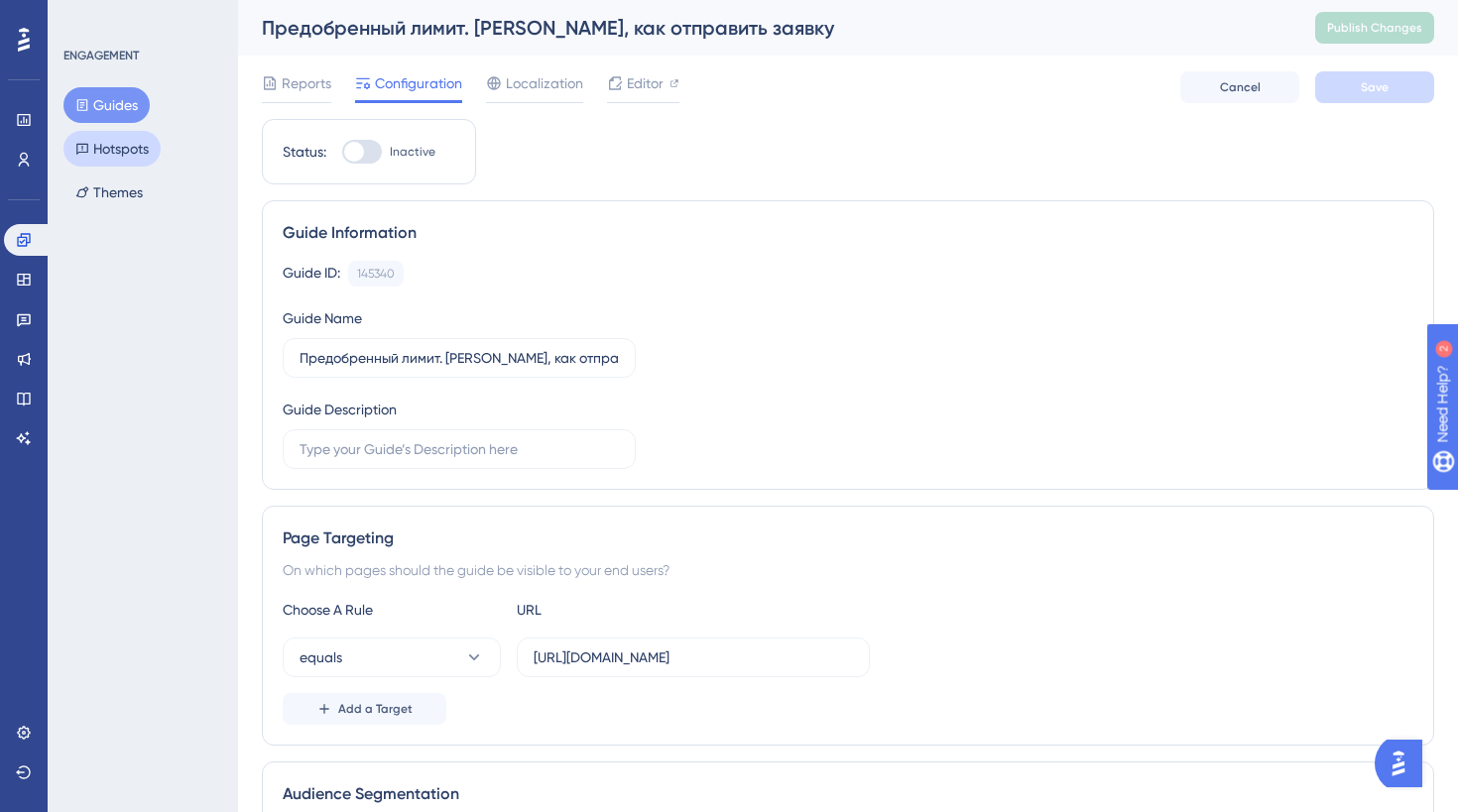 click on "Hotspots" at bounding box center [112, 149] 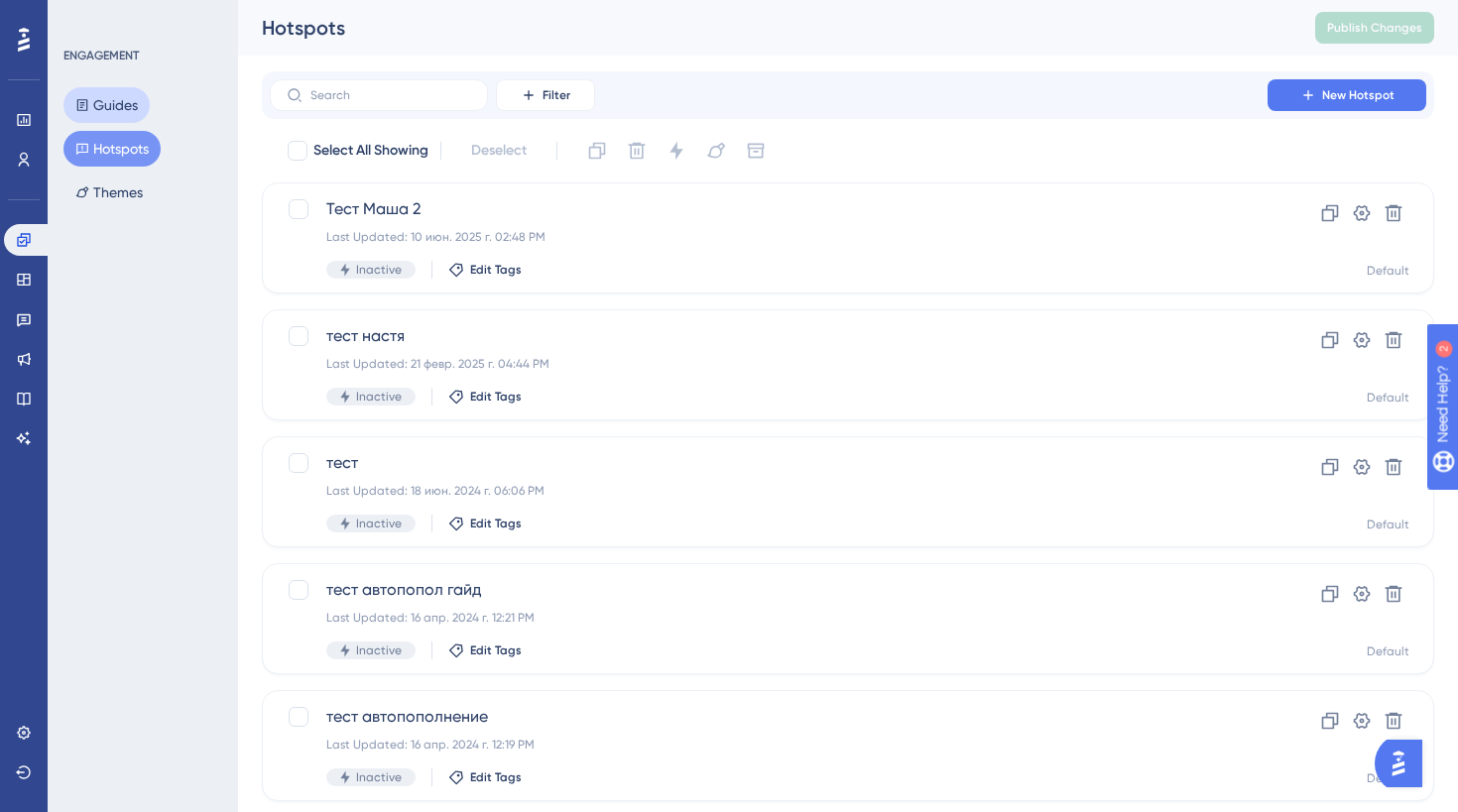 click on "Guides" at bounding box center [106, 105] 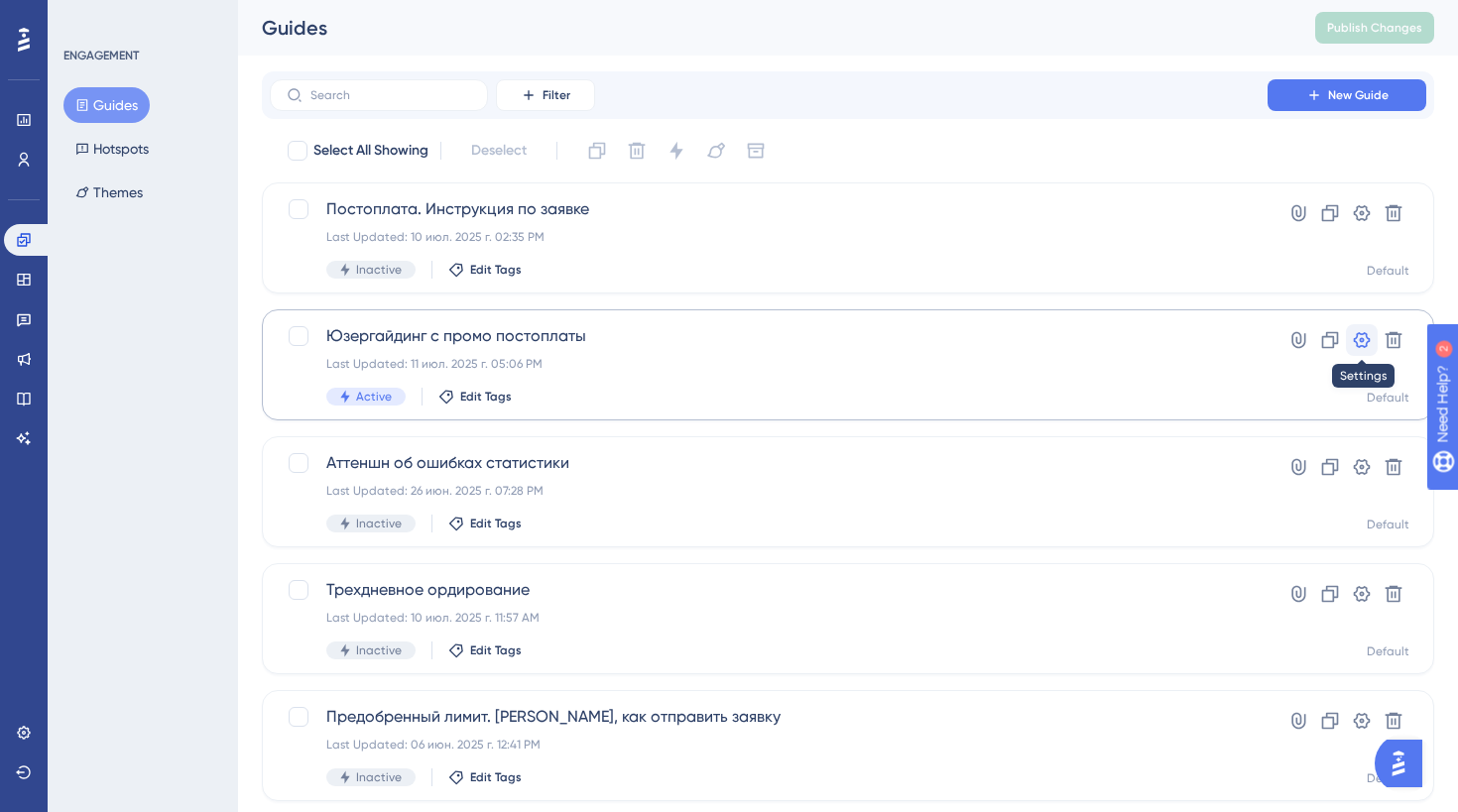 click at bounding box center (1362, 340) 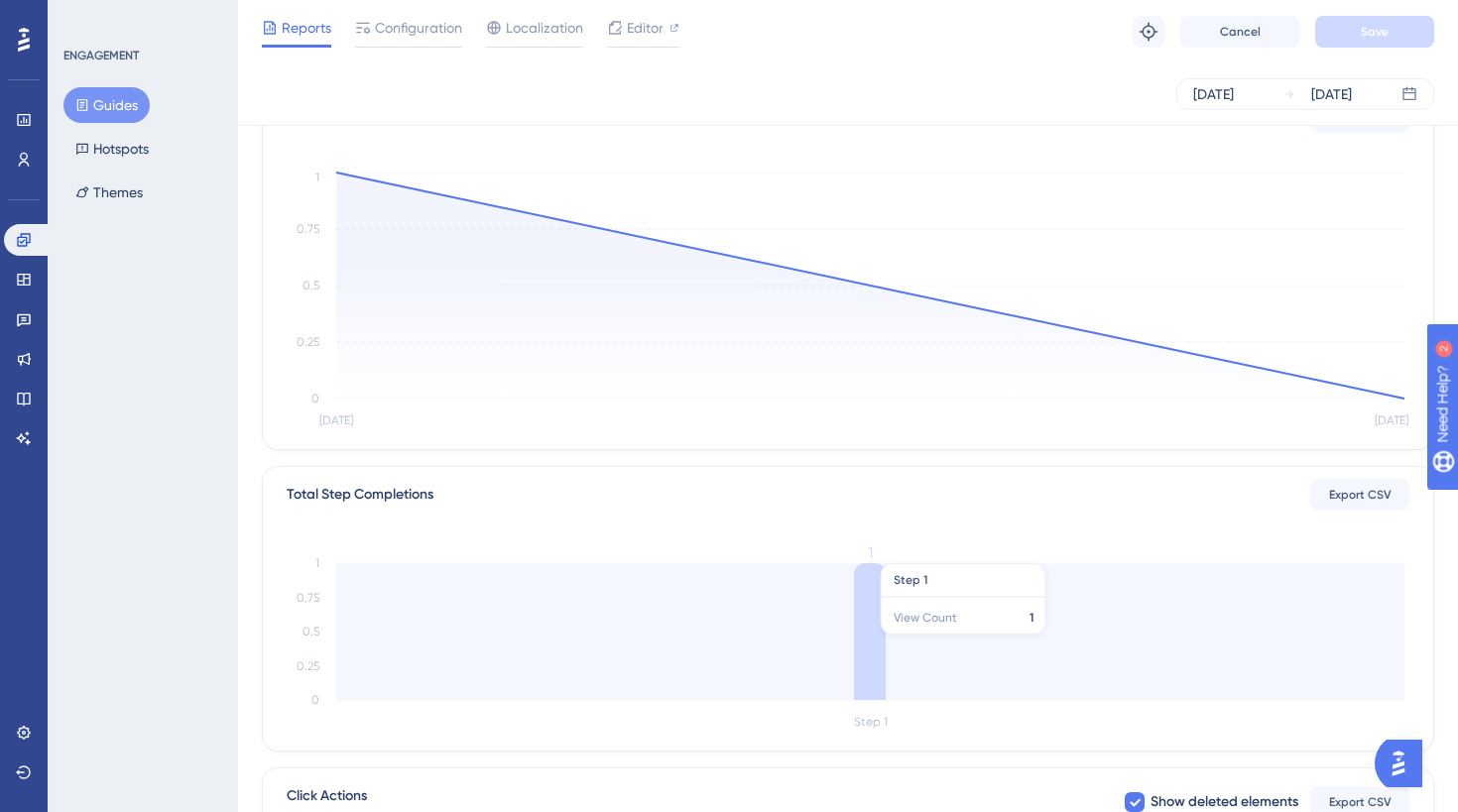 scroll, scrollTop: 0, scrollLeft: 0, axis: both 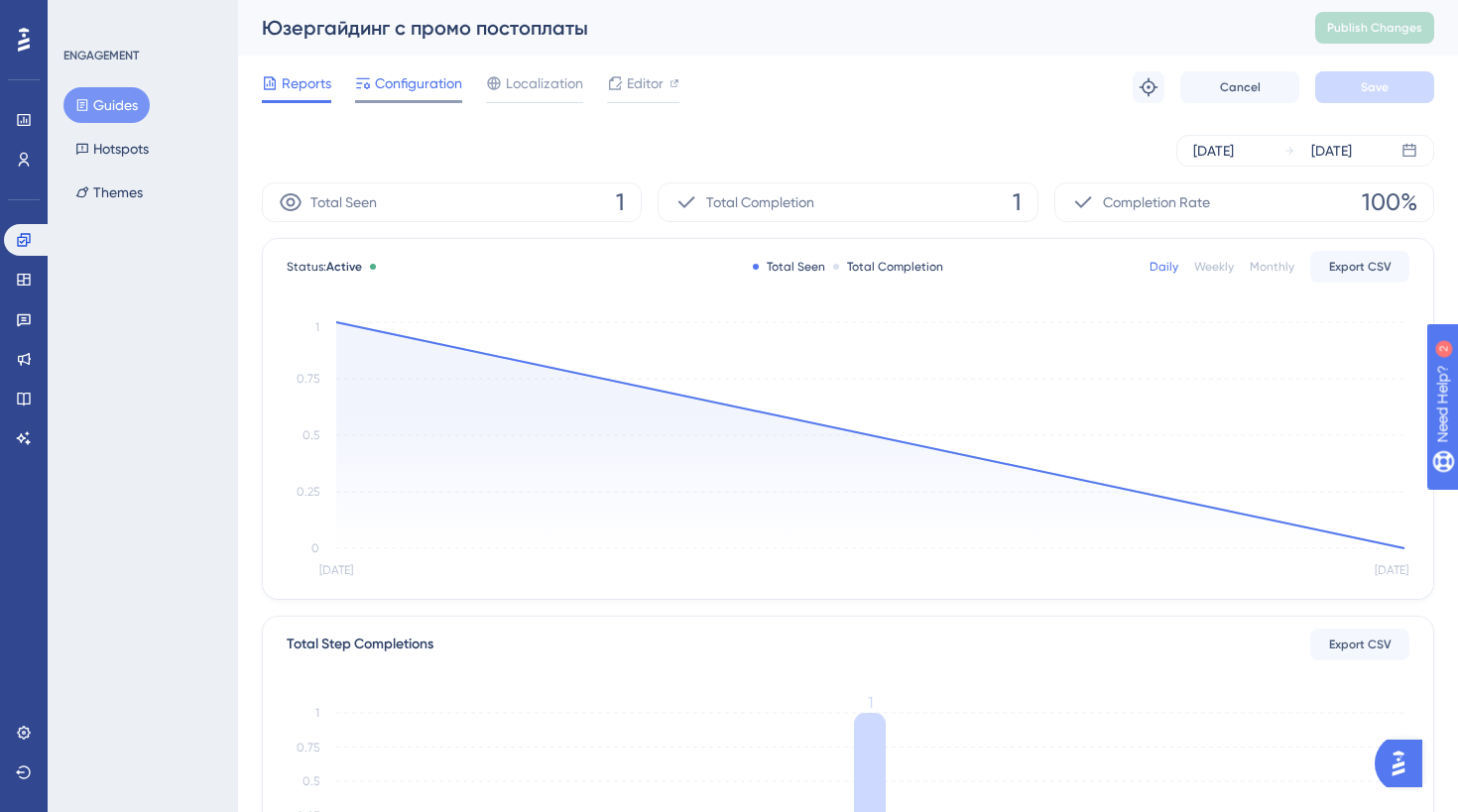 click on "Configuration" at bounding box center [419, 83] 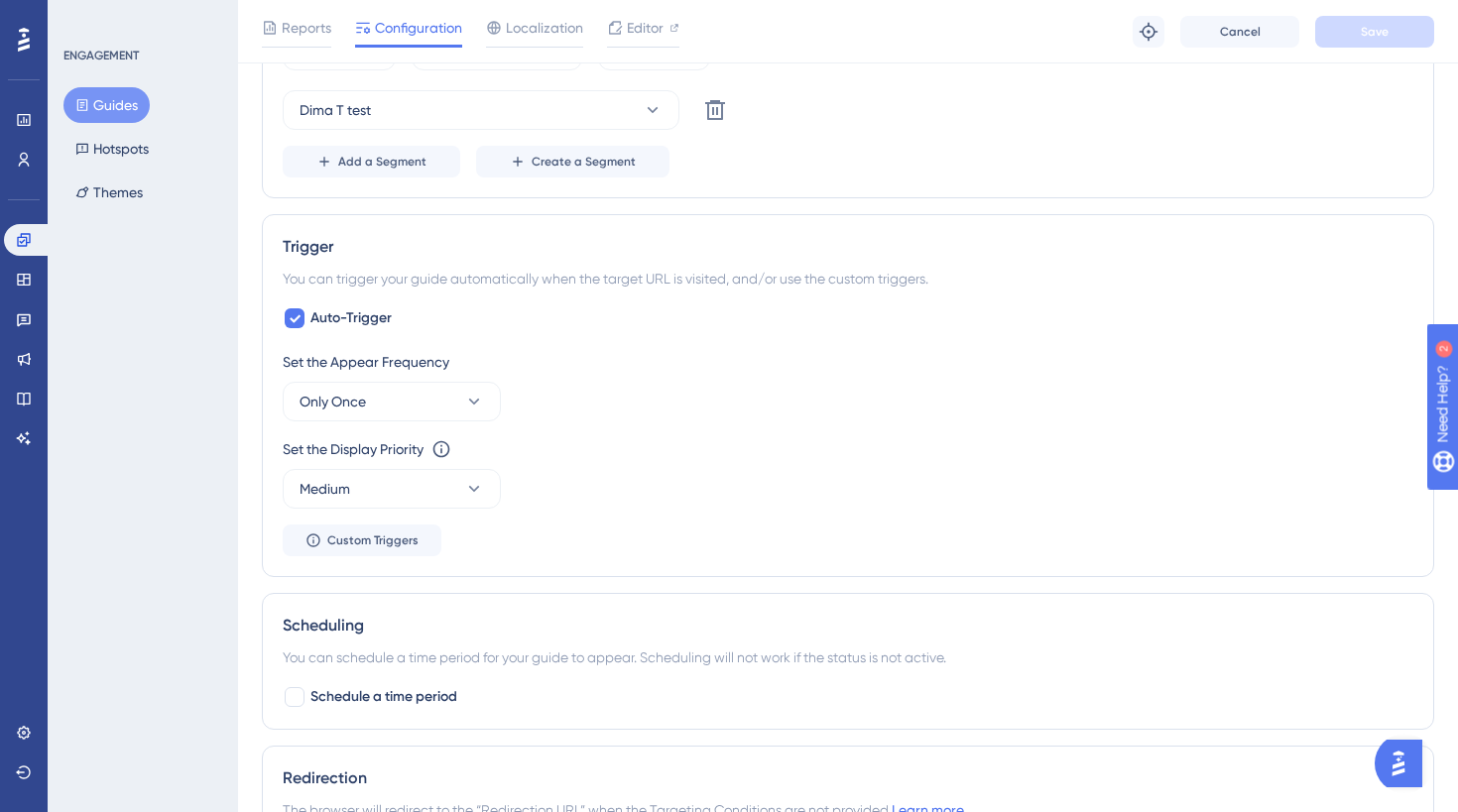 scroll, scrollTop: 843, scrollLeft: 0, axis: vertical 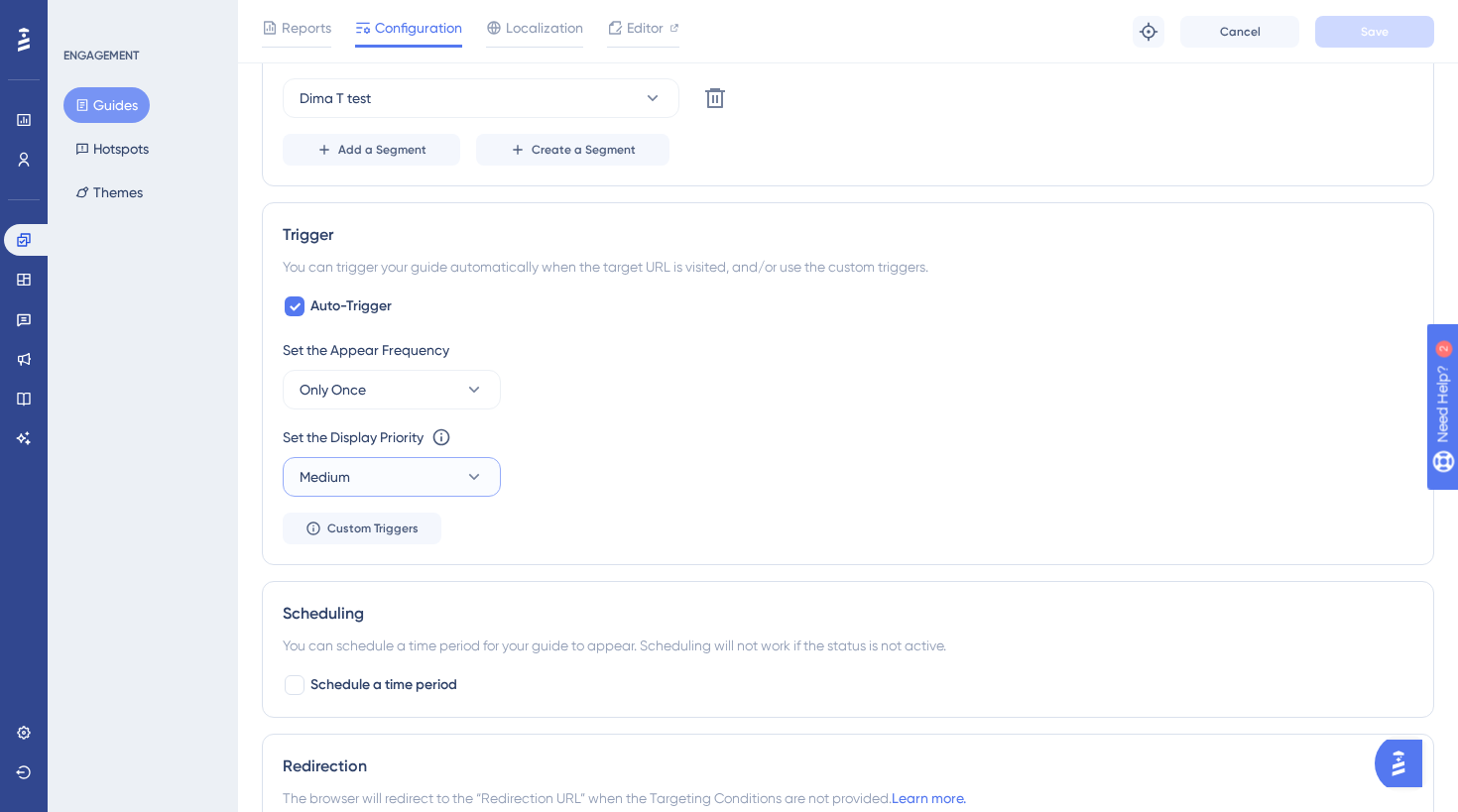 click on "Medium" at bounding box center (392, 477) 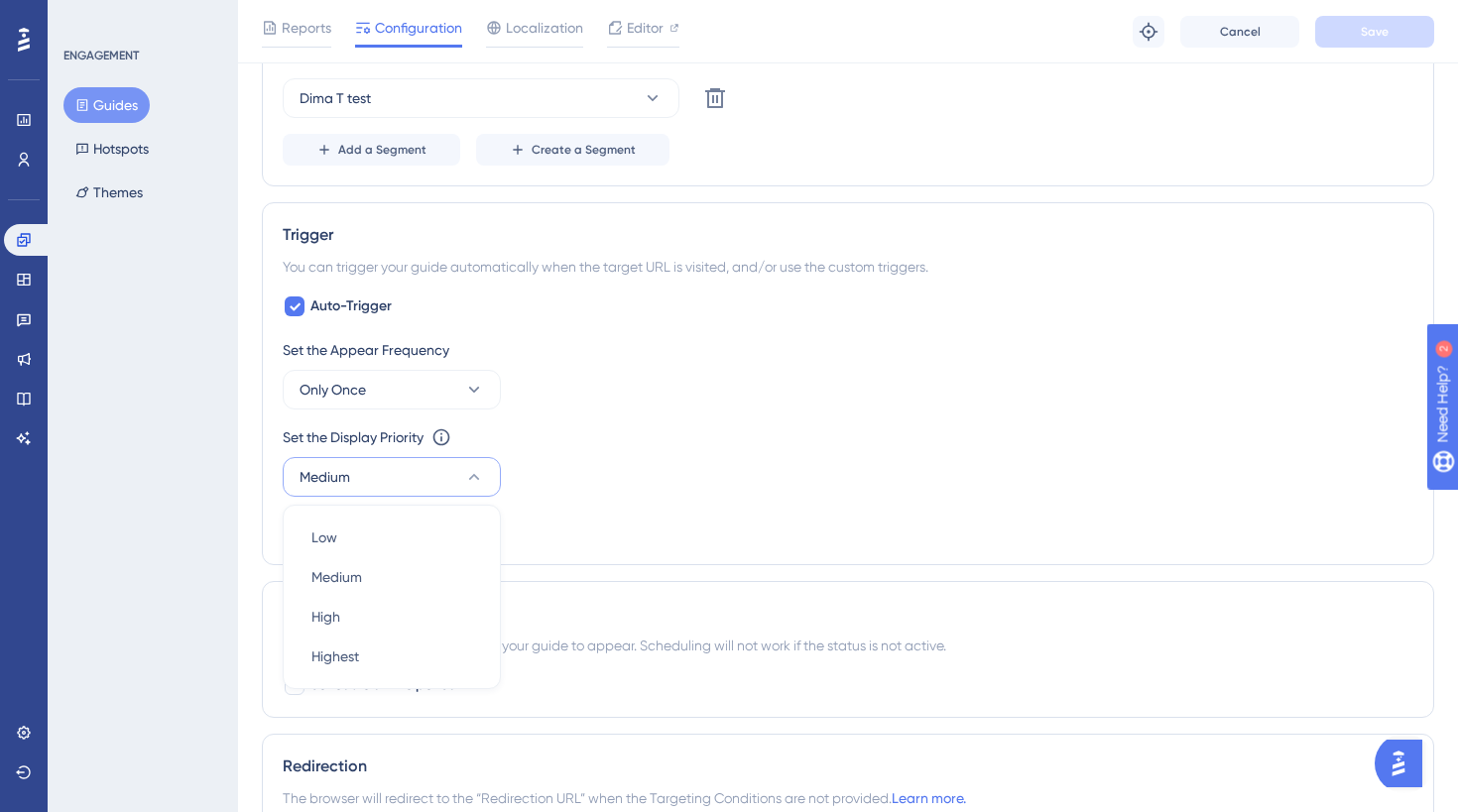 scroll, scrollTop: 1026, scrollLeft: 0, axis: vertical 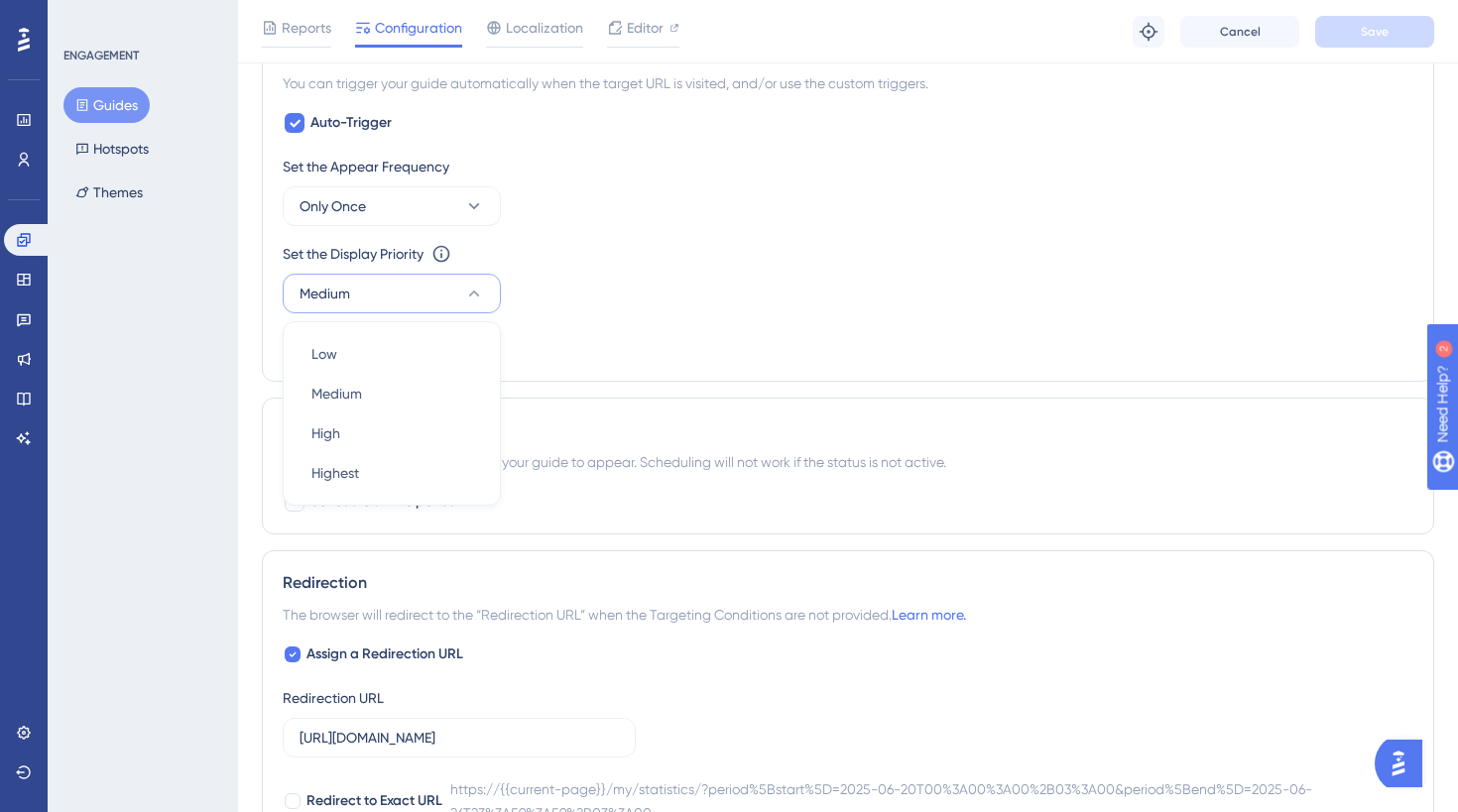 click on "Set the Appear Frequency Only Once Set the Display Priority This option will set the display priority between
auto-triggered materials in cases of conflicts between multiple materials Medium Low Low Medium Medium High High Highest Highest Custom Triggers" at bounding box center [848, 258] 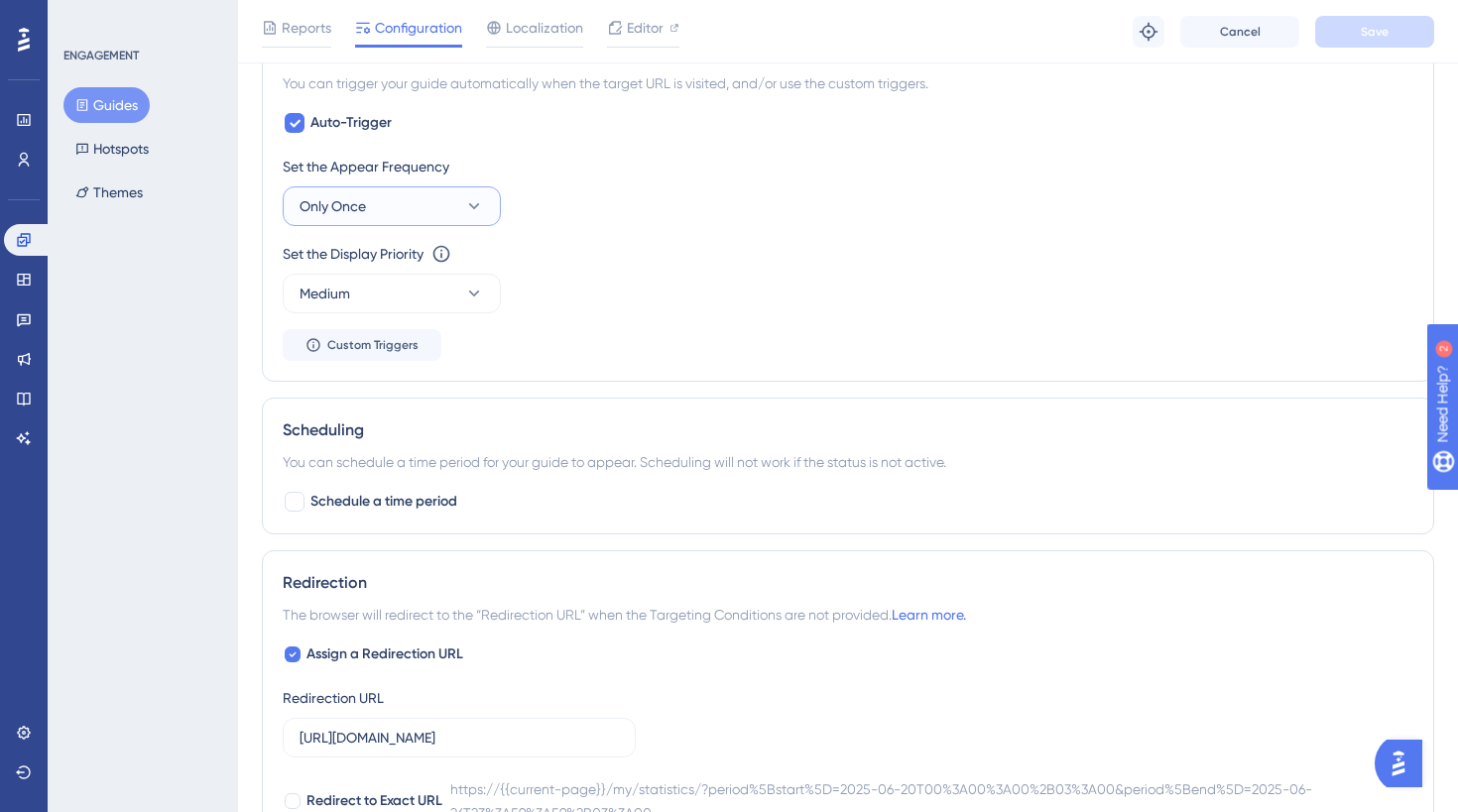 click on "Only Once" at bounding box center (392, 206) 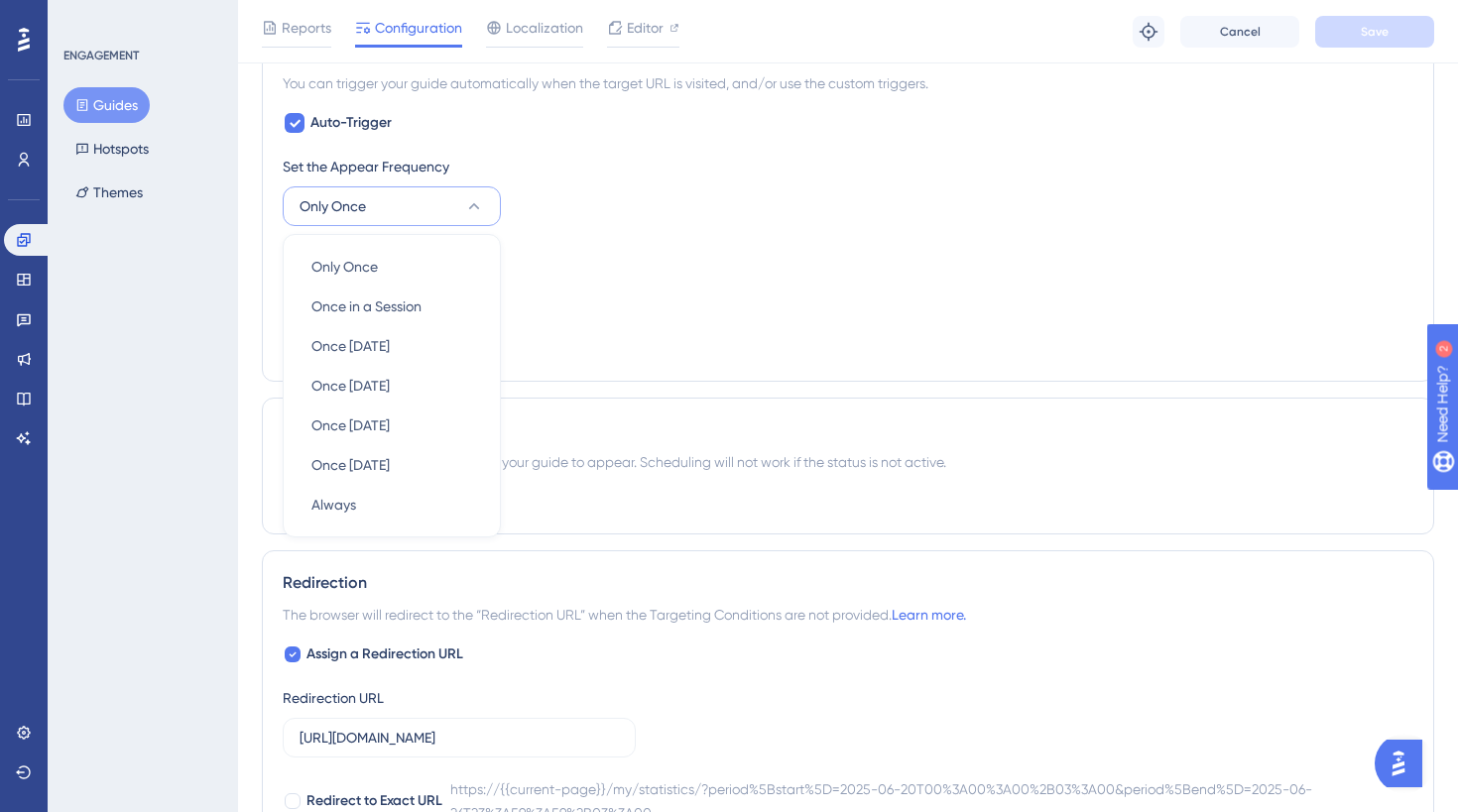 scroll, scrollTop: 1002, scrollLeft: 0, axis: vertical 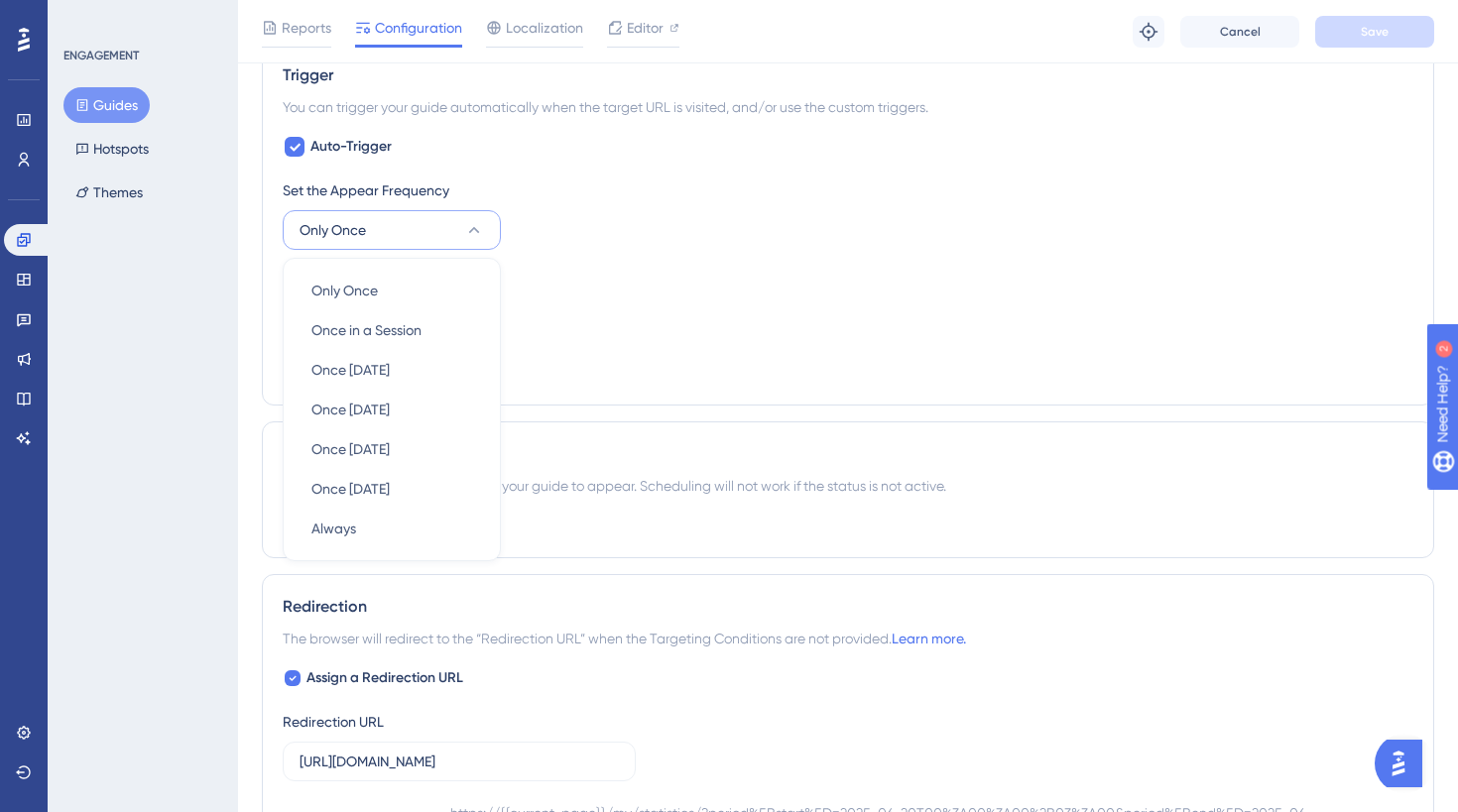 click on "Set the Appear Frequency" at bounding box center [848, 190] 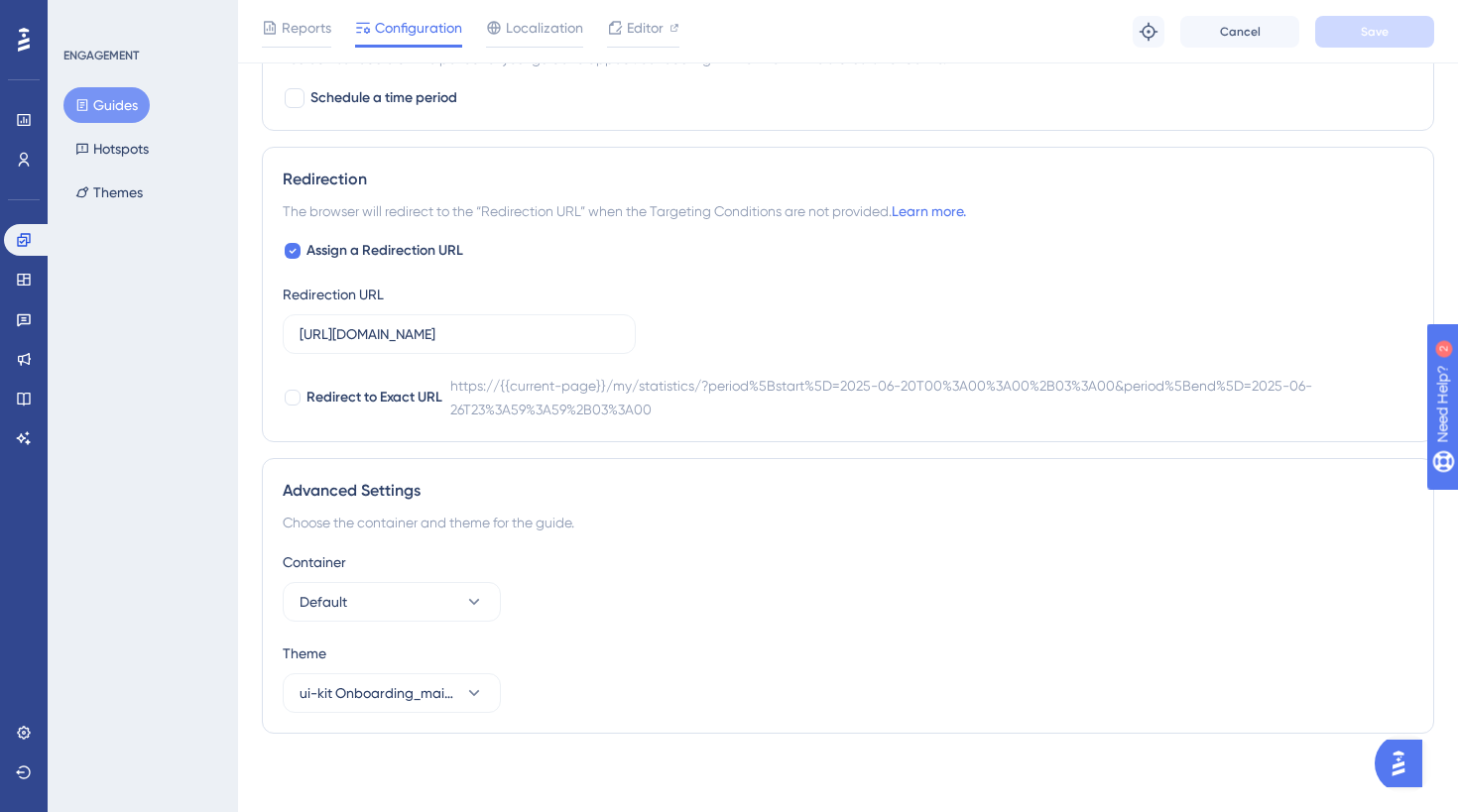 scroll, scrollTop: 1431, scrollLeft: 0, axis: vertical 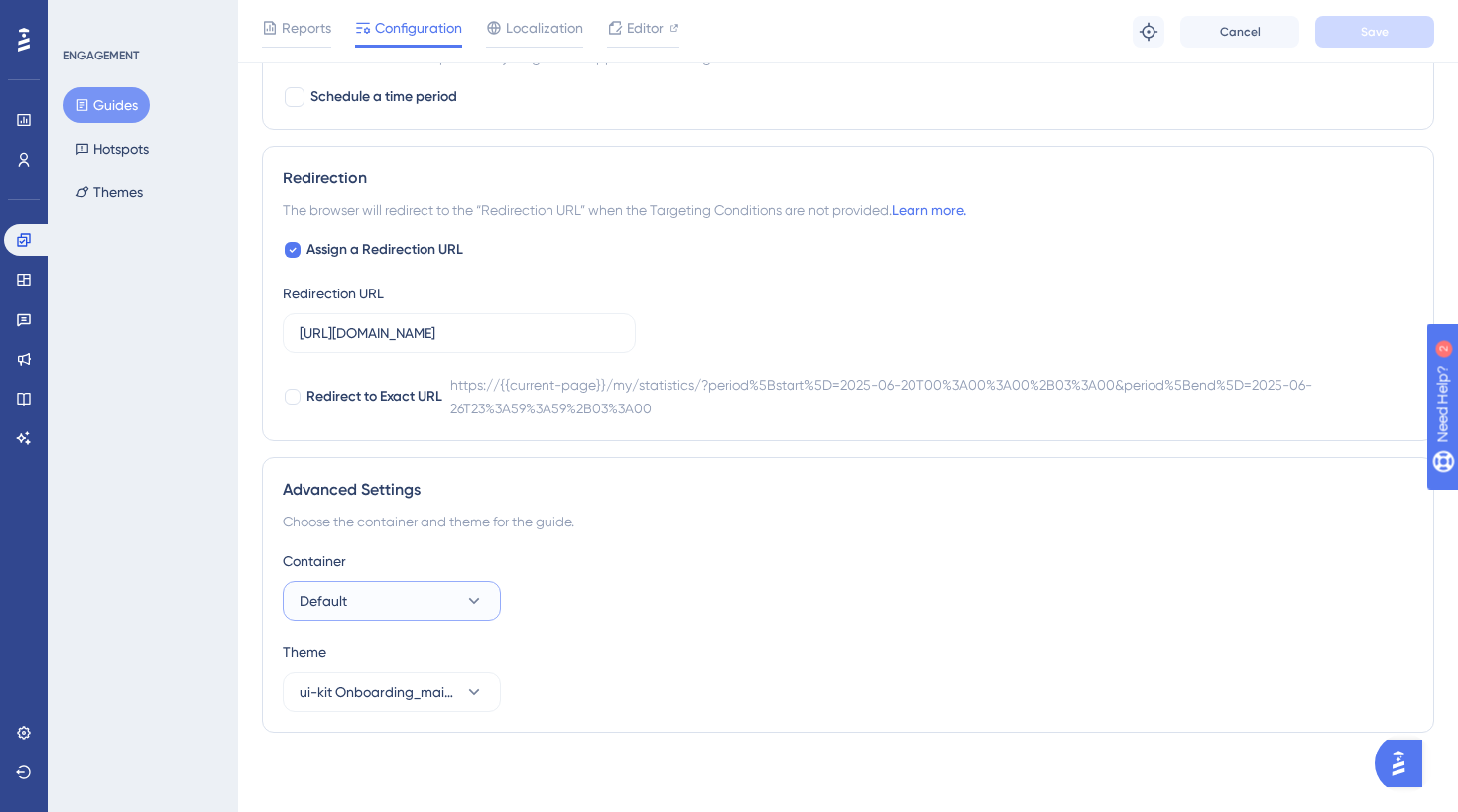 click on "Default" at bounding box center [392, 601] 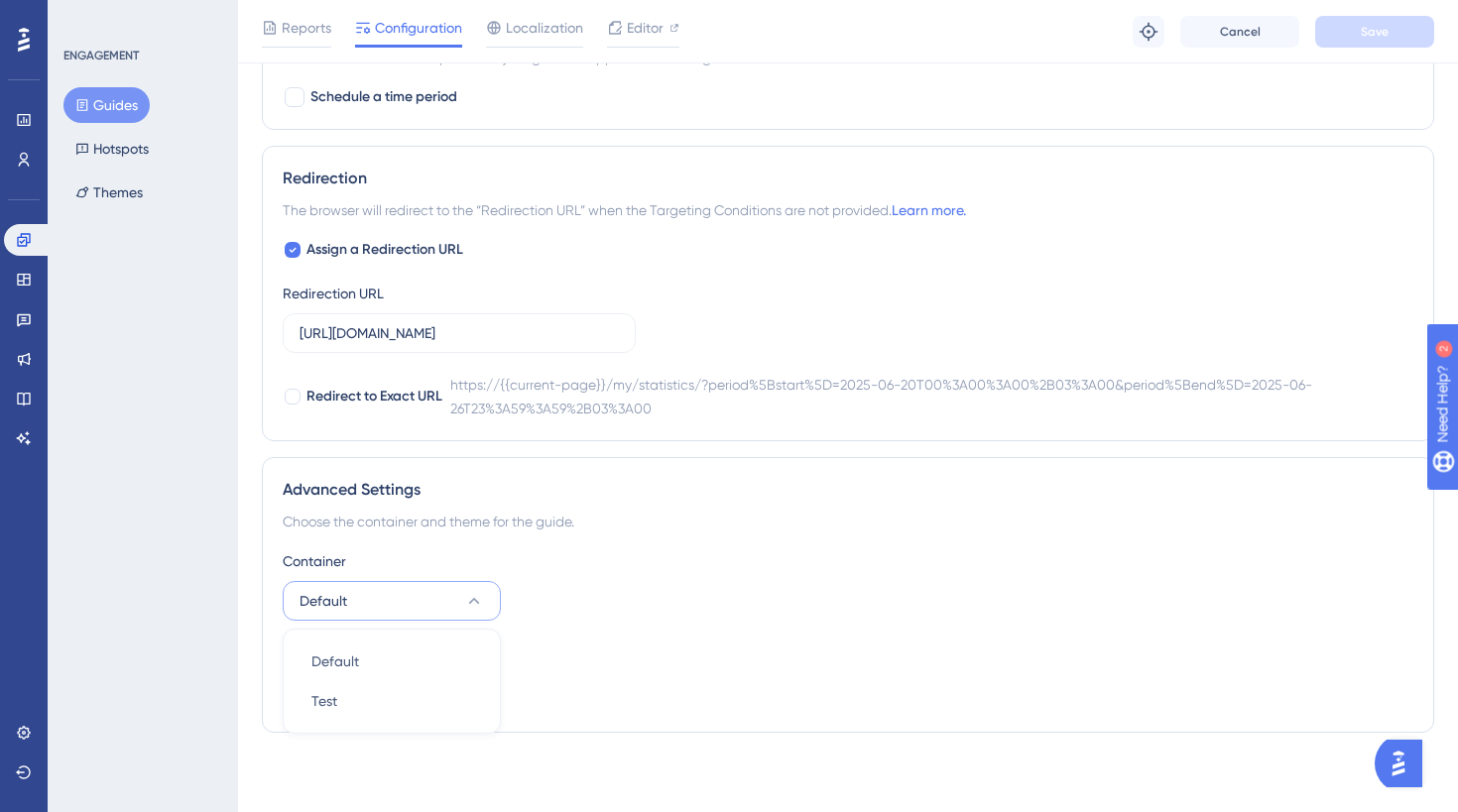 click on "Advanced Settings Choose the container and theme for the guide. Container Default Default Default Test Test Theme ui-kit Onboarding_main_theme general" at bounding box center (848, 595) 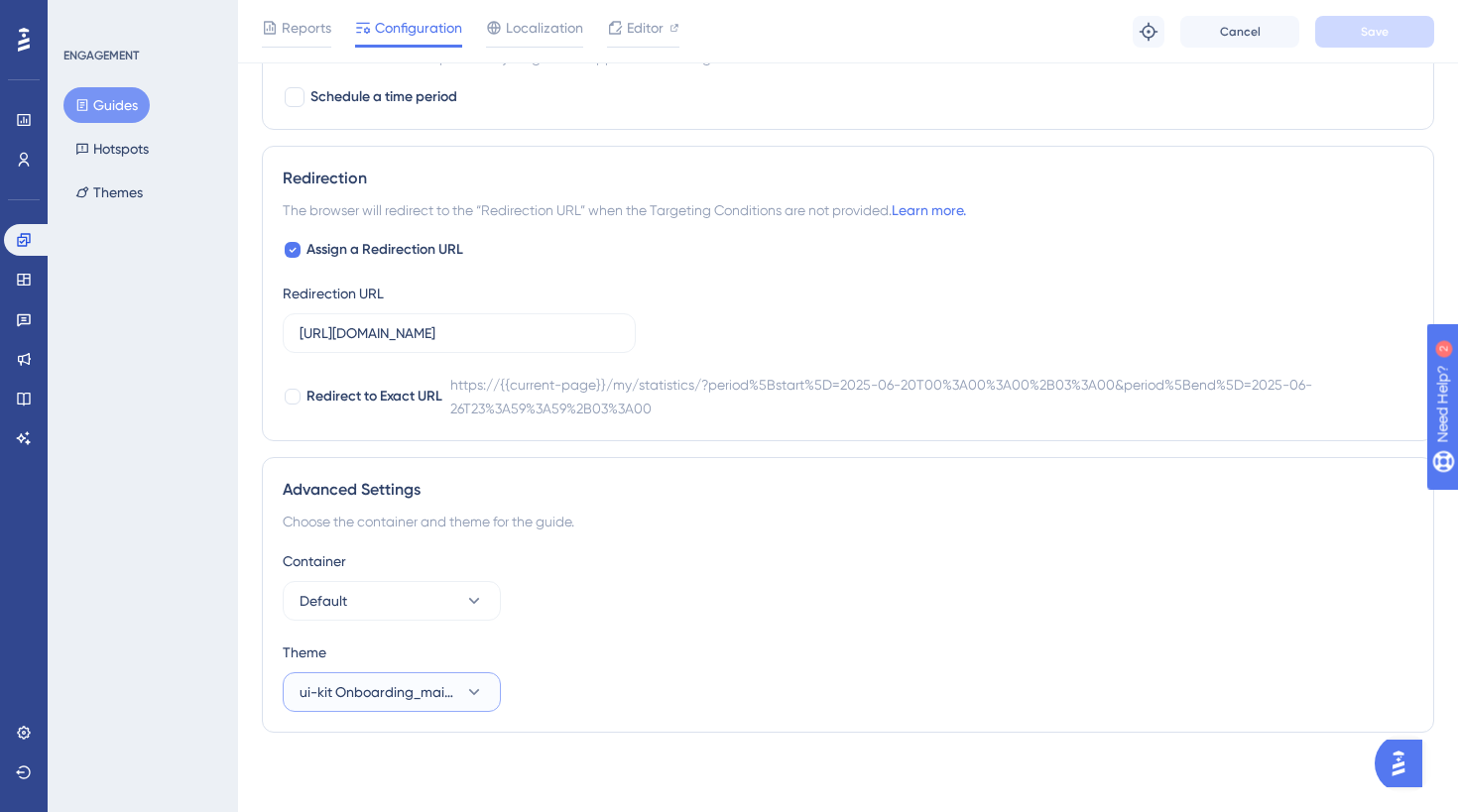 click on "ui-kit Onboarding_main_theme general" at bounding box center [378, 692] 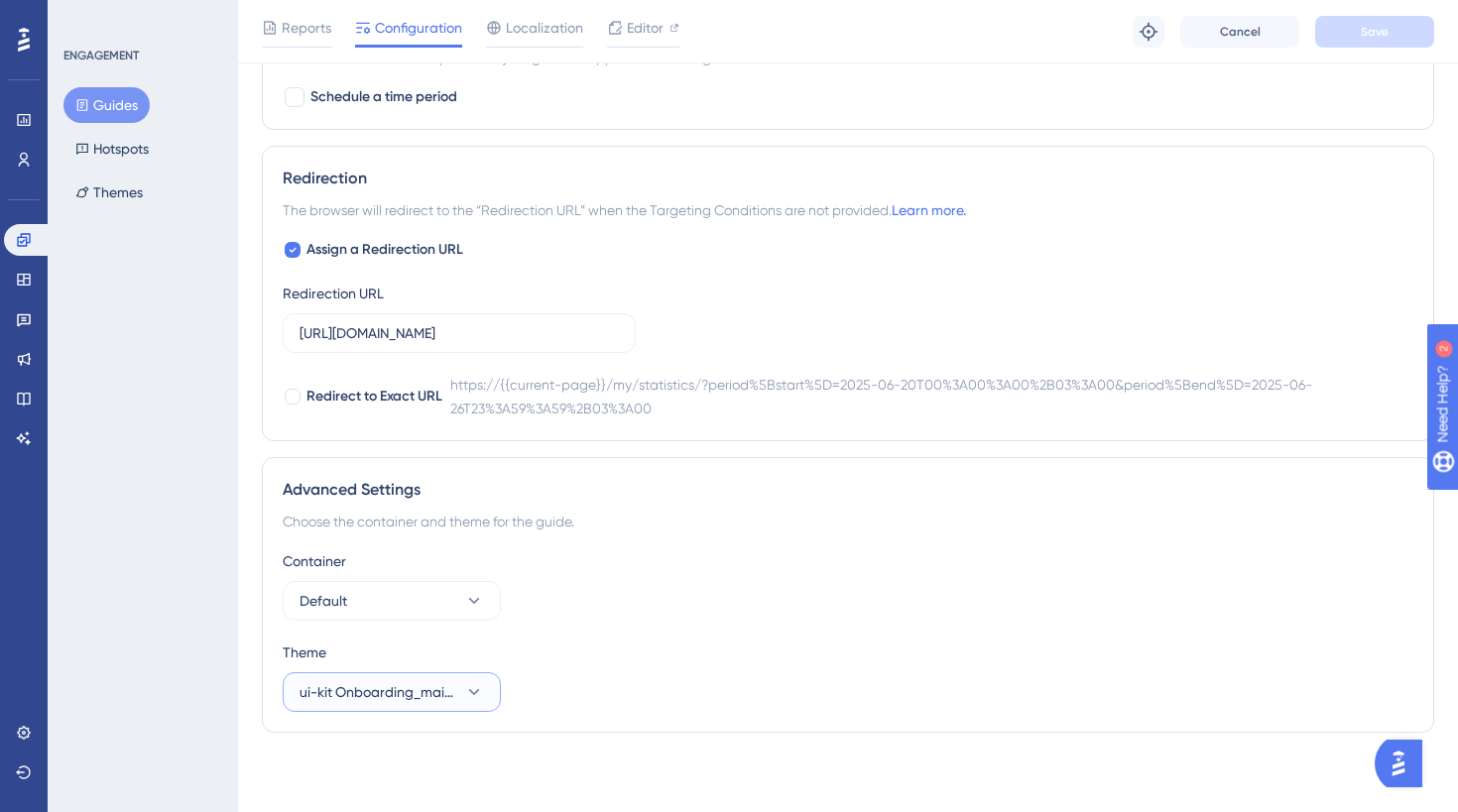 scroll, scrollTop: 1847, scrollLeft: 0, axis: vertical 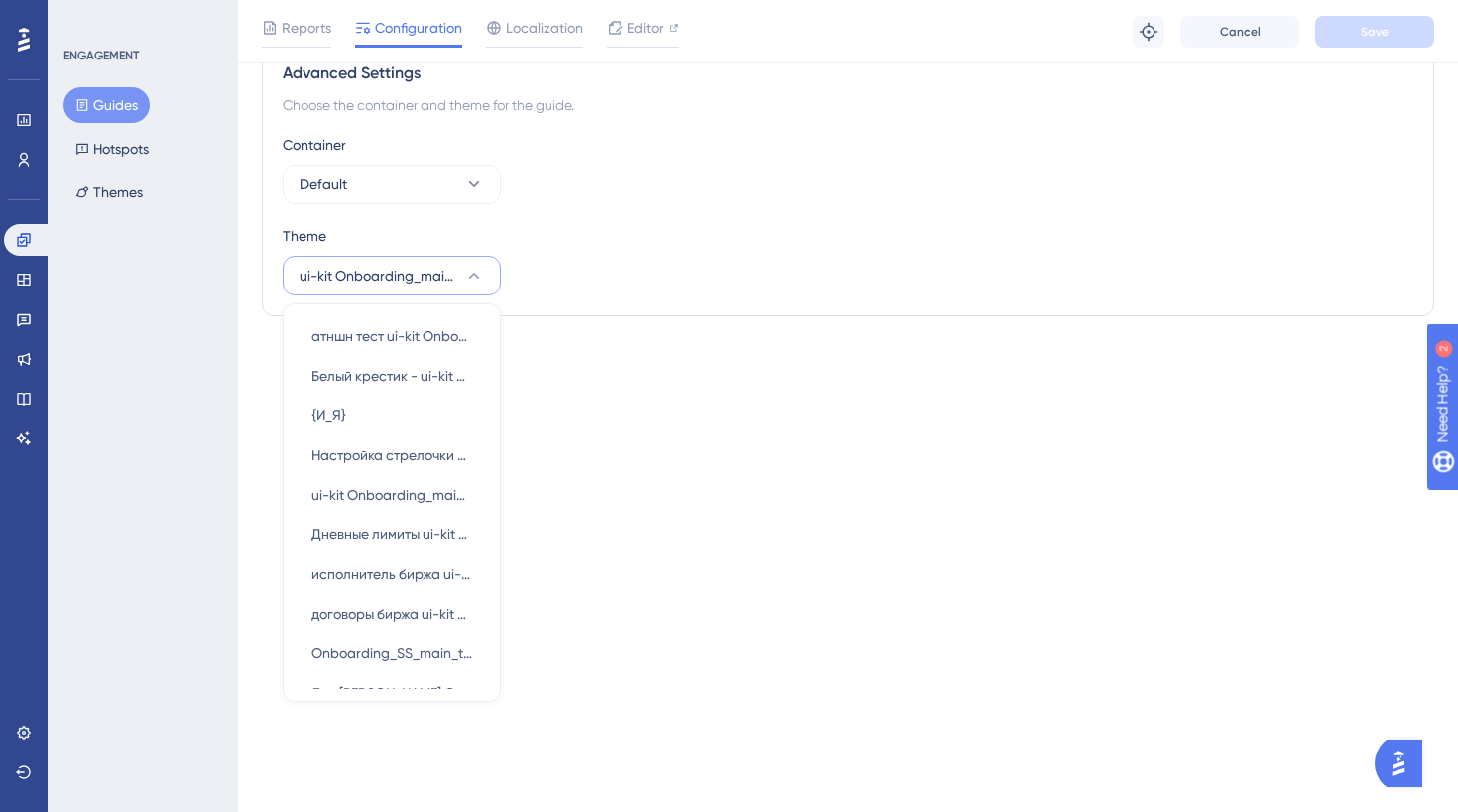 click on "Performance Users Engagement Widgets Feedback Product Updates Knowledge Base AI Assistant Settings Logout ENGAGEMENT Guides Hotspots Themes Юзергайдинг с промо постоплаты Publish Changes Reports Configuration Localization Editor Troubleshoot Cancel Save Status: Active Guide Information Guide ID: 147650 Copy Guide Name Юзергайдинг с промо постоплаты Guide Description Page Targeting
On which pages should the guide be visible to your end users?
Choose A Rule URL equals https://new.elama.ru/my/statistics/?period%5Bstart%5D=2025-06-20T00%3A00%3A00%2B03%3A00&period%5Bend%5D=2025-06-26T23%3A59%3A59%2B03%3A00 Add a Target Audience Segmentation Which segment of the audience would you like to show this guide to? All Users Custom Segment Only Me Dima T test Delete Add a Segment Create a Segment Trigger Auto-Trigger Set the Appear Frequency Only Once Set the Display Priority Medium Custom Triggers Scheduling" at bounding box center [729, -1847] 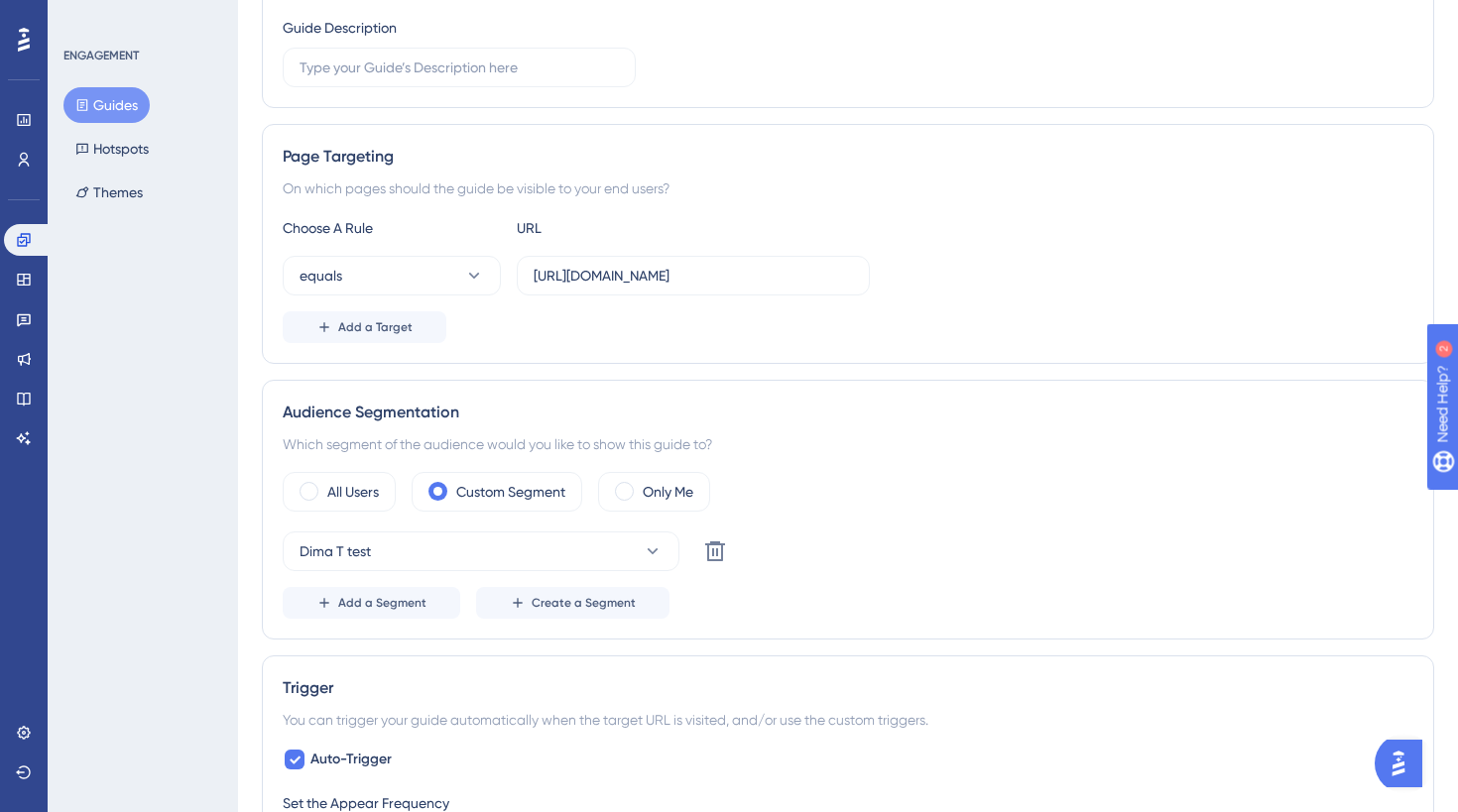 scroll, scrollTop: 0, scrollLeft: 0, axis: both 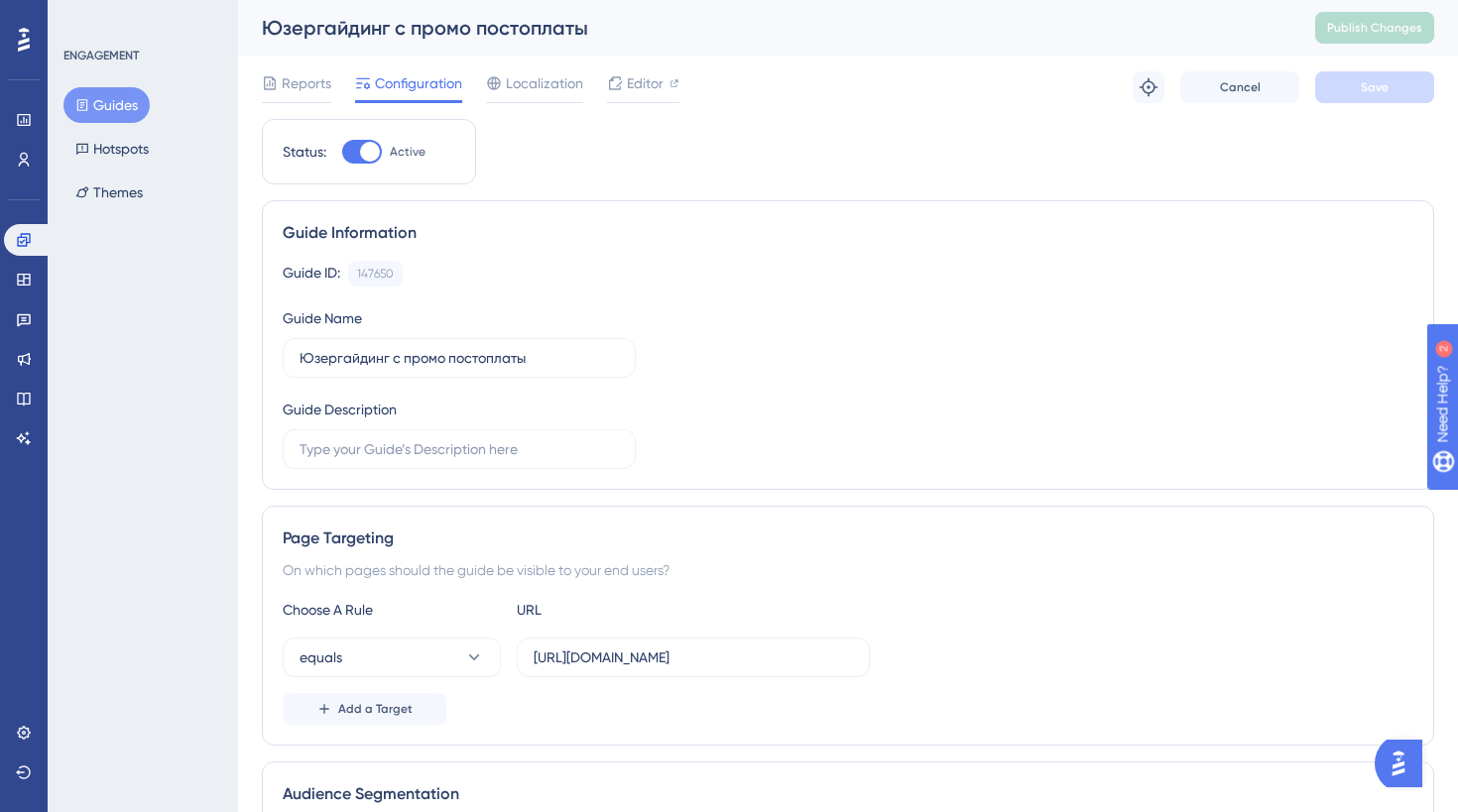 click on "Юзергайдинг с промо постоплаты" at bounding box center [764, 28] 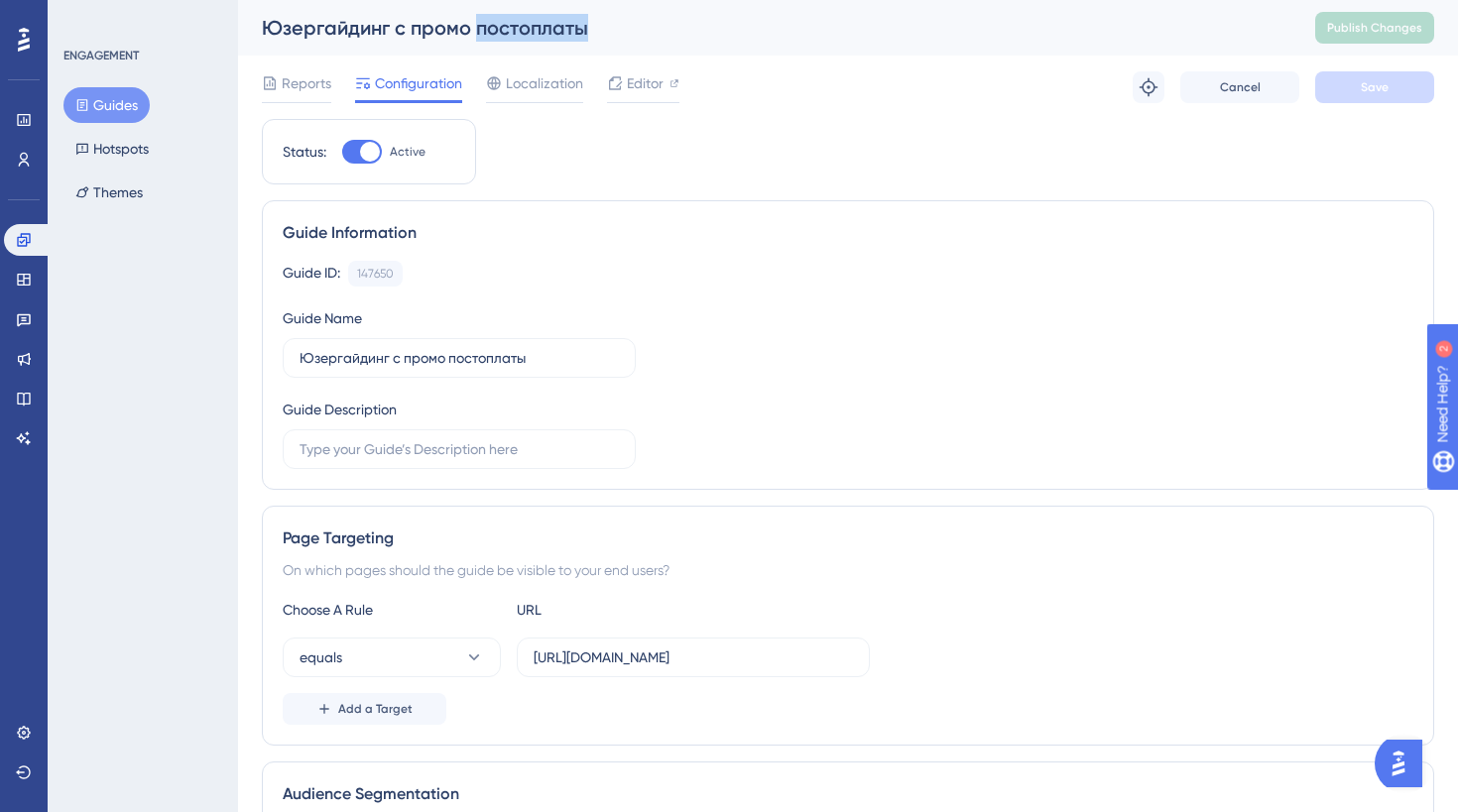 click on "Юзергайдинг с промо постоплаты" at bounding box center [764, 28] 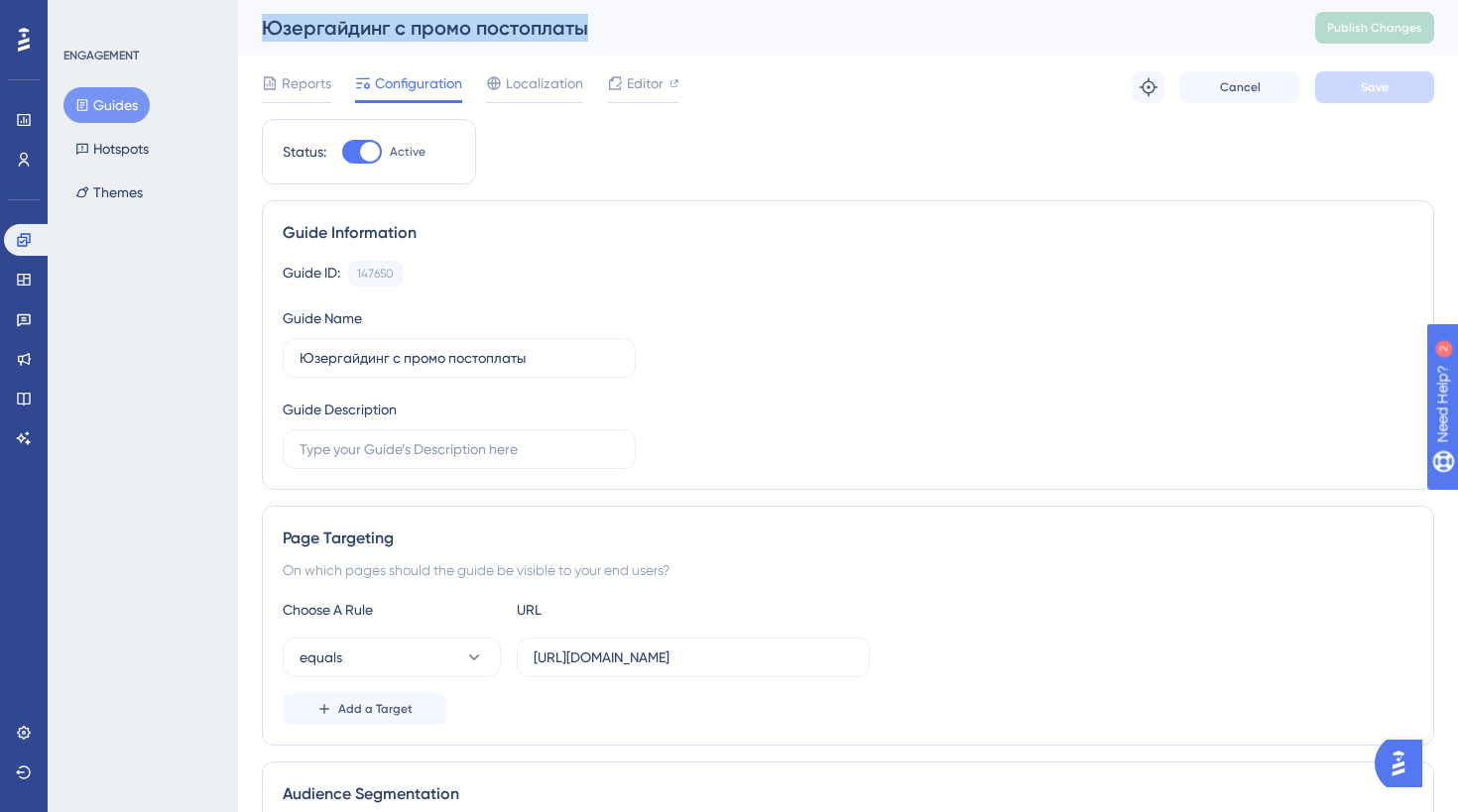 copy on "Юзергайдинг с промо постоплаты" 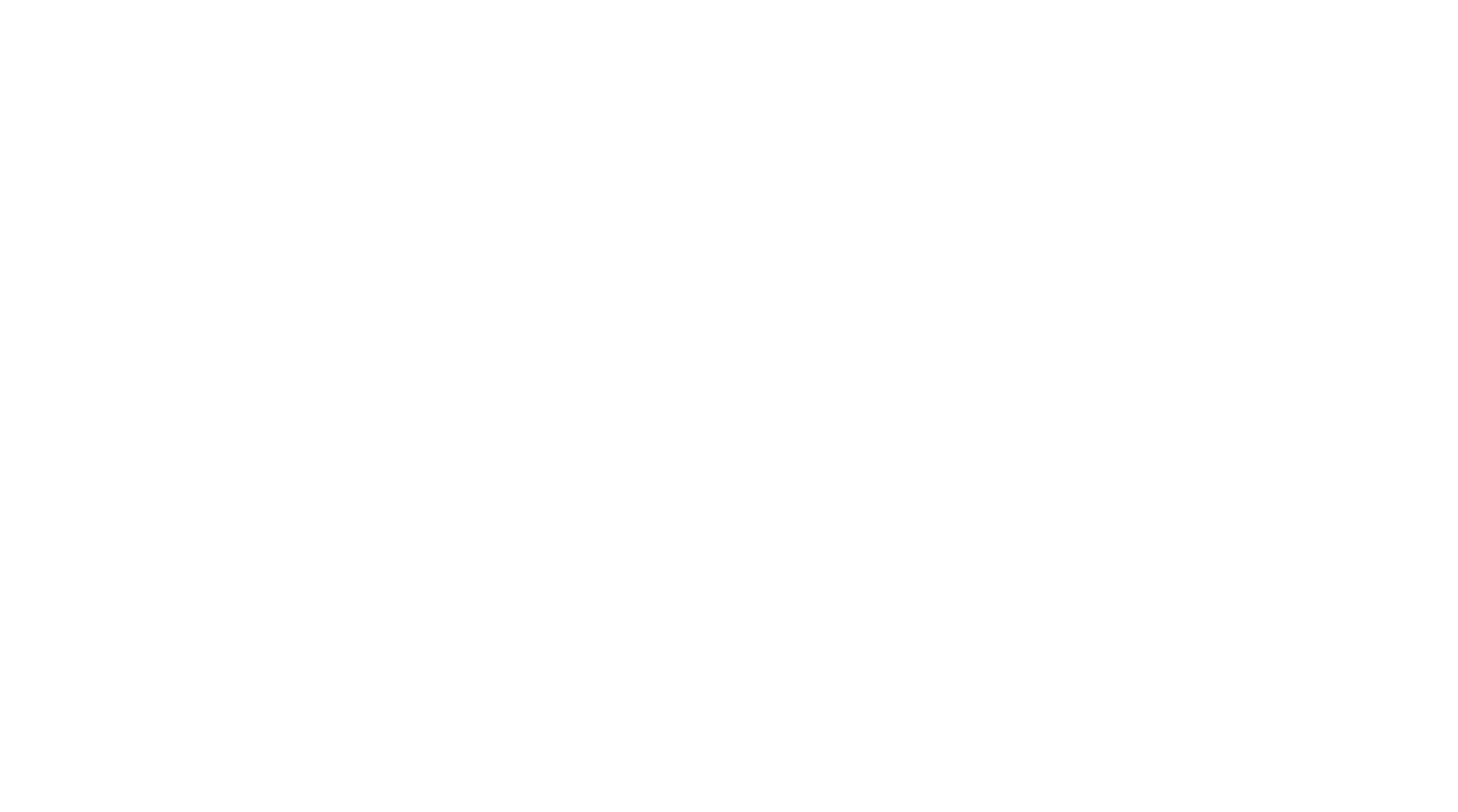 scroll, scrollTop: 0, scrollLeft: 0, axis: both 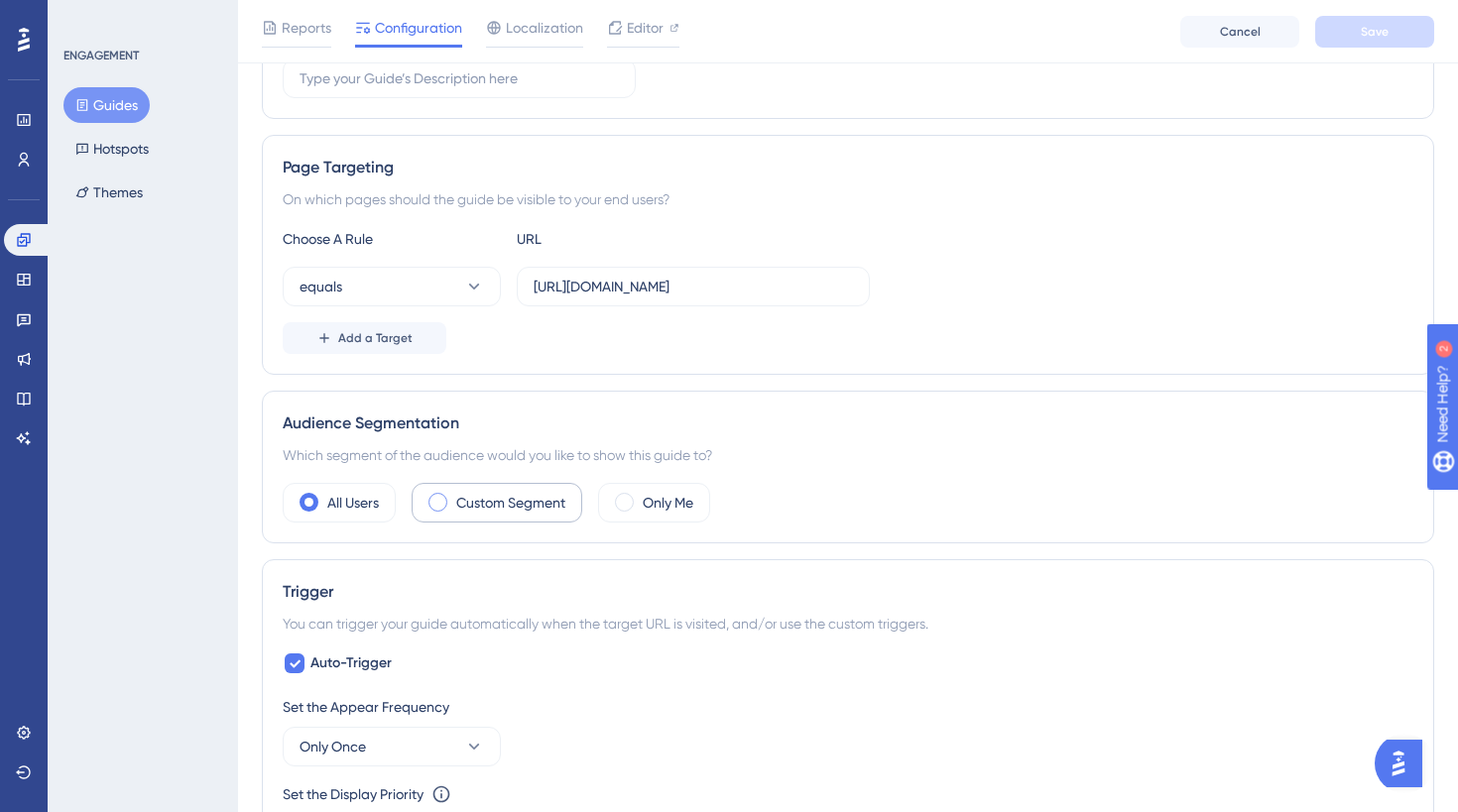 click on "Custom Segment" at bounding box center [511, 503] 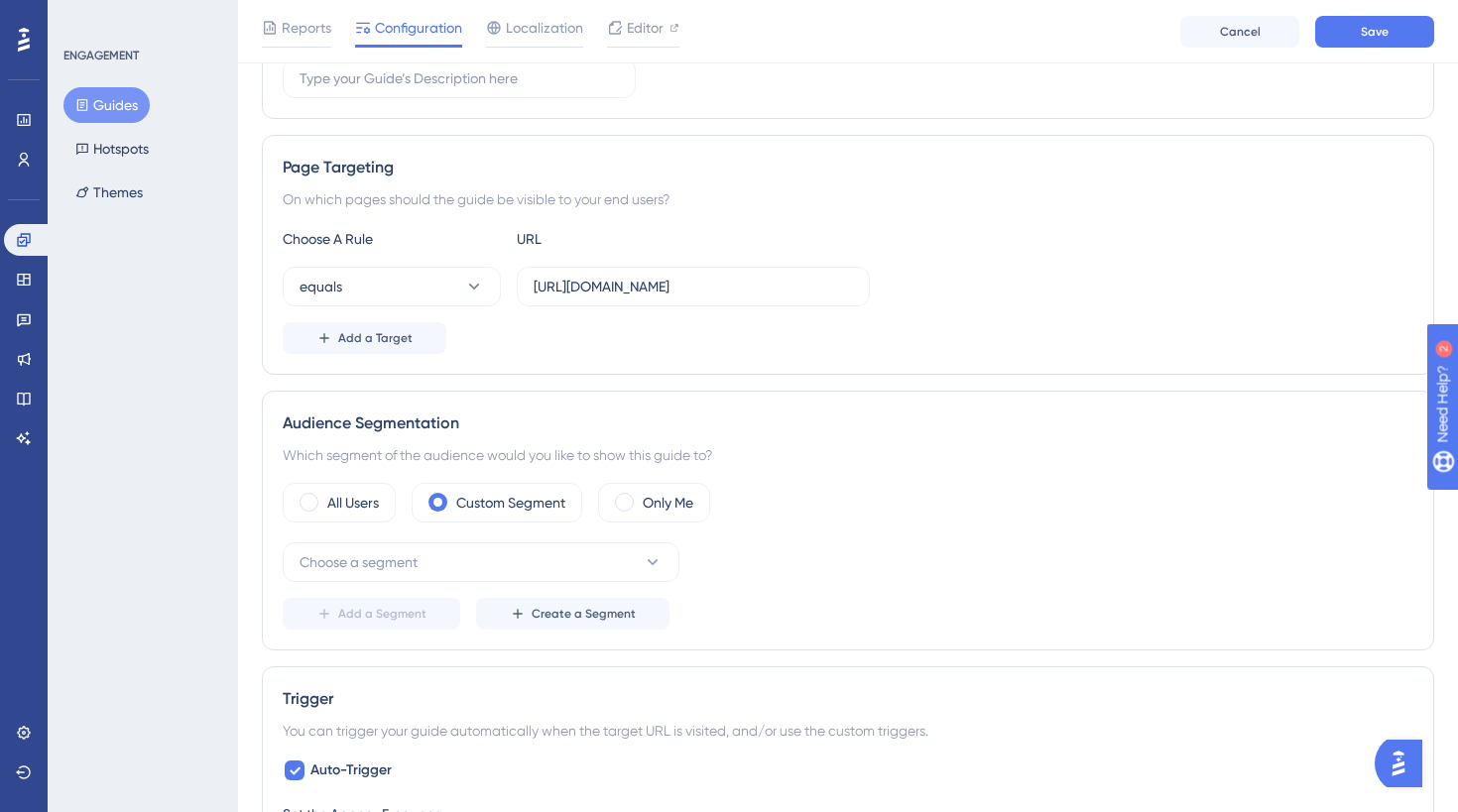 click on "Choose a segment Add a Segment Create a Segment" at bounding box center (848, 586) 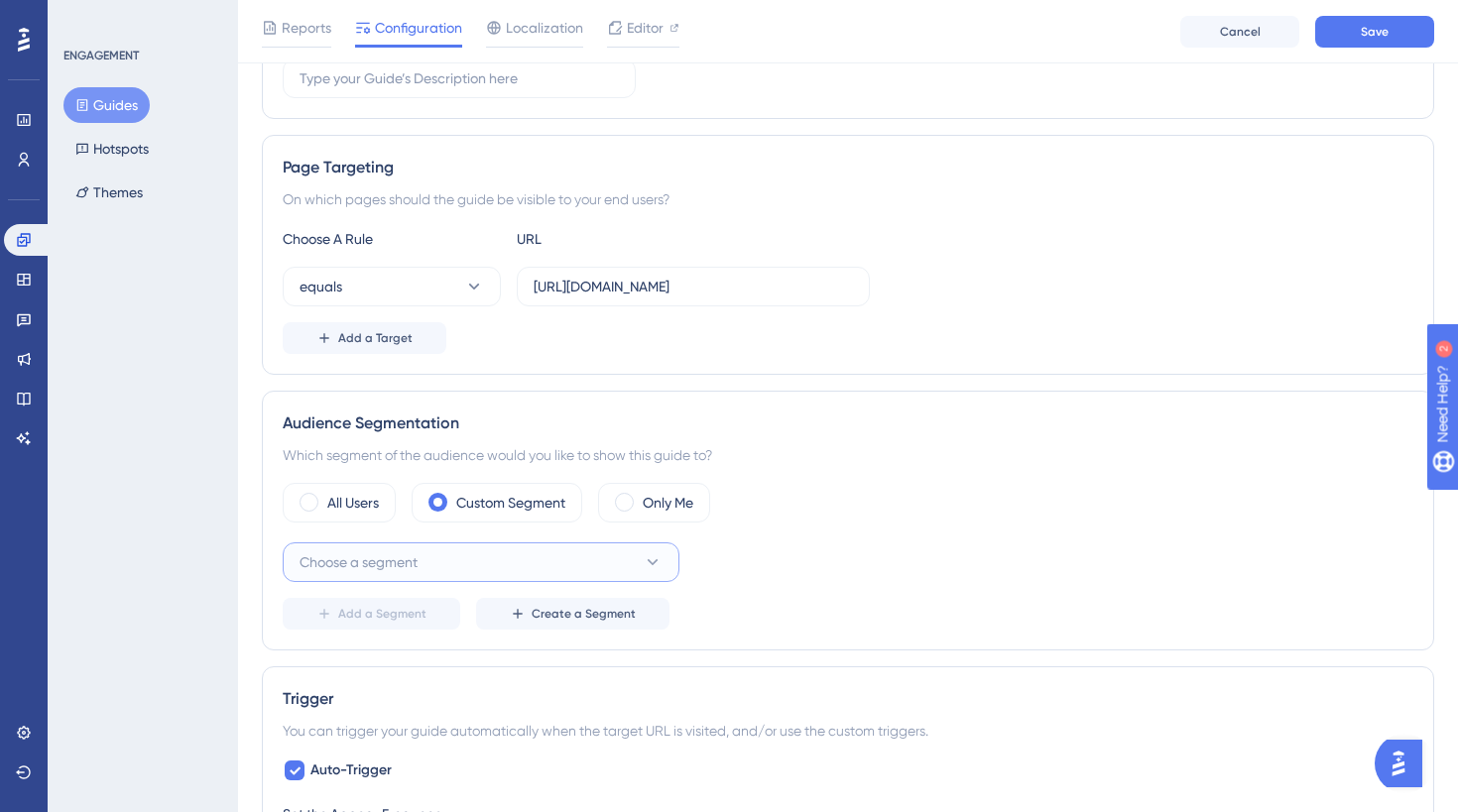click on "Choose a segment" at bounding box center (481, 562) 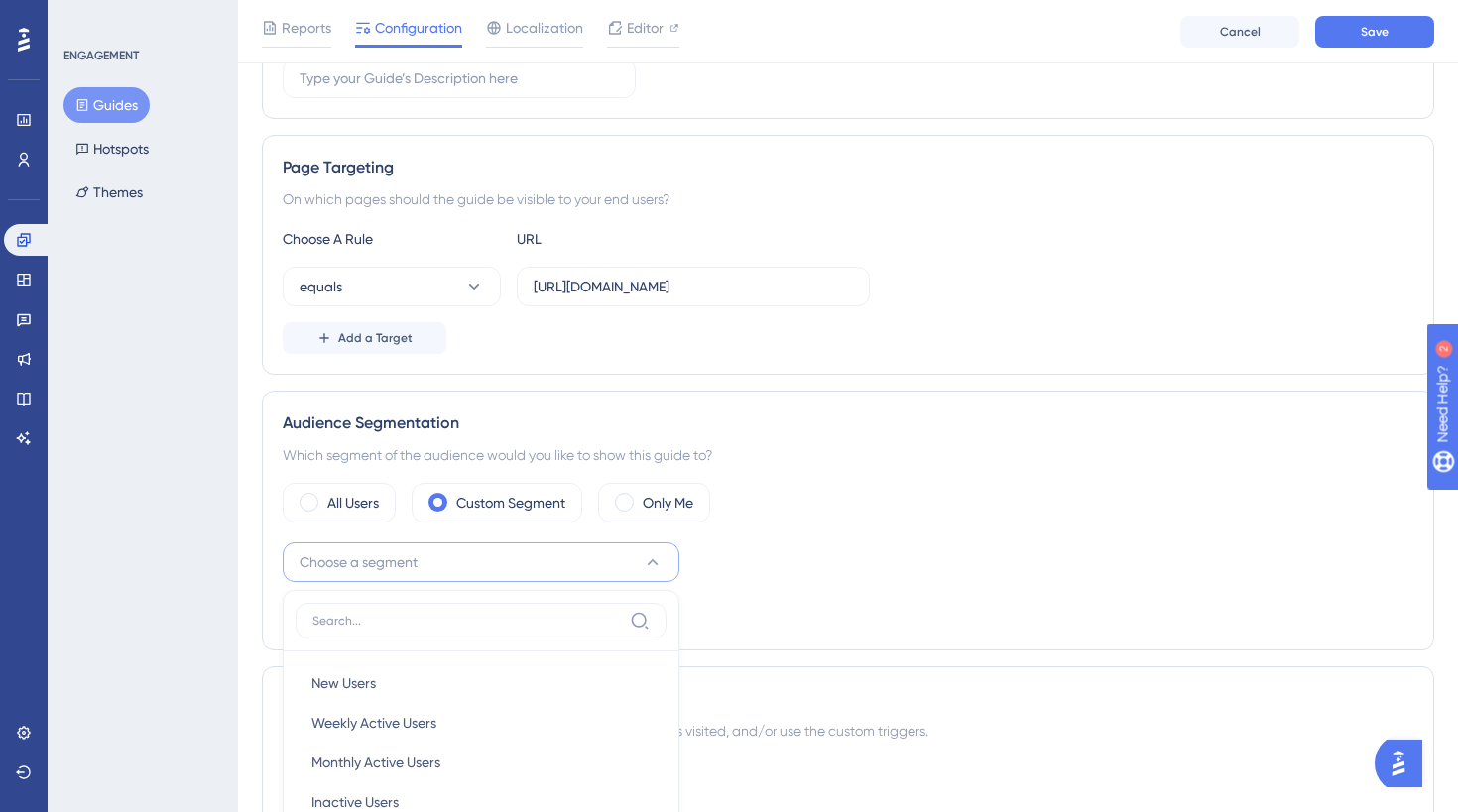 scroll, scrollTop: 747, scrollLeft: 0, axis: vertical 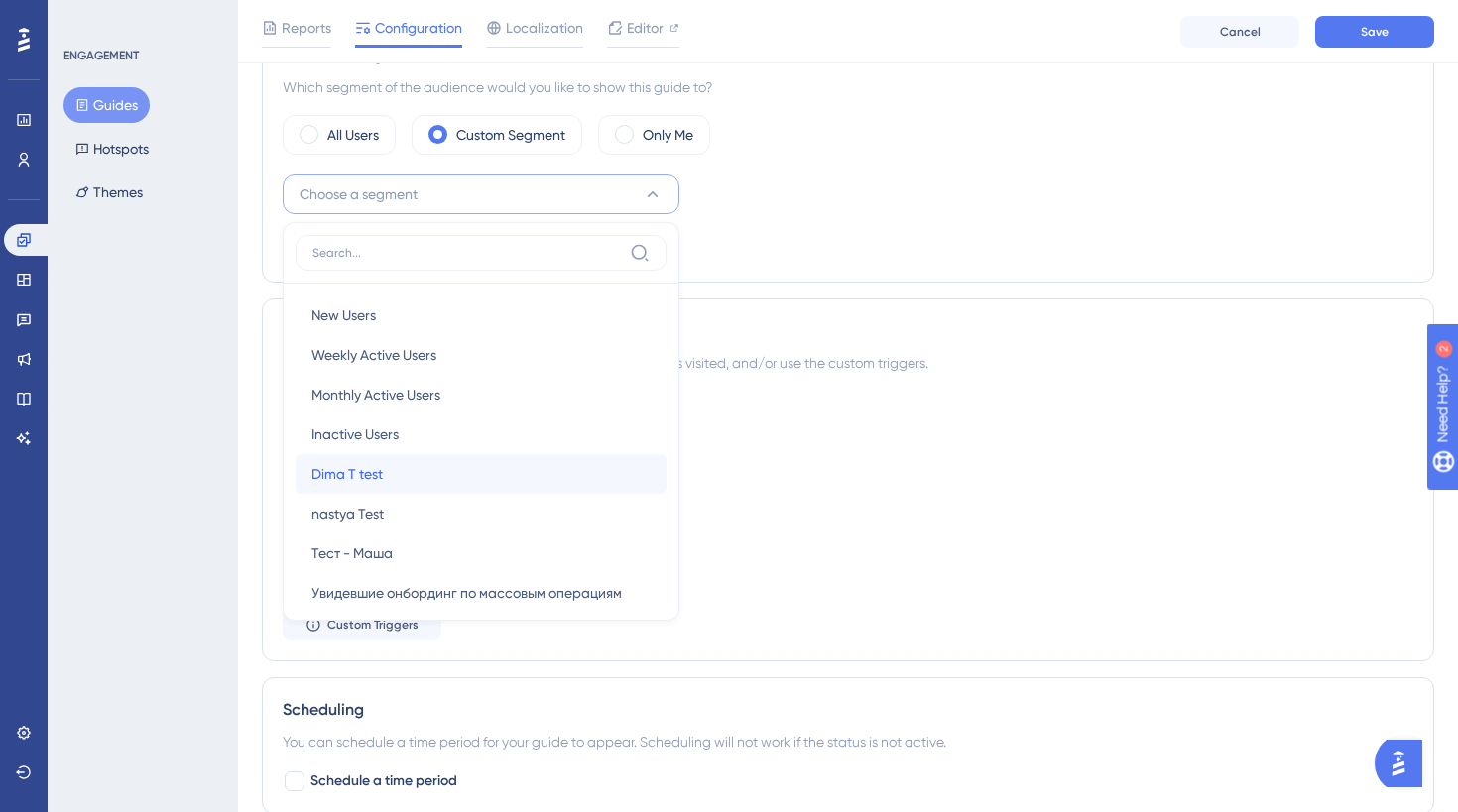 click on "Dima T test Dima T test" at bounding box center (481, 474) 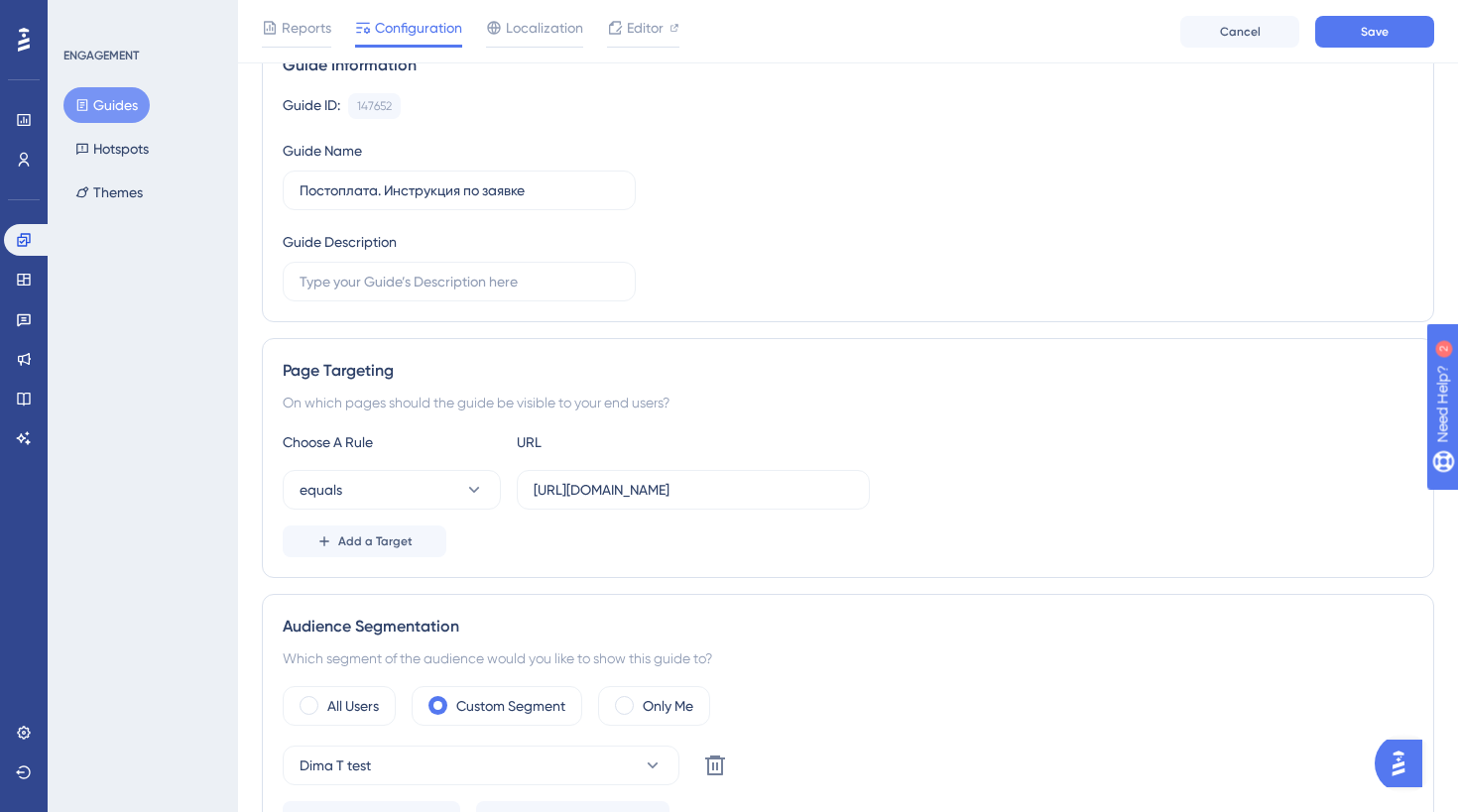 scroll, scrollTop: 171, scrollLeft: 0, axis: vertical 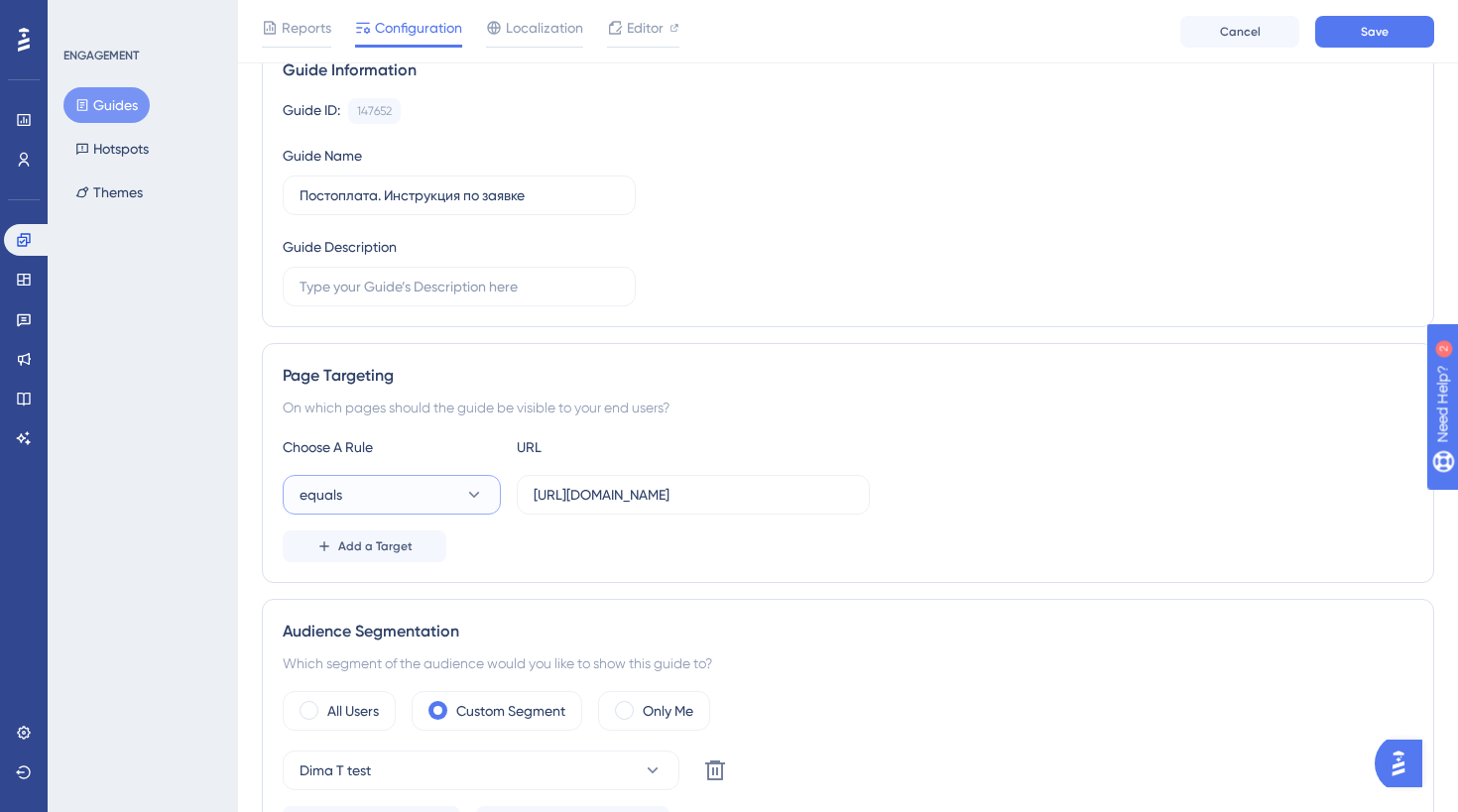 click on "equals" at bounding box center [392, 495] 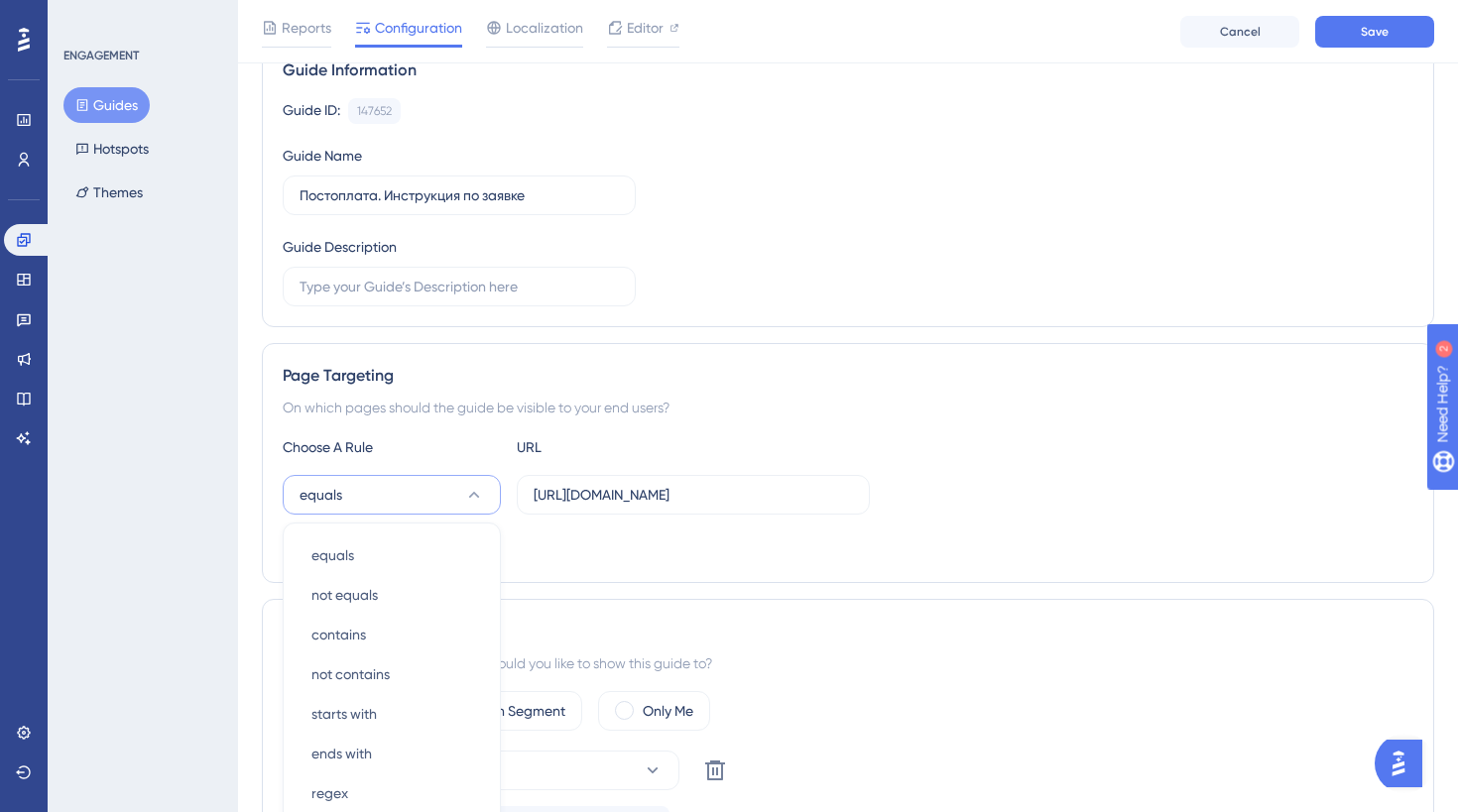 scroll, scrollTop: 435, scrollLeft: 0, axis: vertical 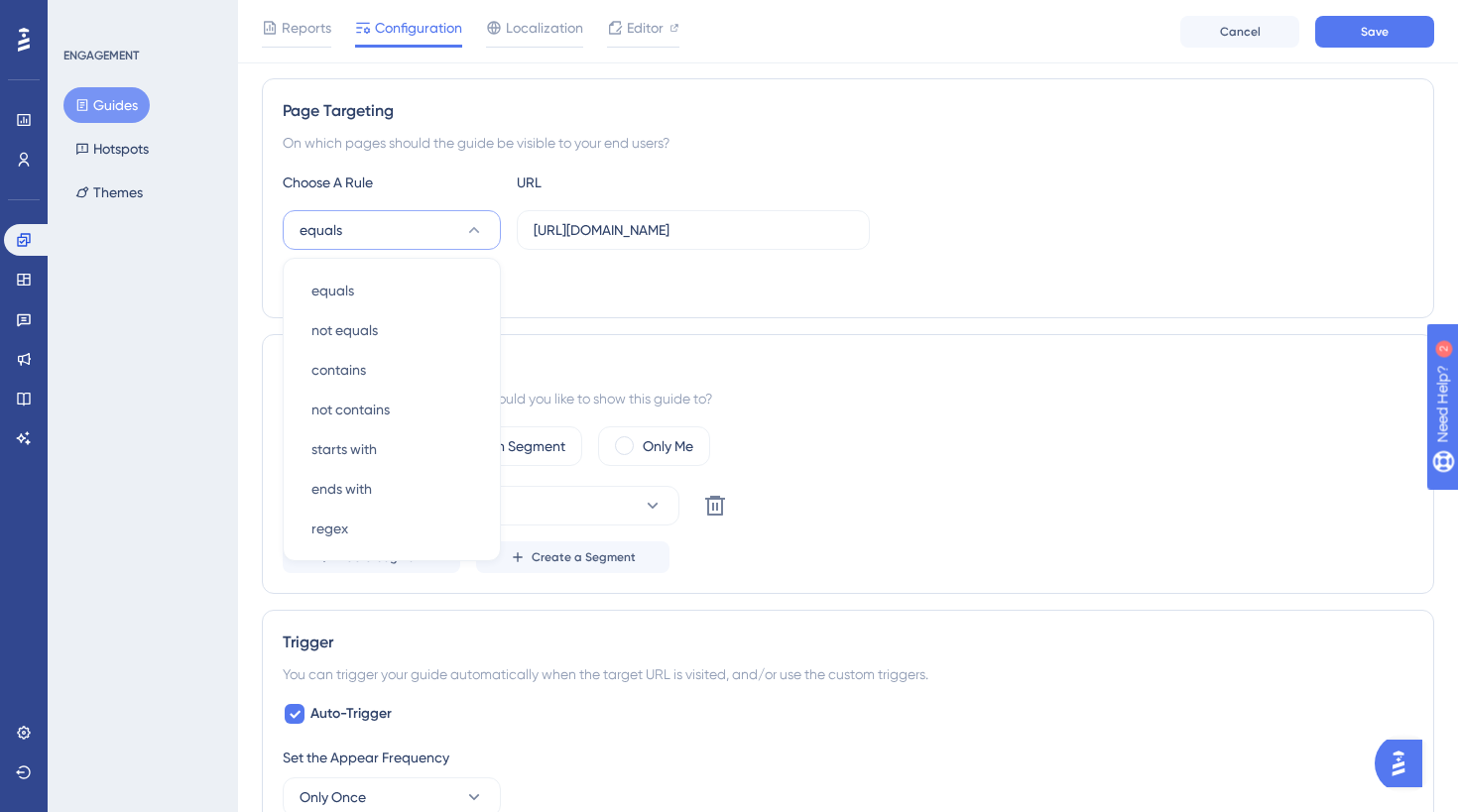 click on "Add a Target" at bounding box center (848, 282) 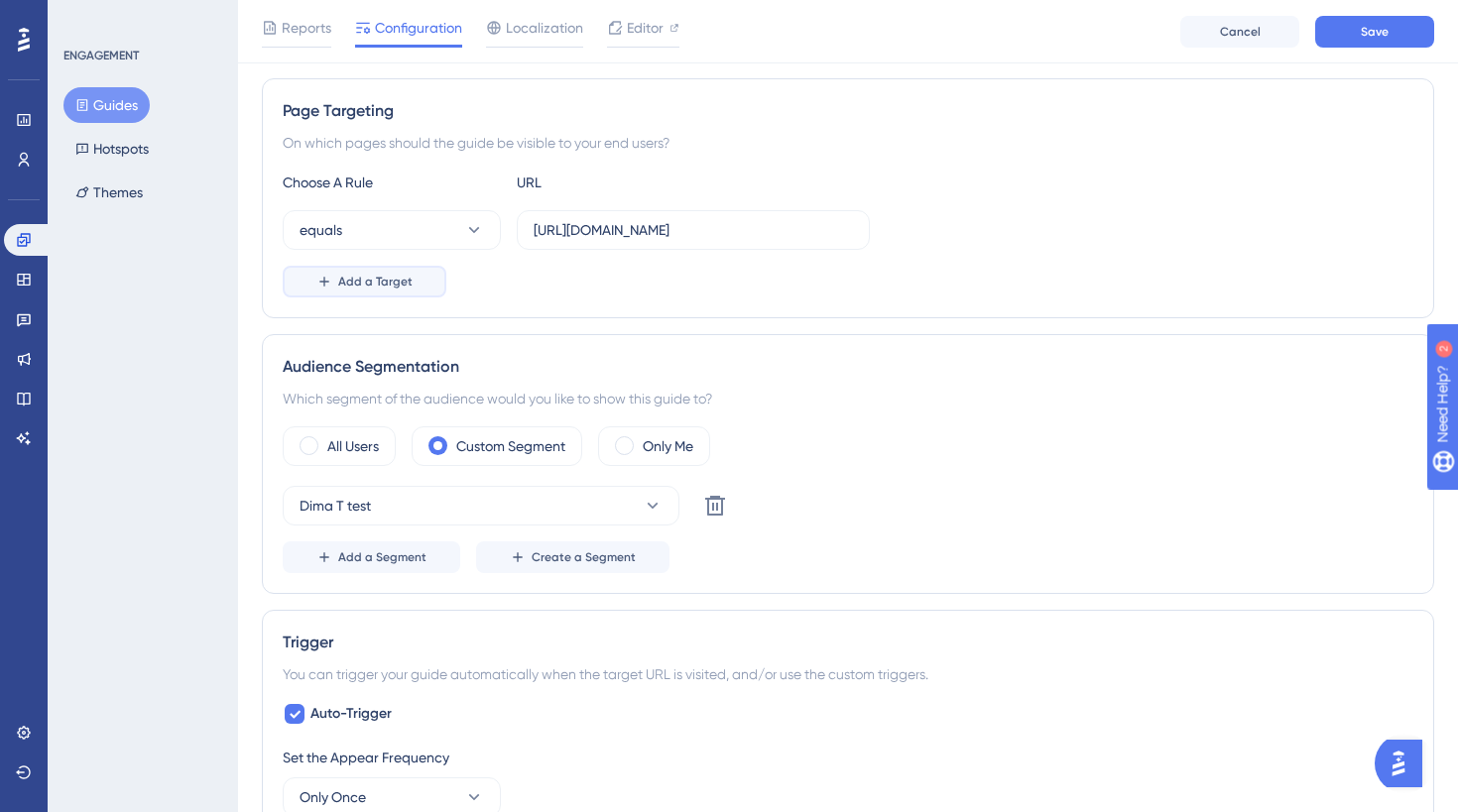 click on "Add a Target" at bounding box center [364, 282] 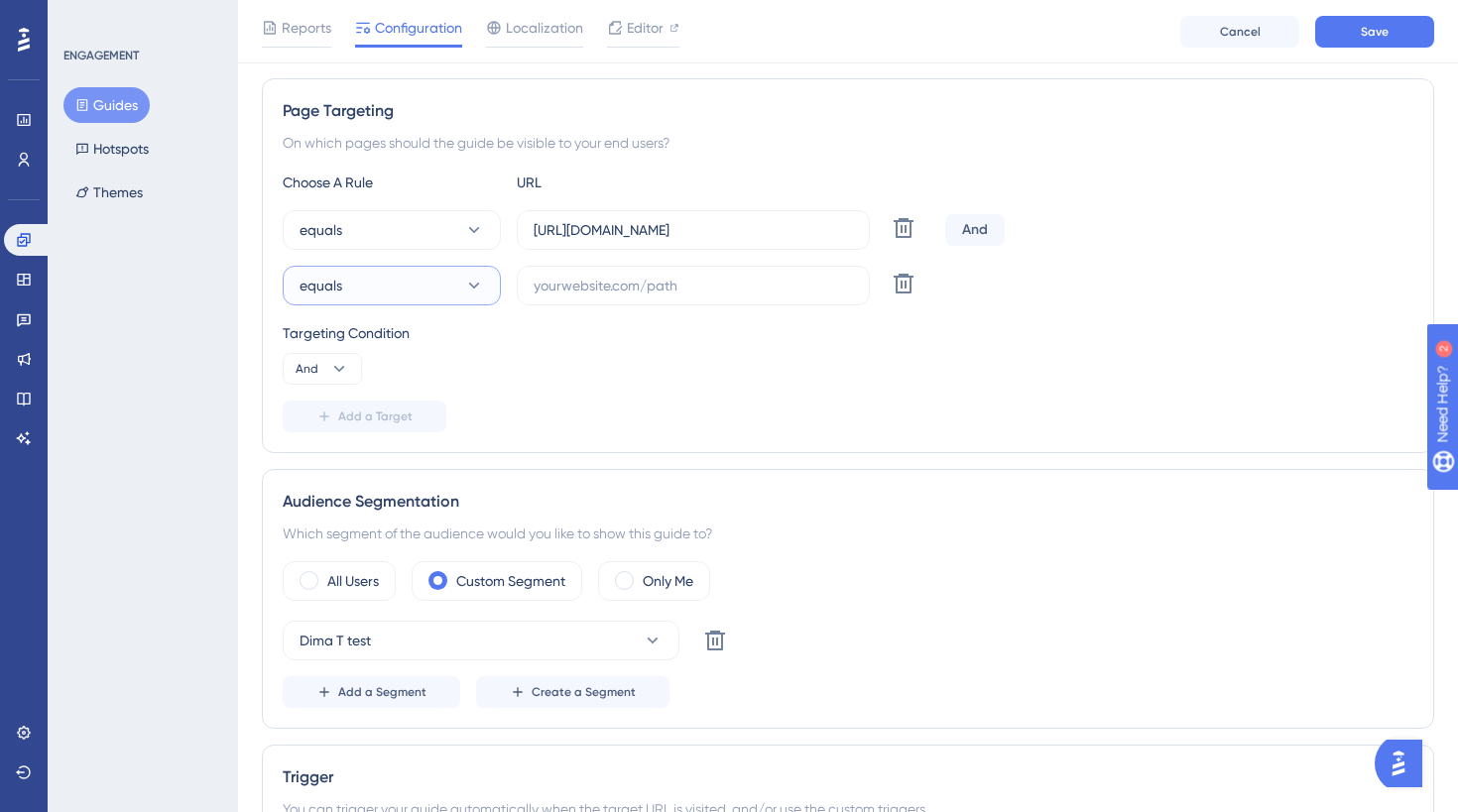click on "equals" at bounding box center [392, 286] 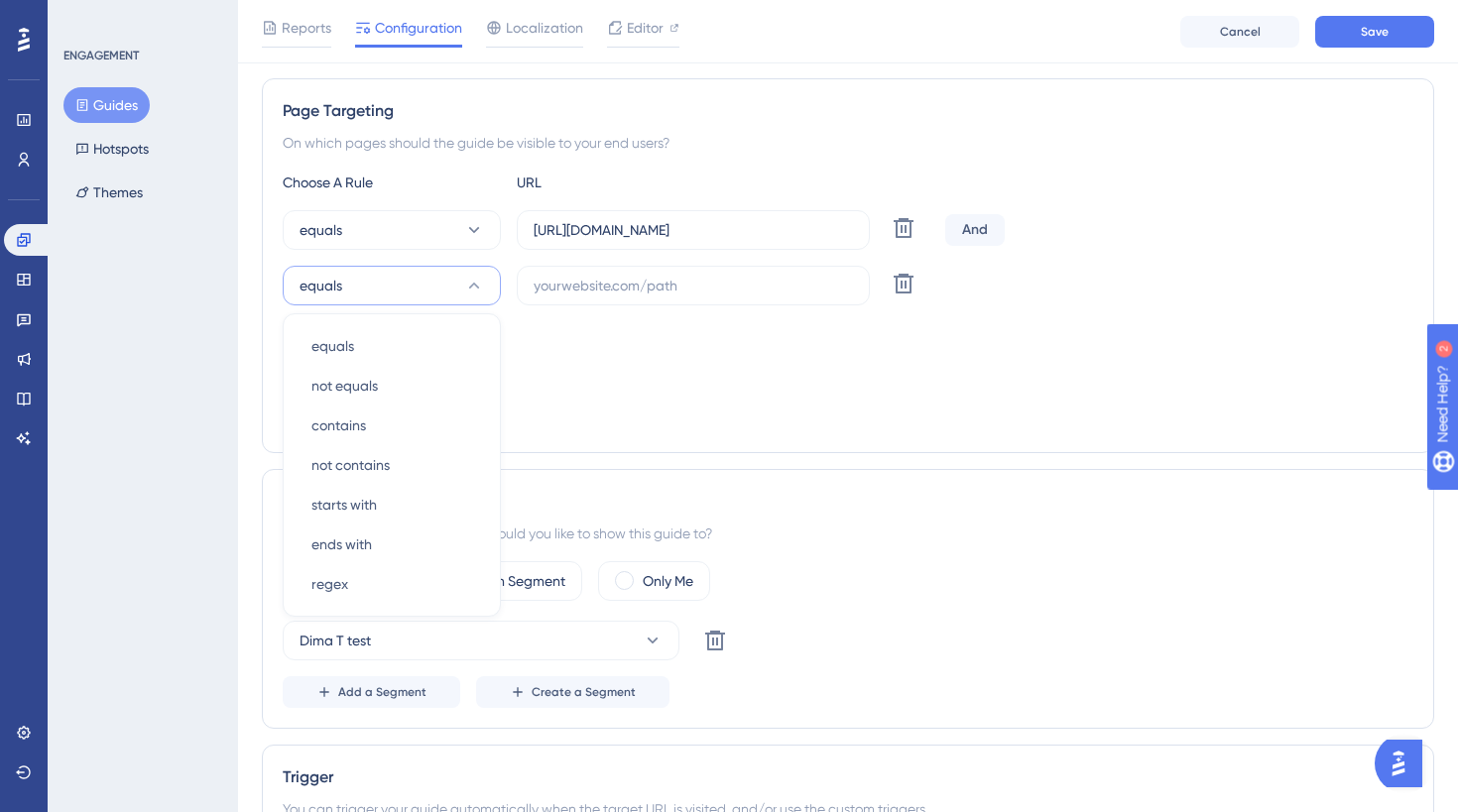 scroll, scrollTop: 491, scrollLeft: 0, axis: vertical 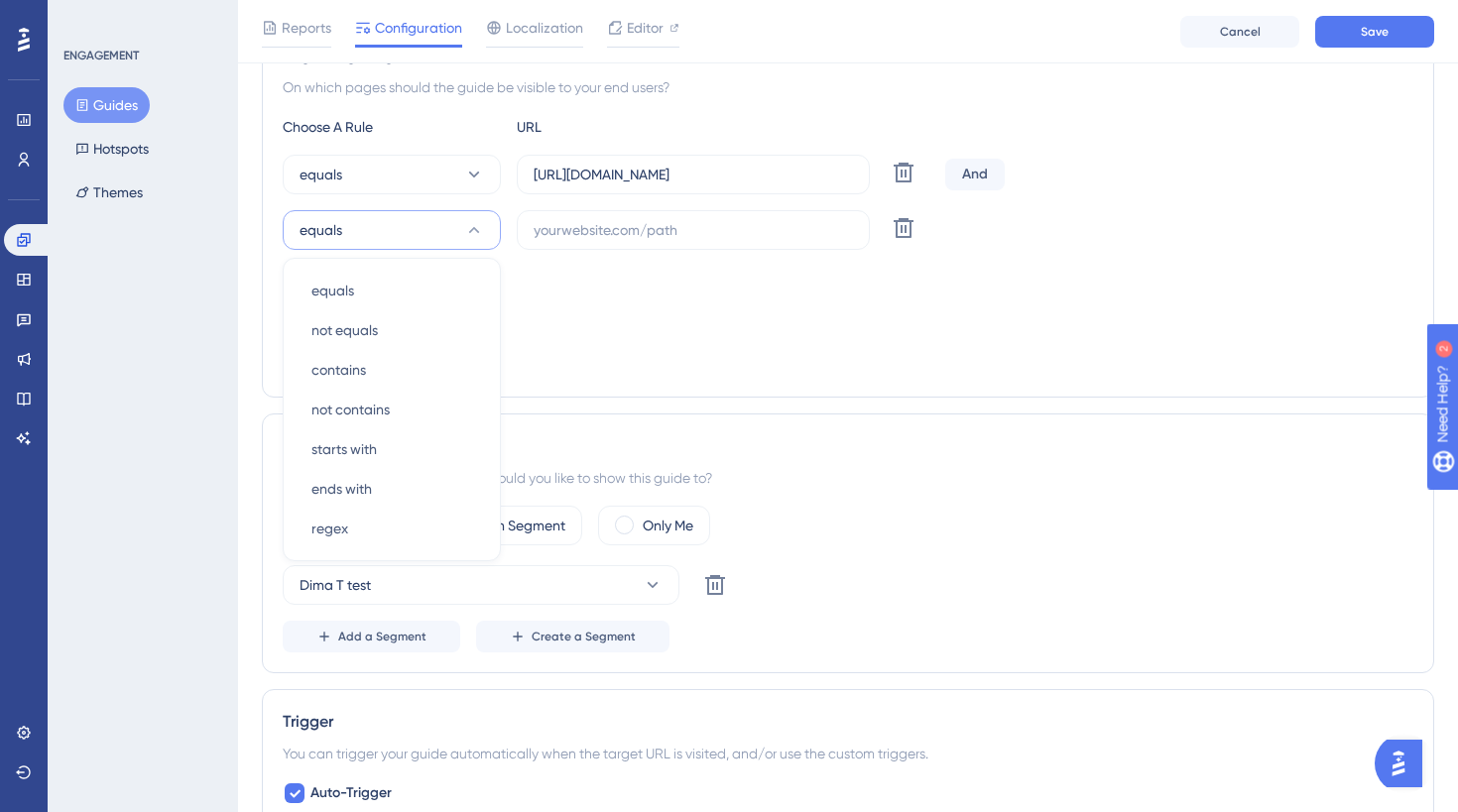 click on "Targeting Condition" at bounding box center (848, 278) 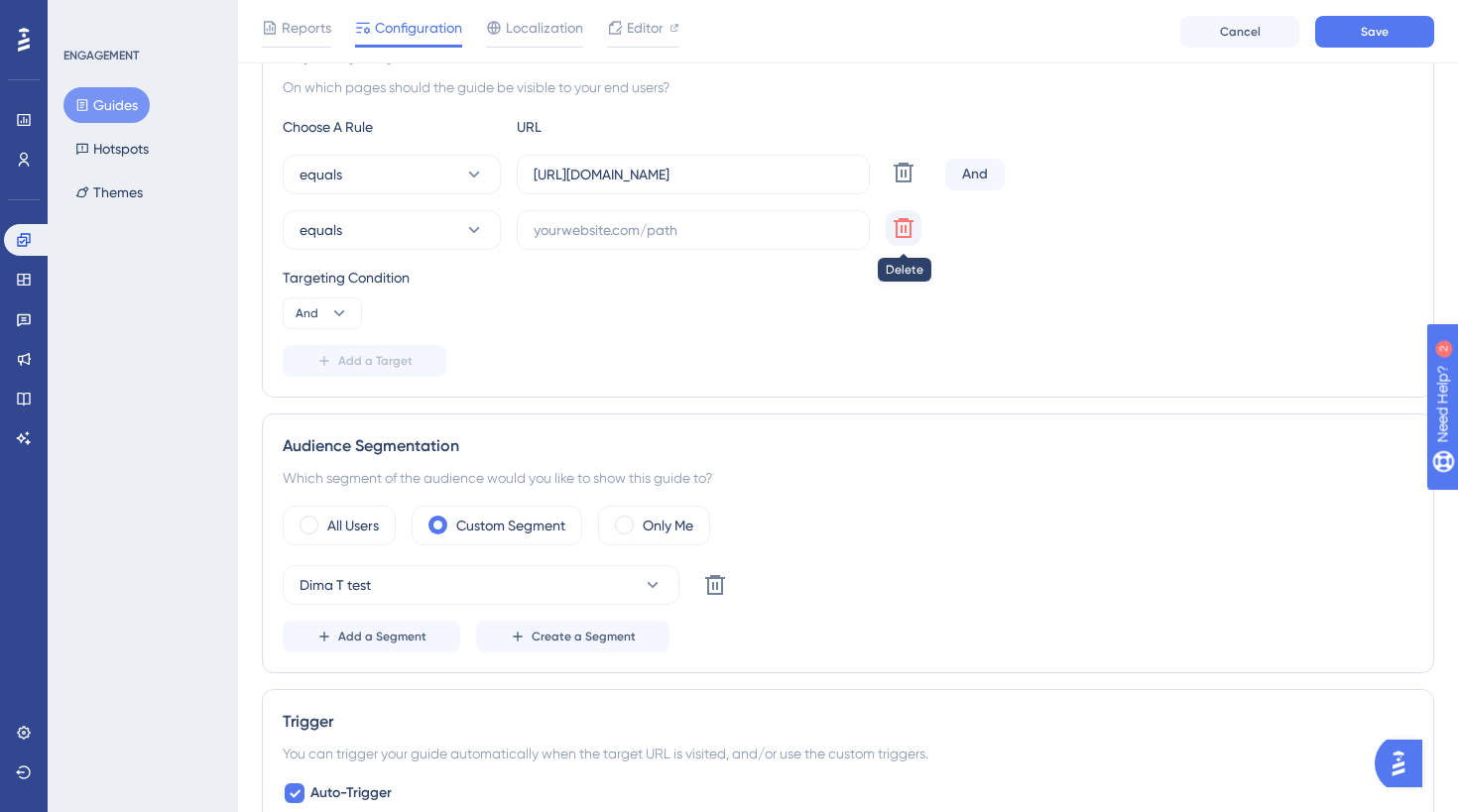click 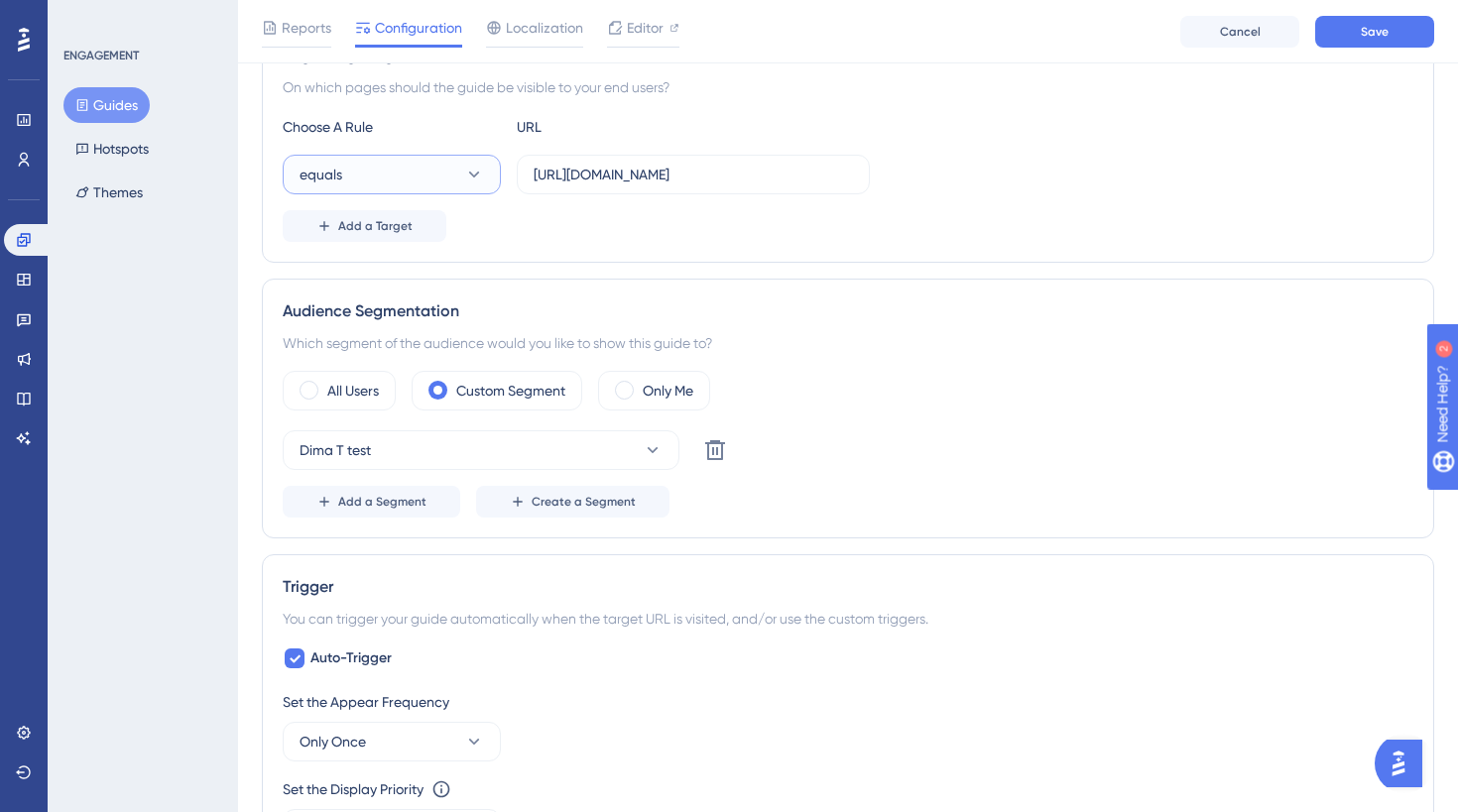 click on "equals" at bounding box center [392, 174] 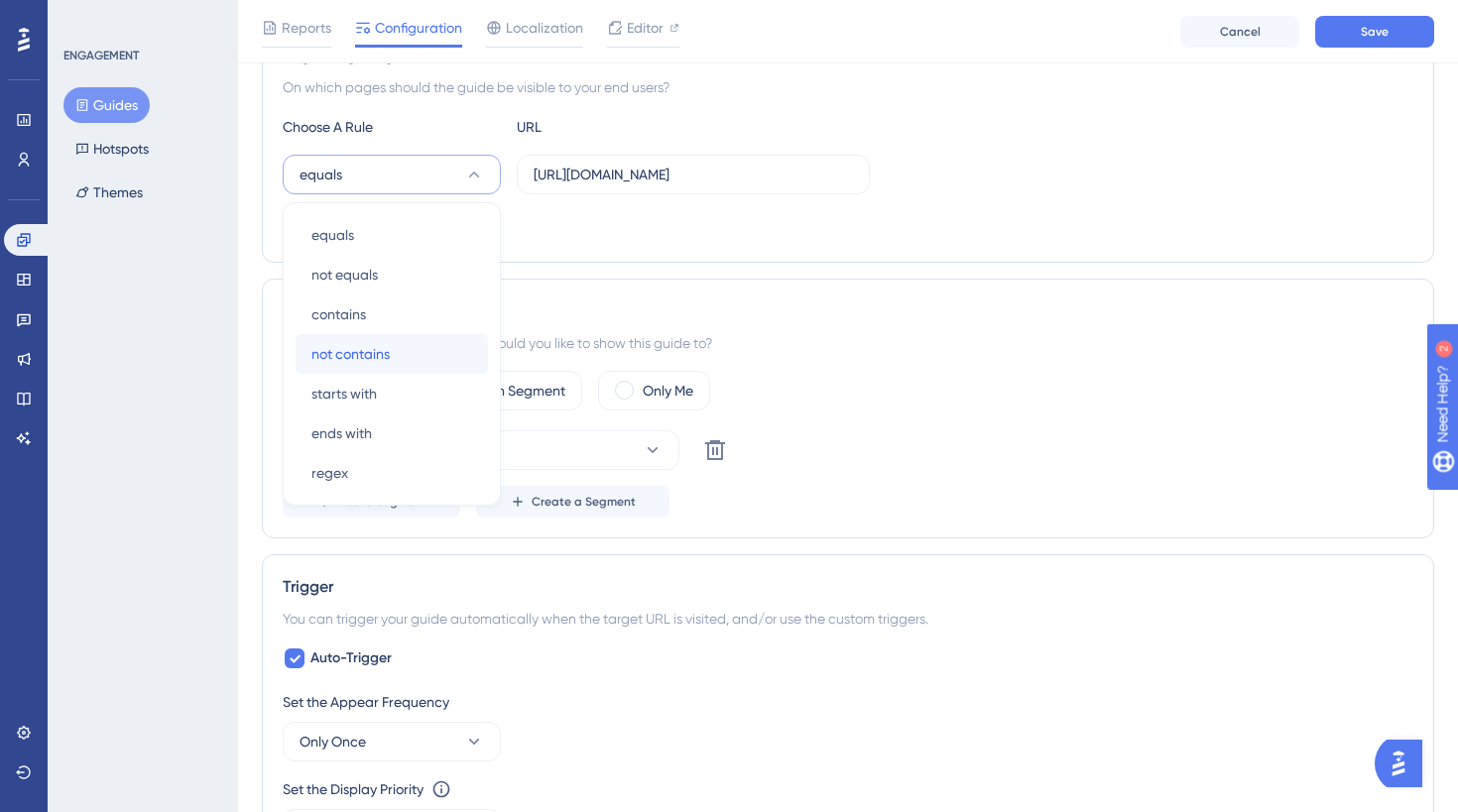 click on "not contains not contains" at bounding box center [392, 354] 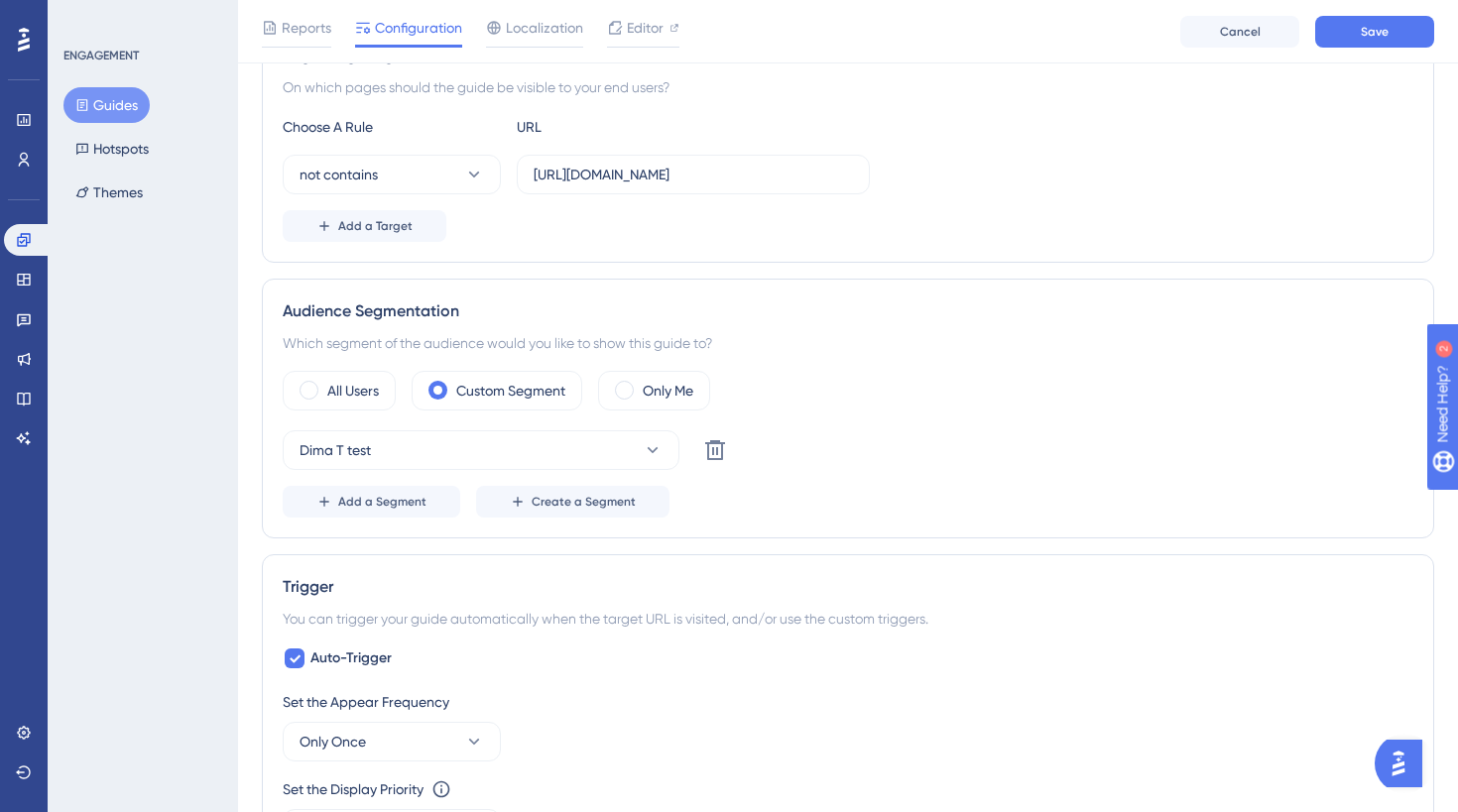 click on "Custom Segment" at bounding box center [497, 391] 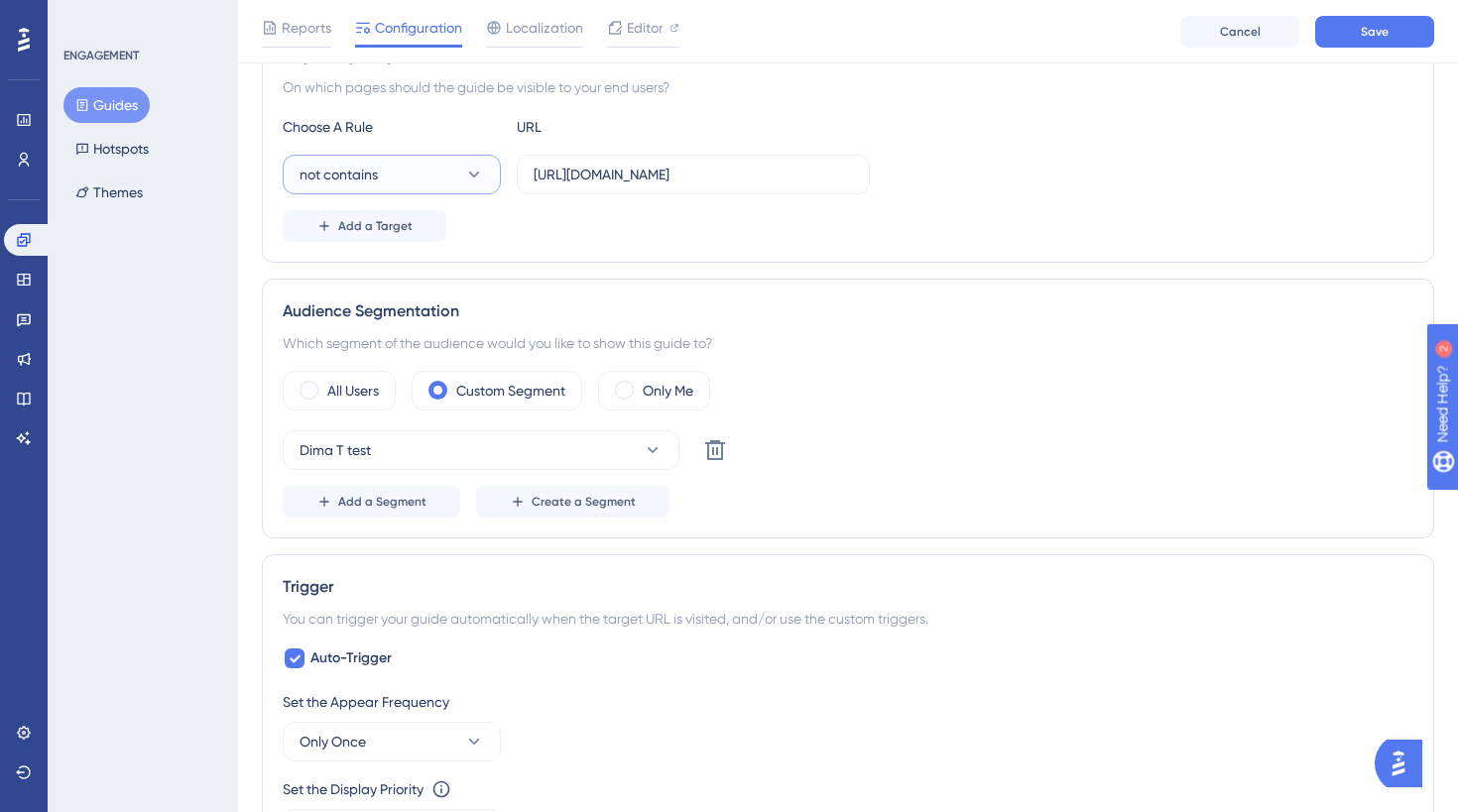 click on "not contains" at bounding box center [392, 174] 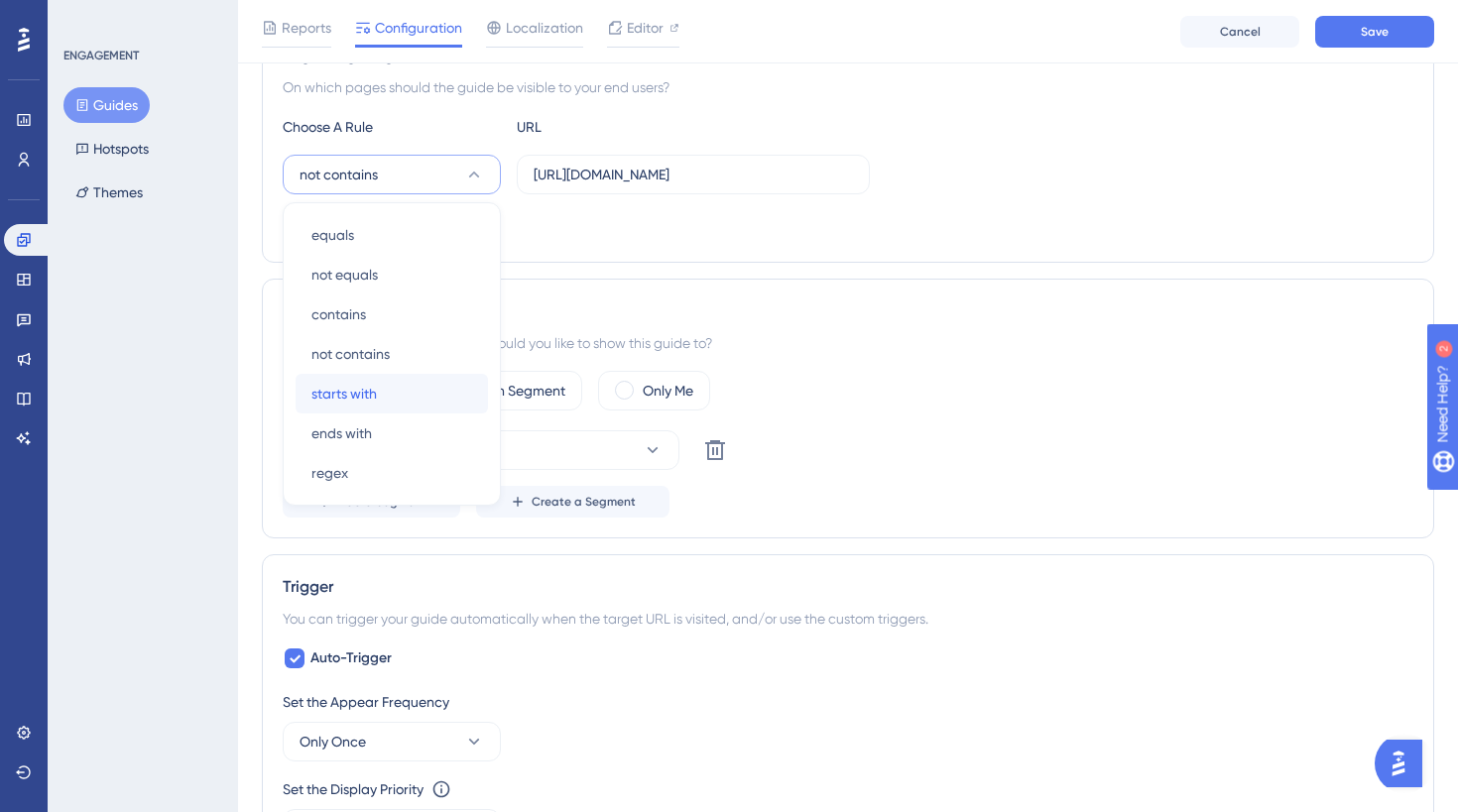 click on "starts with starts with" at bounding box center [392, 394] 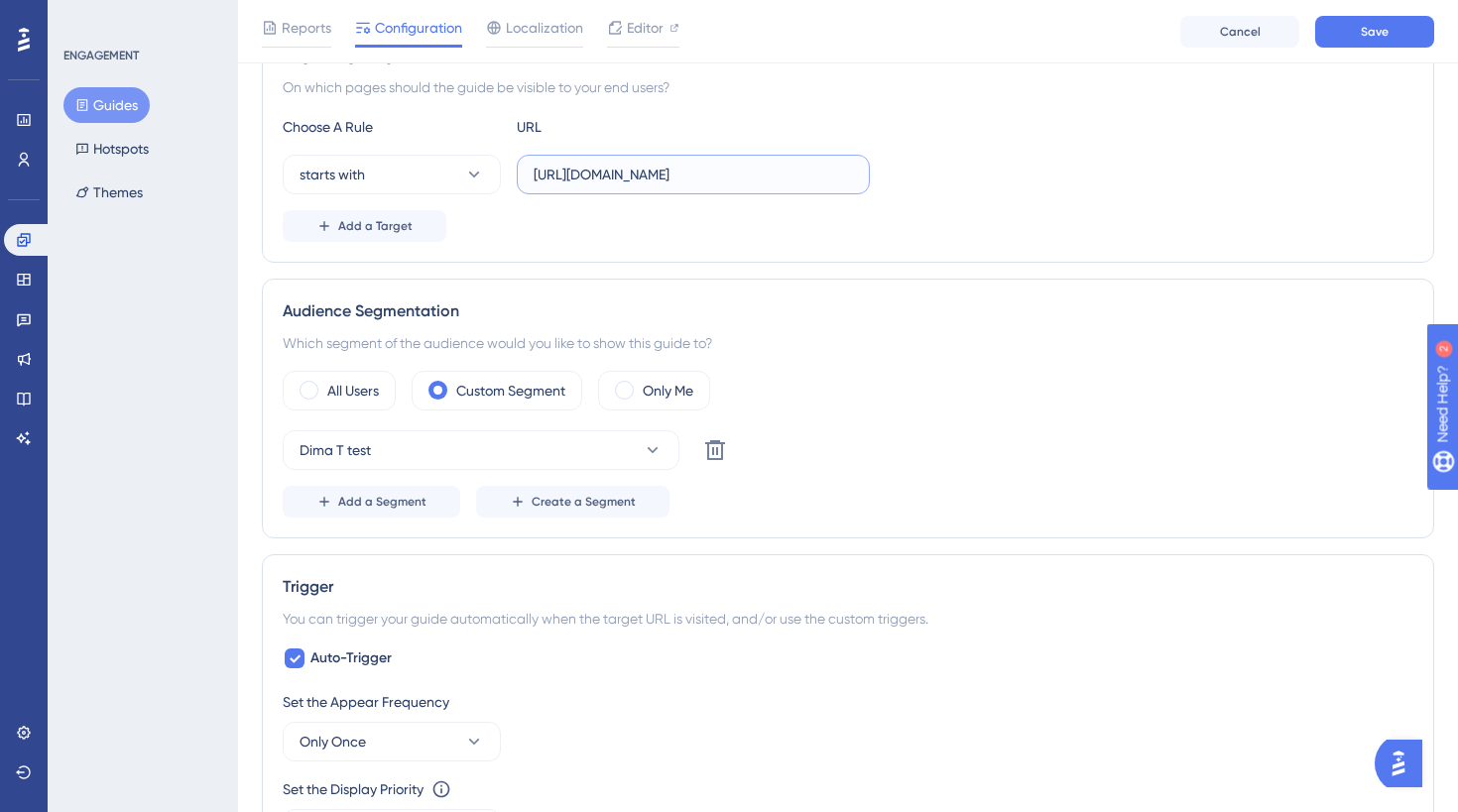 click on "[URL][DOMAIN_NAME]" at bounding box center [693, 174] 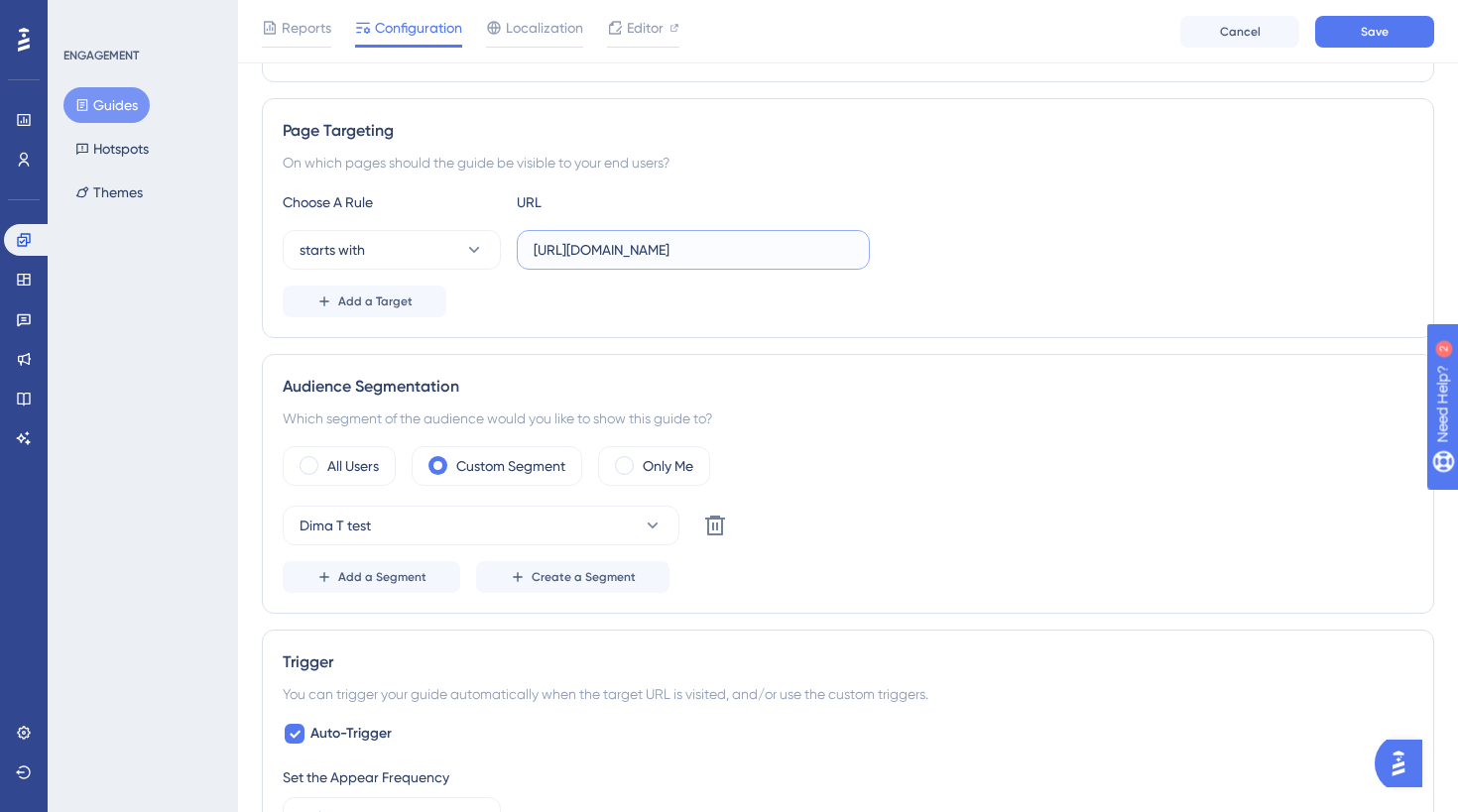 scroll, scrollTop: 413, scrollLeft: 0, axis: vertical 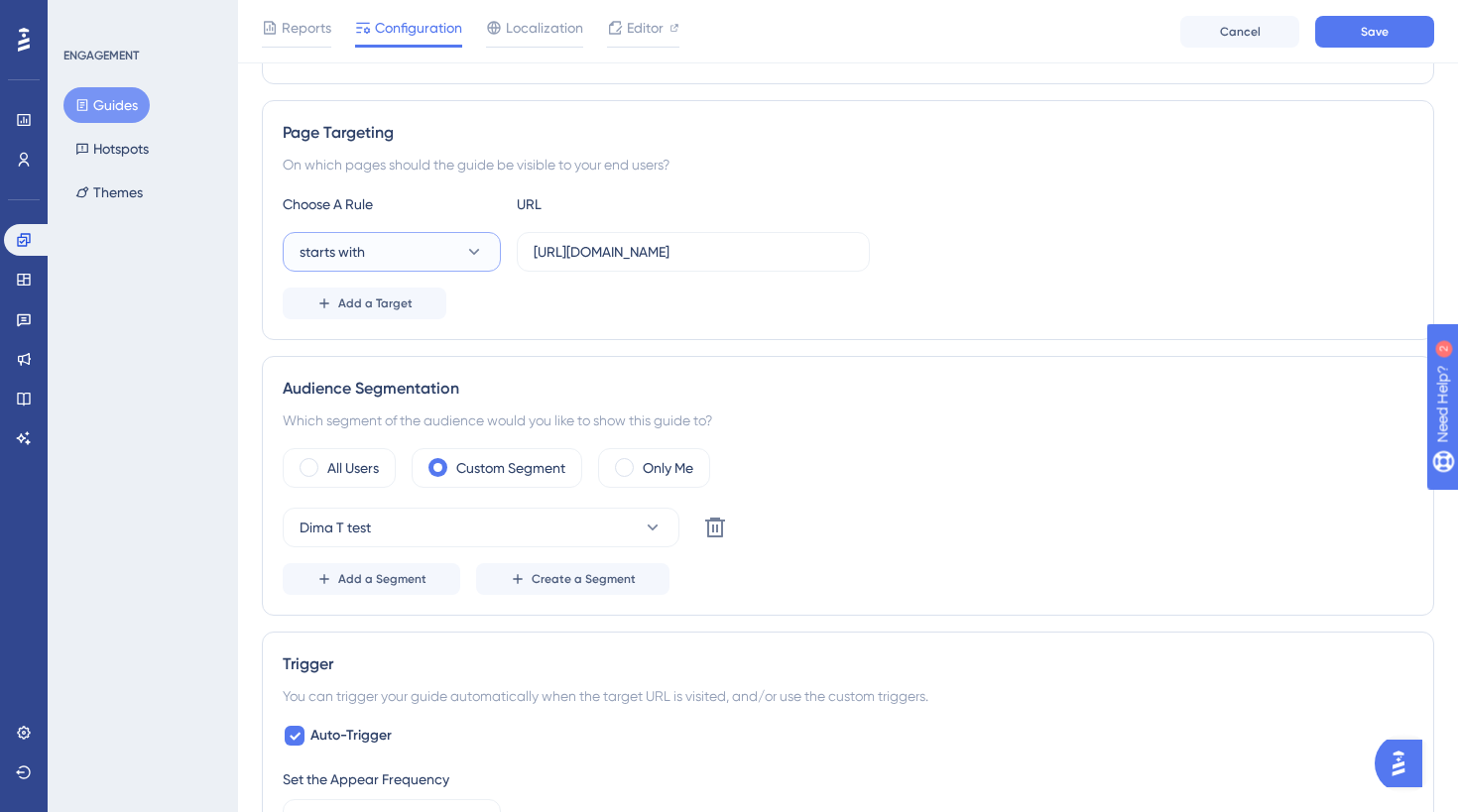 click on "starts with" at bounding box center (392, 252) 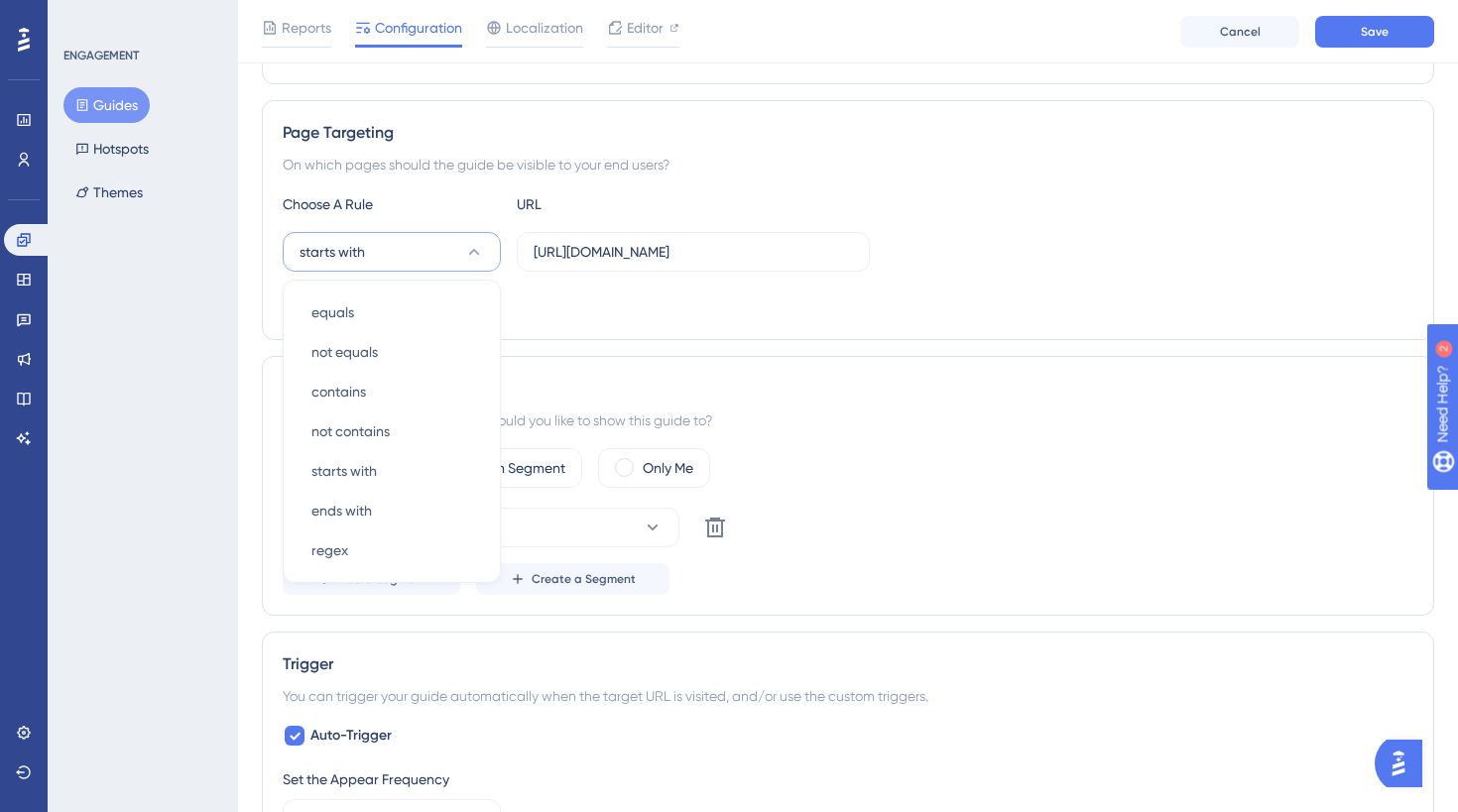 scroll, scrollTop: 426, scrollLeft: 0, axis: vertical 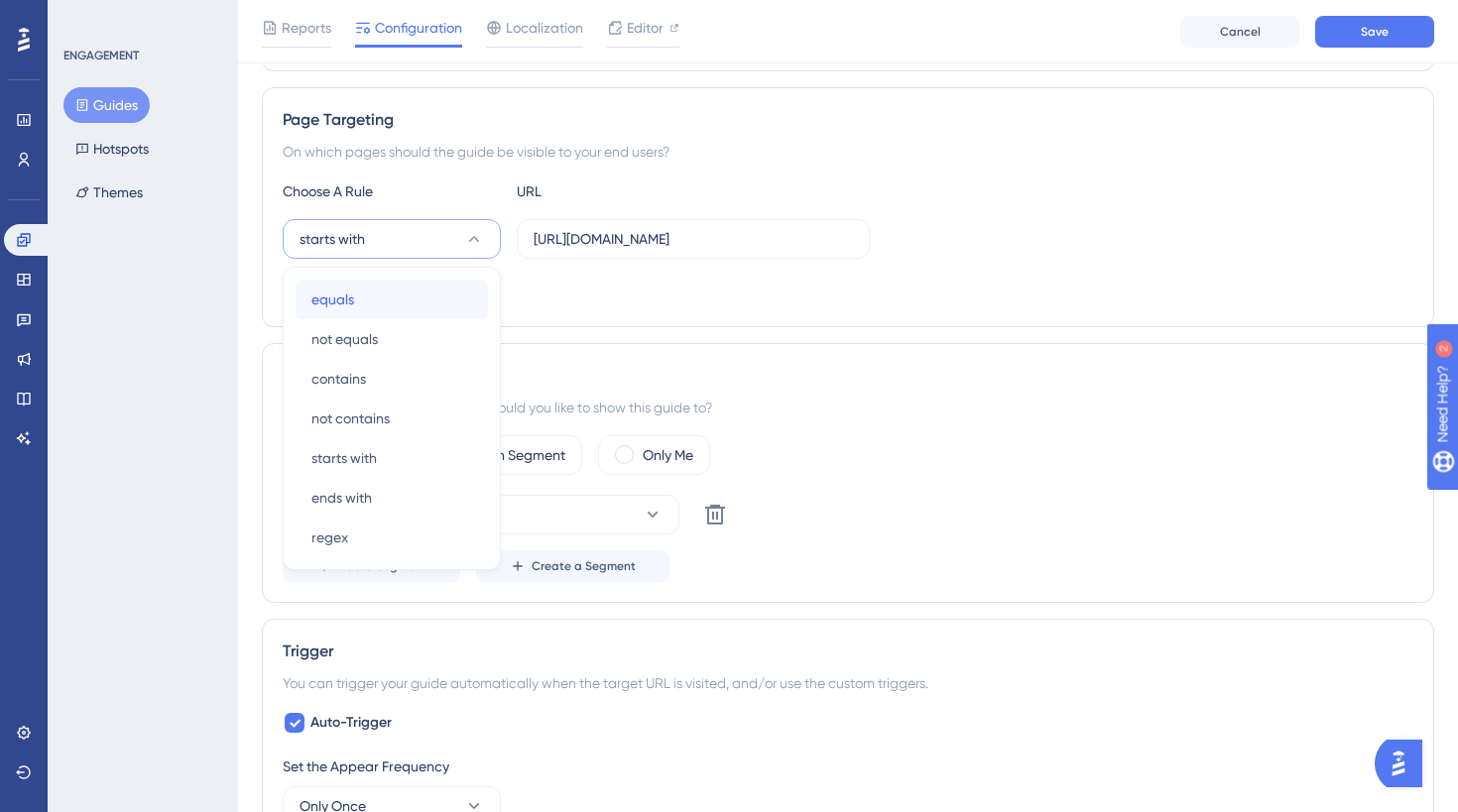 click on "equals equals" at bounding box center [392, 299] 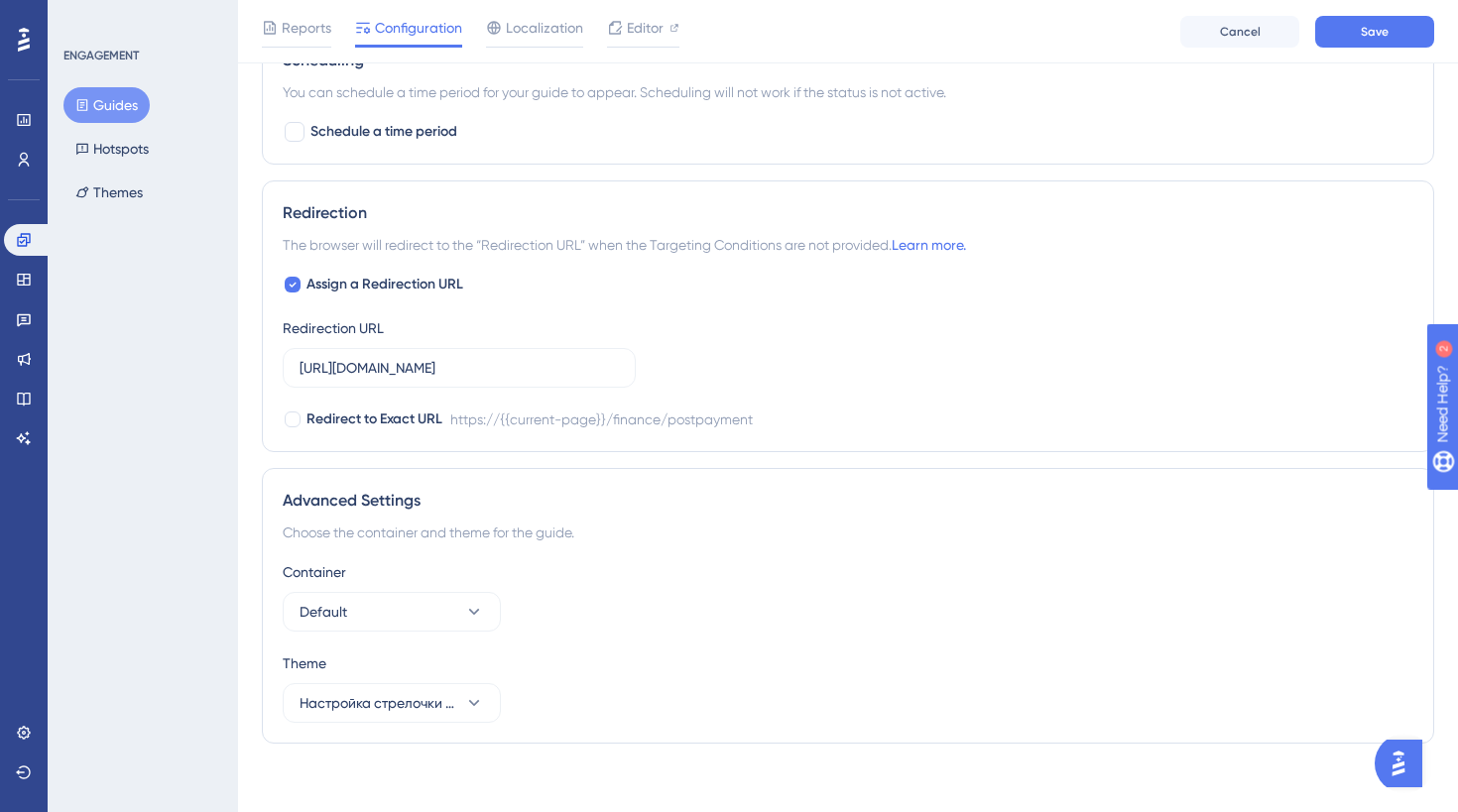 scroll, scrollTop: 1402, scrollLeft: 0, axis: vertical 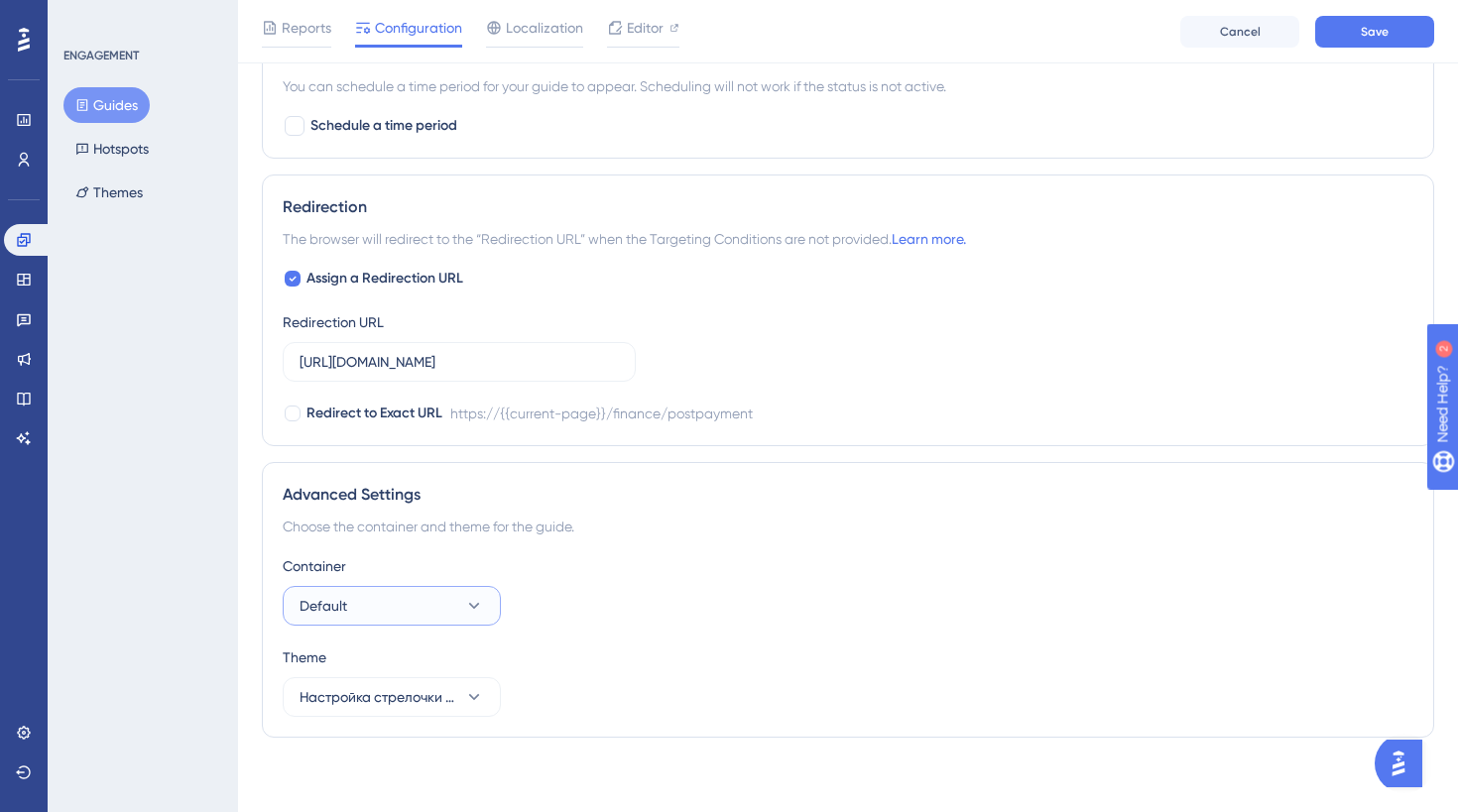 click on "Default" at bounding box center [392, 606] 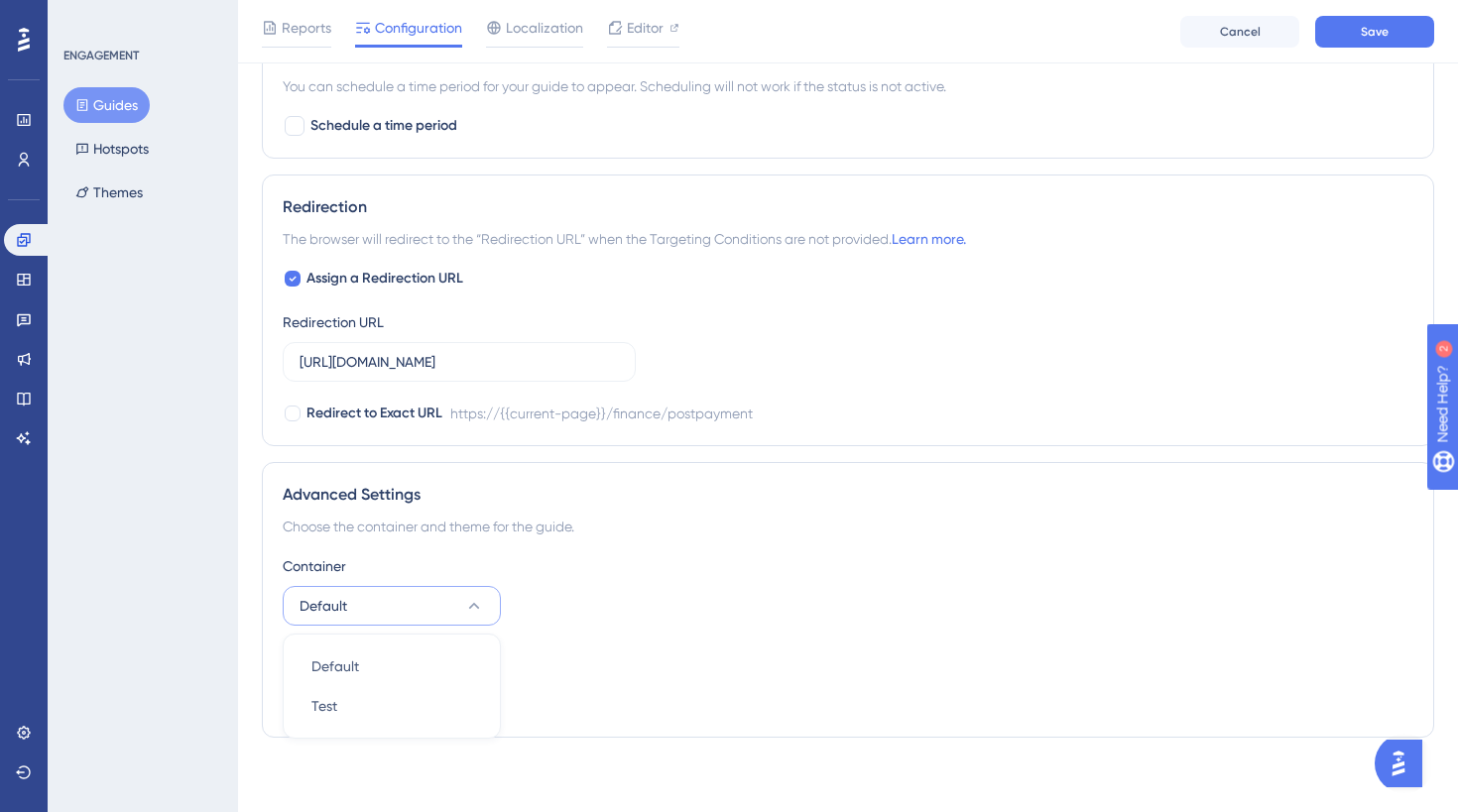 scroll, scrollTop: 1407, scrollLeft: 0, axis: vertical 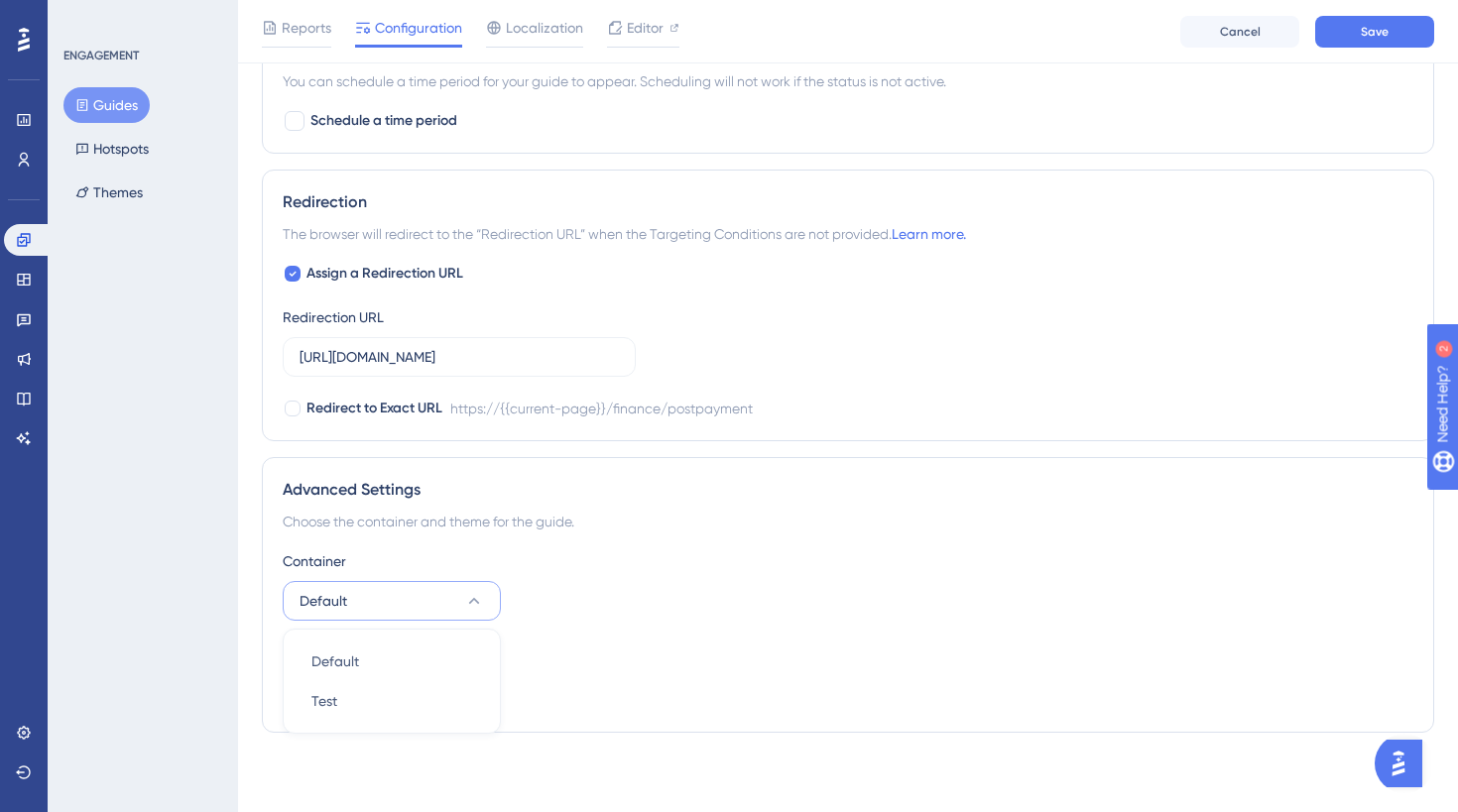 click on "Default" at bounding box center (392, 601) 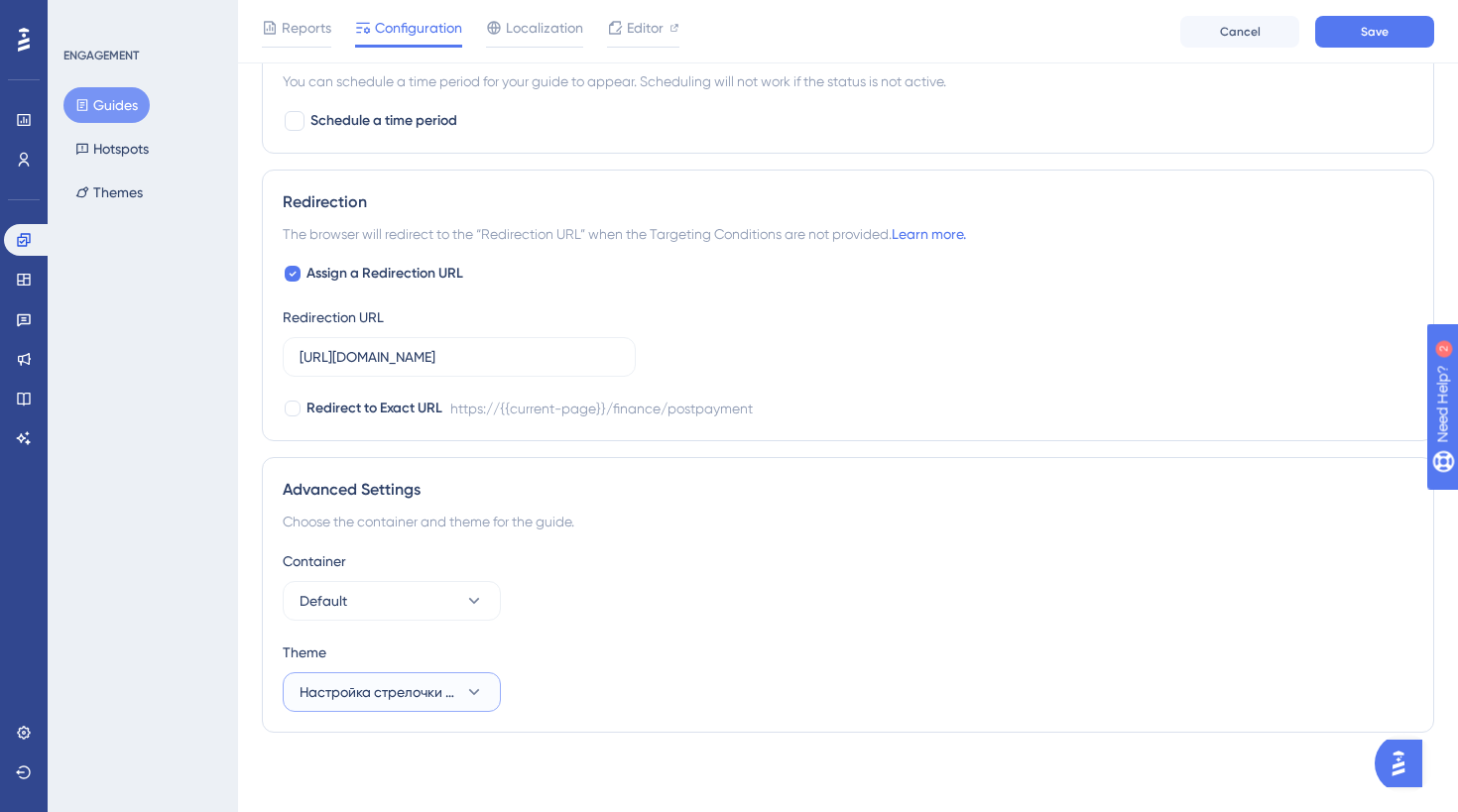click on "Настройка стрелочки - ui-kit Onboarding_main_theme general" at bounding box center (378, 692) 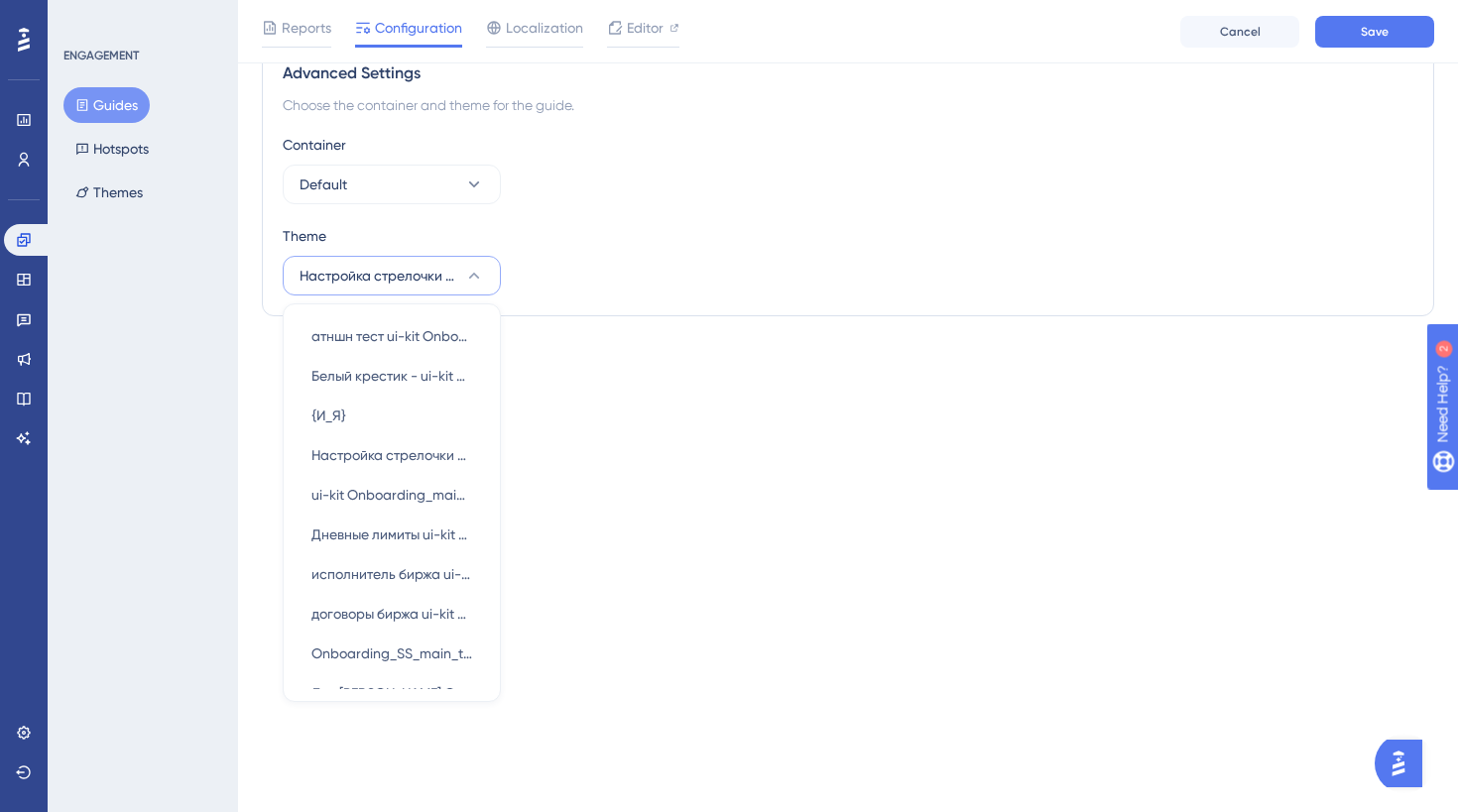click on "Performance Users Engagement Widgets Feedback Product Updates Knowledge Base AI Assistant Settings Logout ENGAGEMENT Guides Hotspots Themes Постоплата. Инструкция по заявке Publish Changes Reports Configuration Localization Editor Cancel Save Status: Inactive Guide Information Guide ID: 147652 Copy Guide Name Постоплата. Инструкция по заявке Guide Description Page Targeting
On which pages should the guide be visible to your end users?
Choose A Rule URL equals [URL][DOMAIN_NAME] Add a Target Audience Segmentation Which segment of the audience would you like to show this guide to? All Users Custom Segment Only Me Dima T test Delete Add a Segment Create a Segment Trigger You can trigger your guide automatically when the target URL is visited,
and/or use the custom triggers. Auto-Trigger Set the Appear Frequency Only Once Set the Display Priority Medium Custom Triggers" at bounding box center [729, -1823] 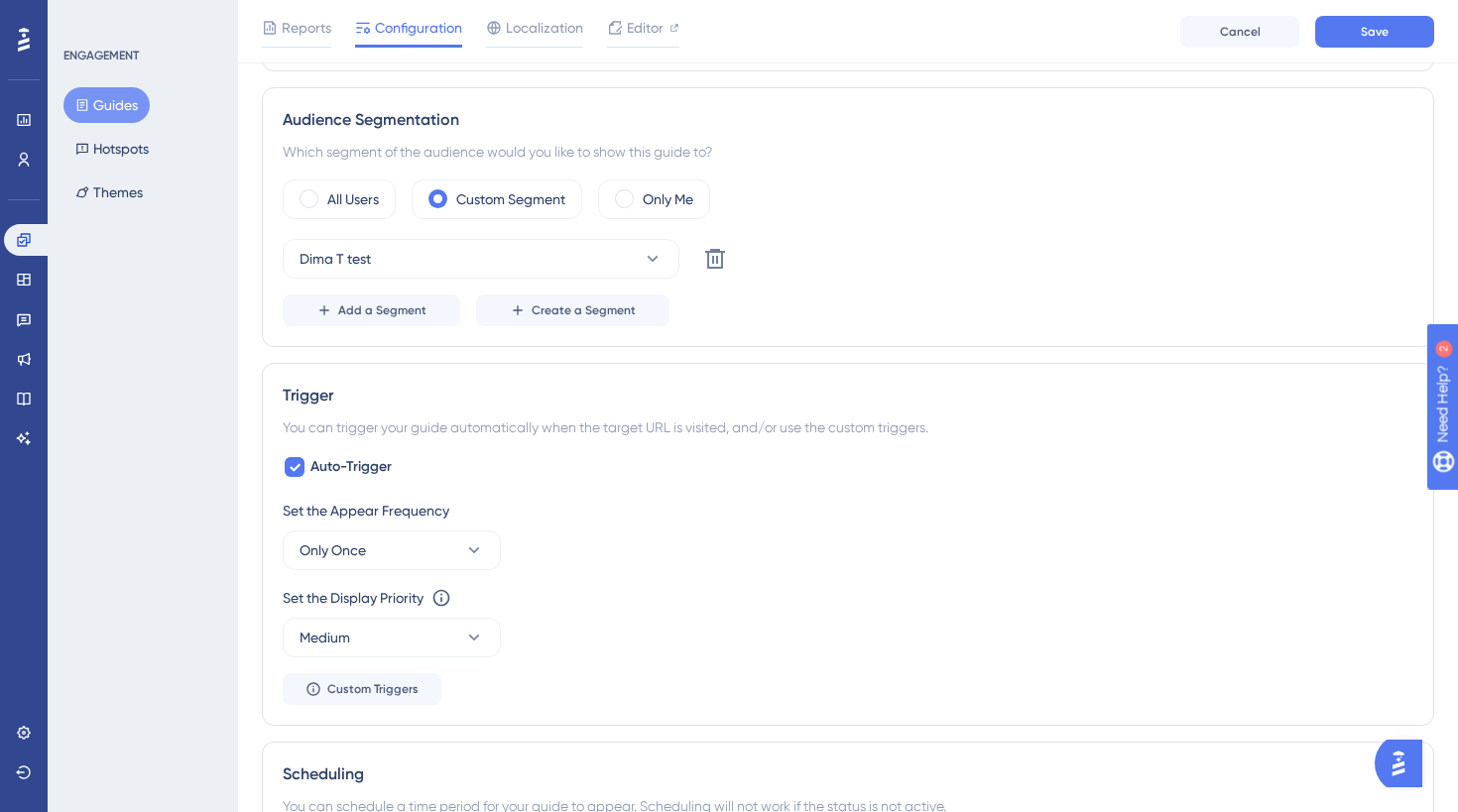 scroll, scrollTop: 685, scrollLeft: 0, axis: vertical 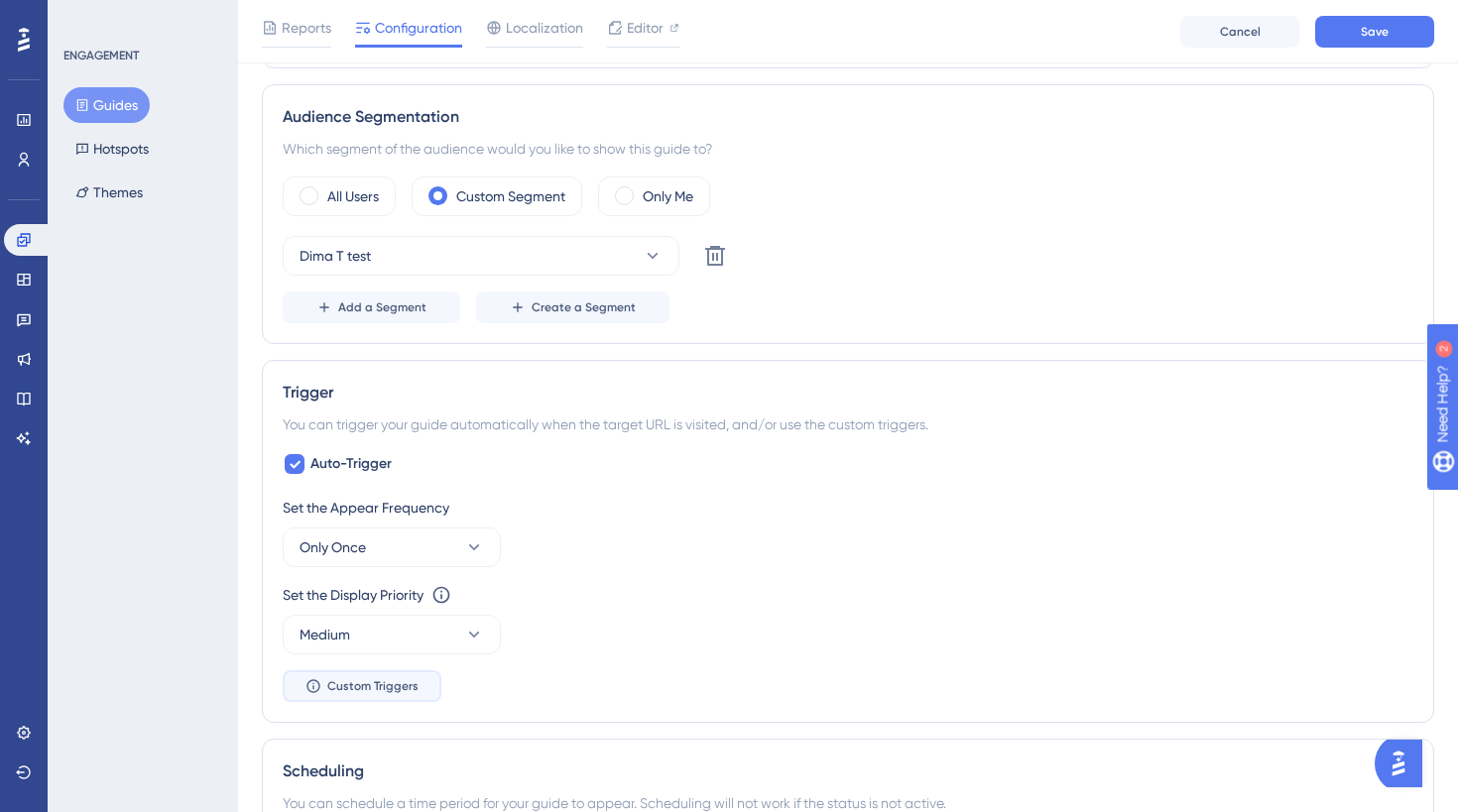 click on "Custom Triggers" at bounding box center (362, 686) 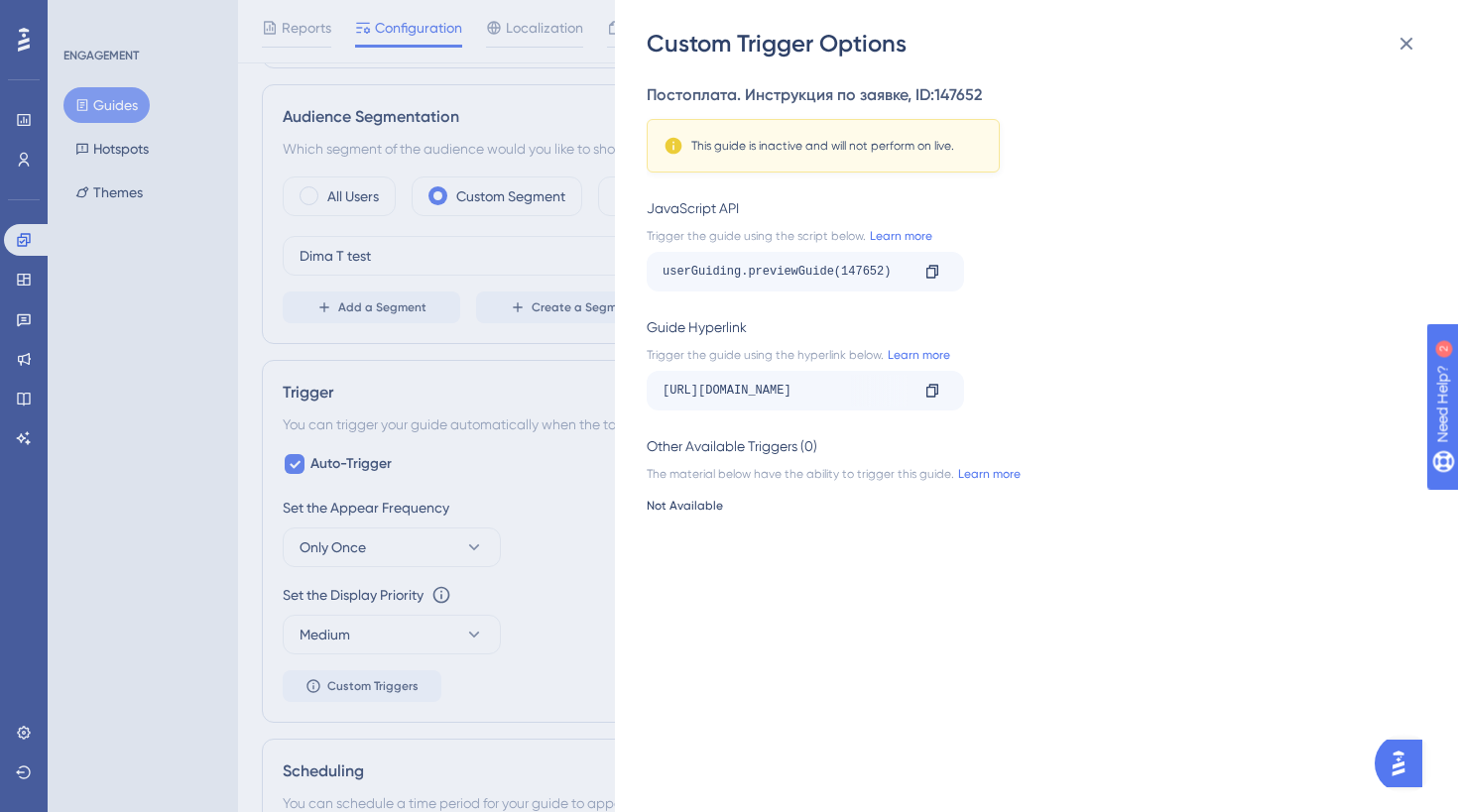 click on "Custom Trigger Options Постоплата. Инструкция по заявке , ID: 147652 This guide is inactive and will not perform on live. JavaScript API Trigger the guide using the script below. Learn more userGuiding.previewGuide(147652) Copy Guide Hyperlink Trigger the guide using the hyperlink below. Learn more [URL][DOMAIN_NAME] Copy Other Available Triggers (0) The material below have the ability to trigger this guide. Learn more Not Available" at bounding box center (729, 406) 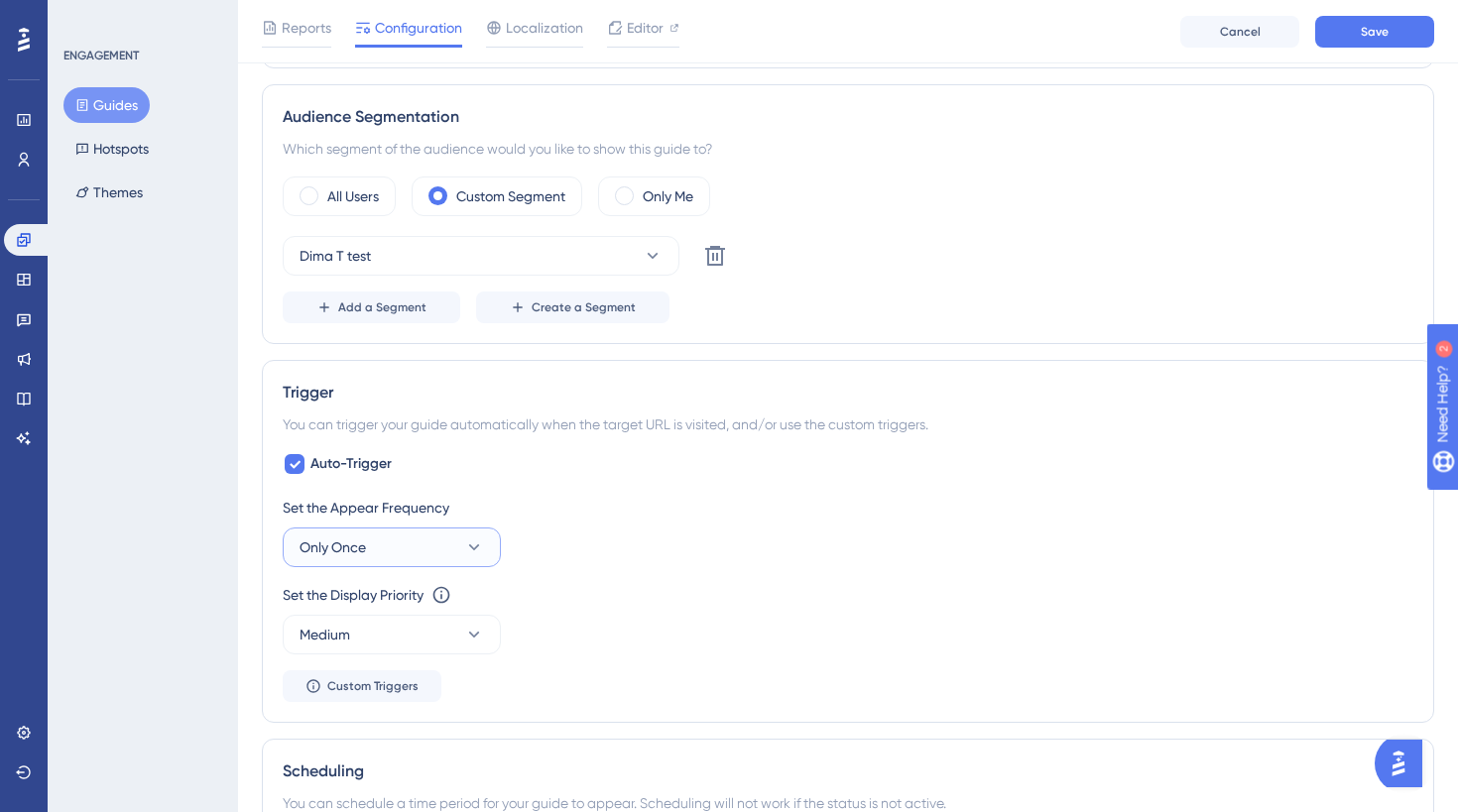 click on "Only Once" at bounding box center (392, 547) 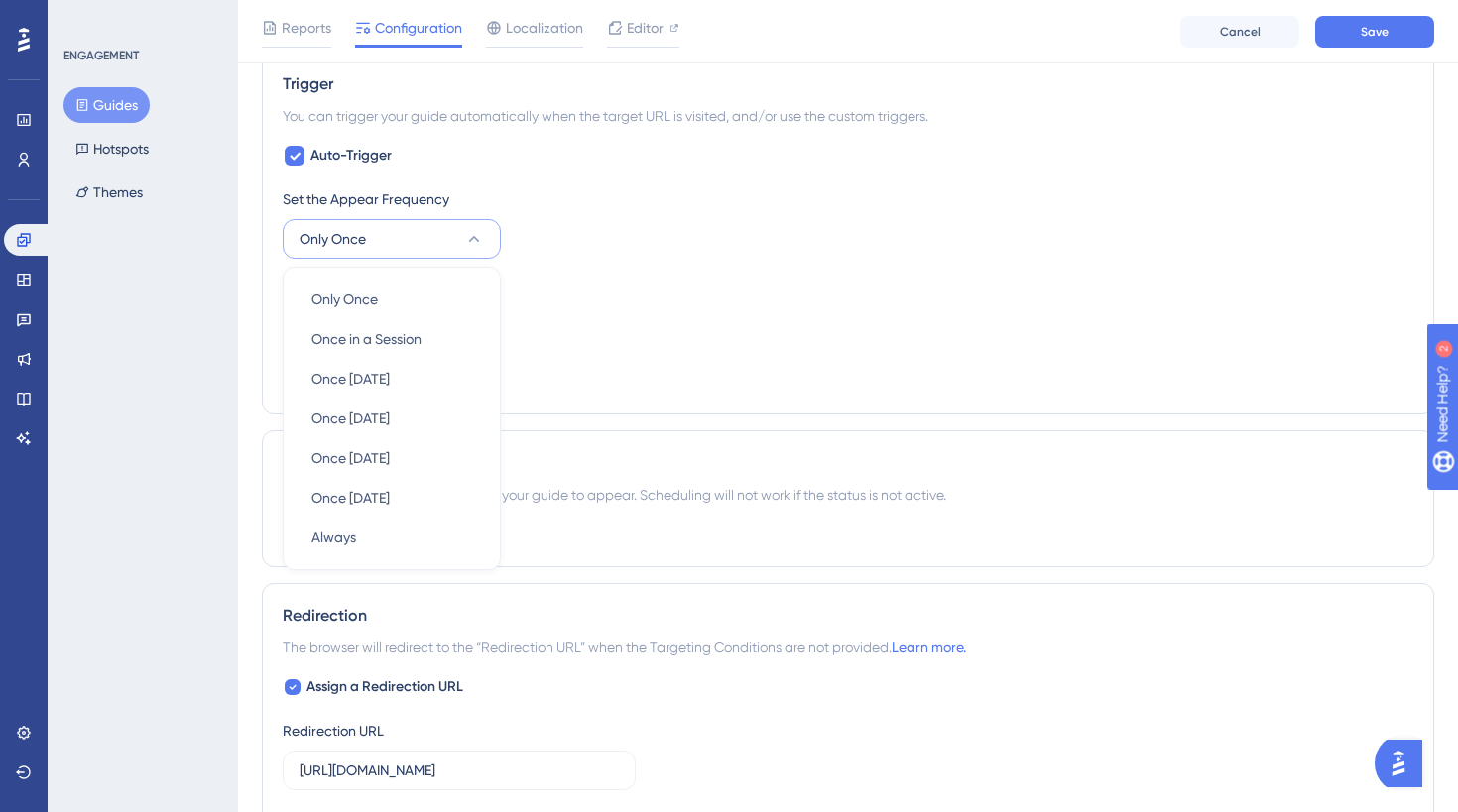 click on "Set the Display Priority This option will set the display priority between
auto-triggered materials in cases of conflicts between multiple materials Medium" at bounding box center [848, 310] 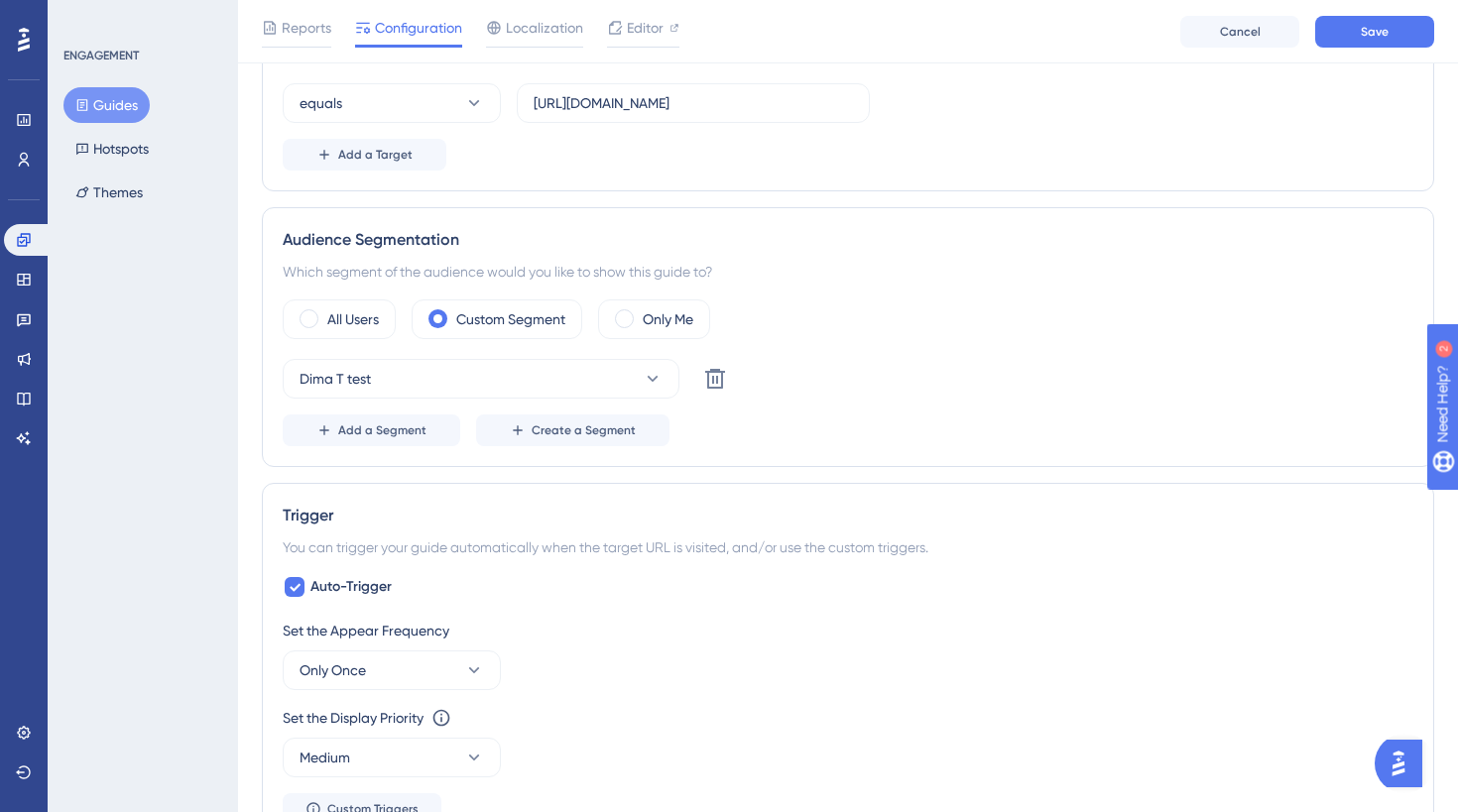 scroll, scrollTop: 554, scrollLeft: 0, axis: vertical 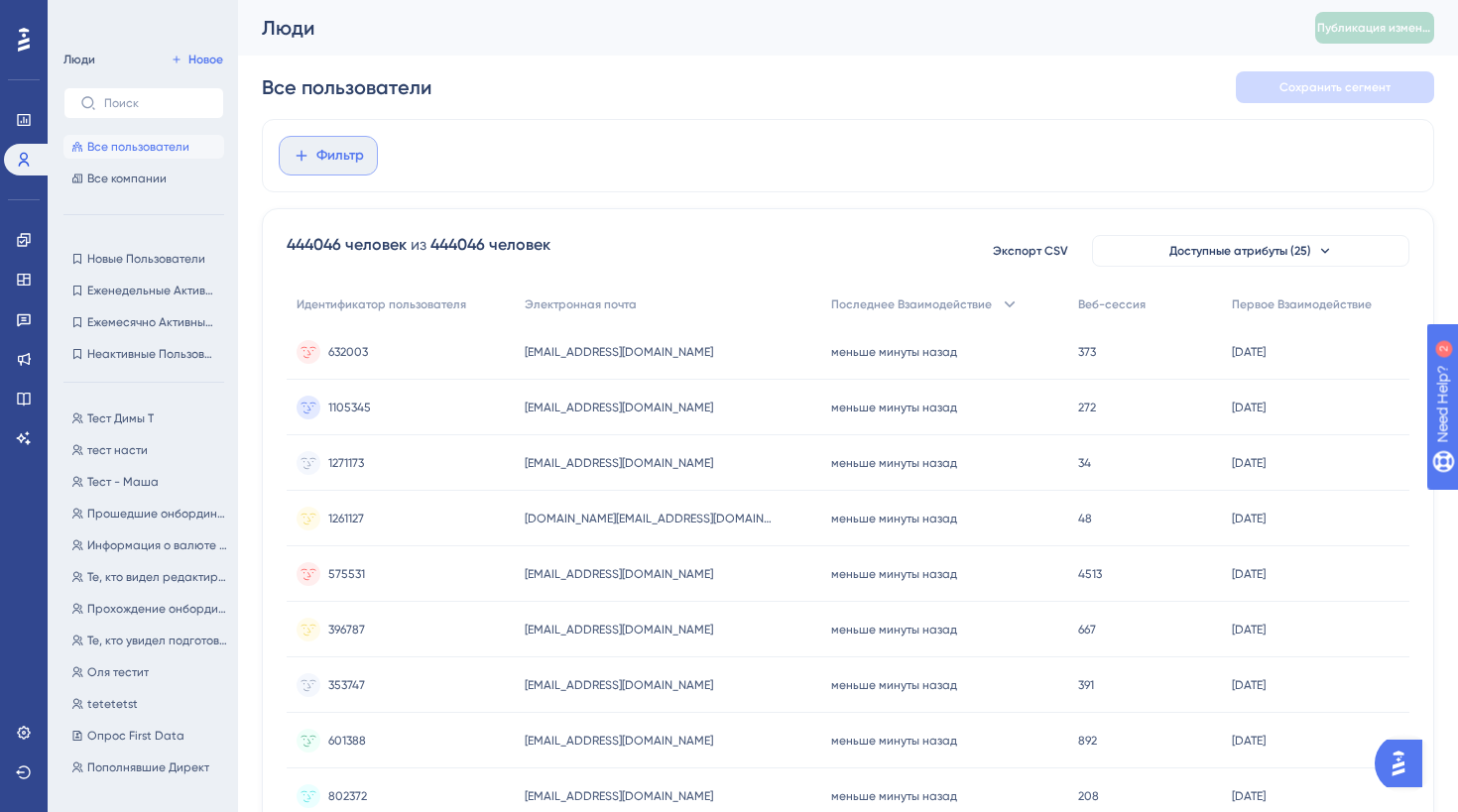 click on "Фильтр" at bounding box center (340, 156) 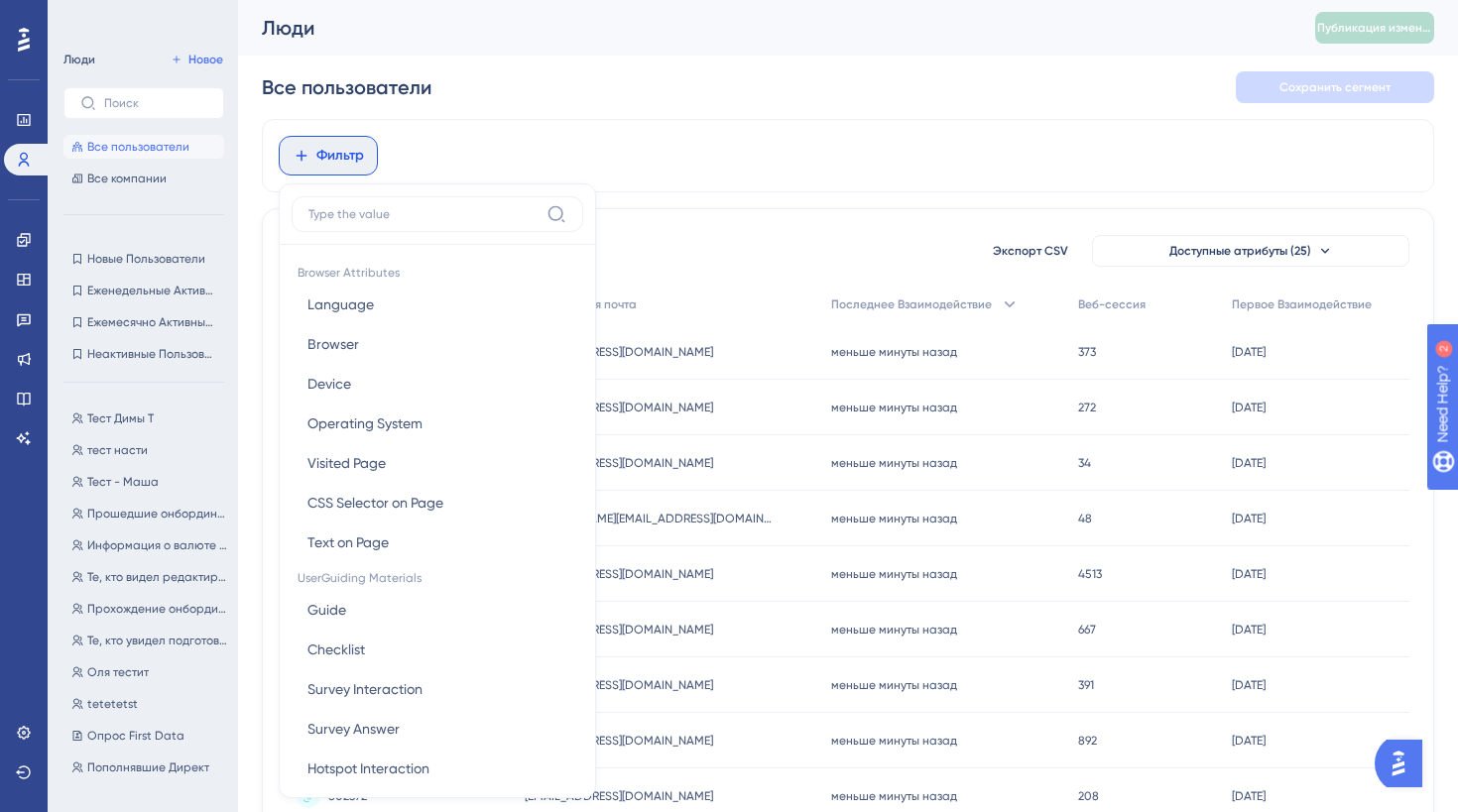 scroll, scrollTop: 84, scrollLeft: 0, axis: vertical 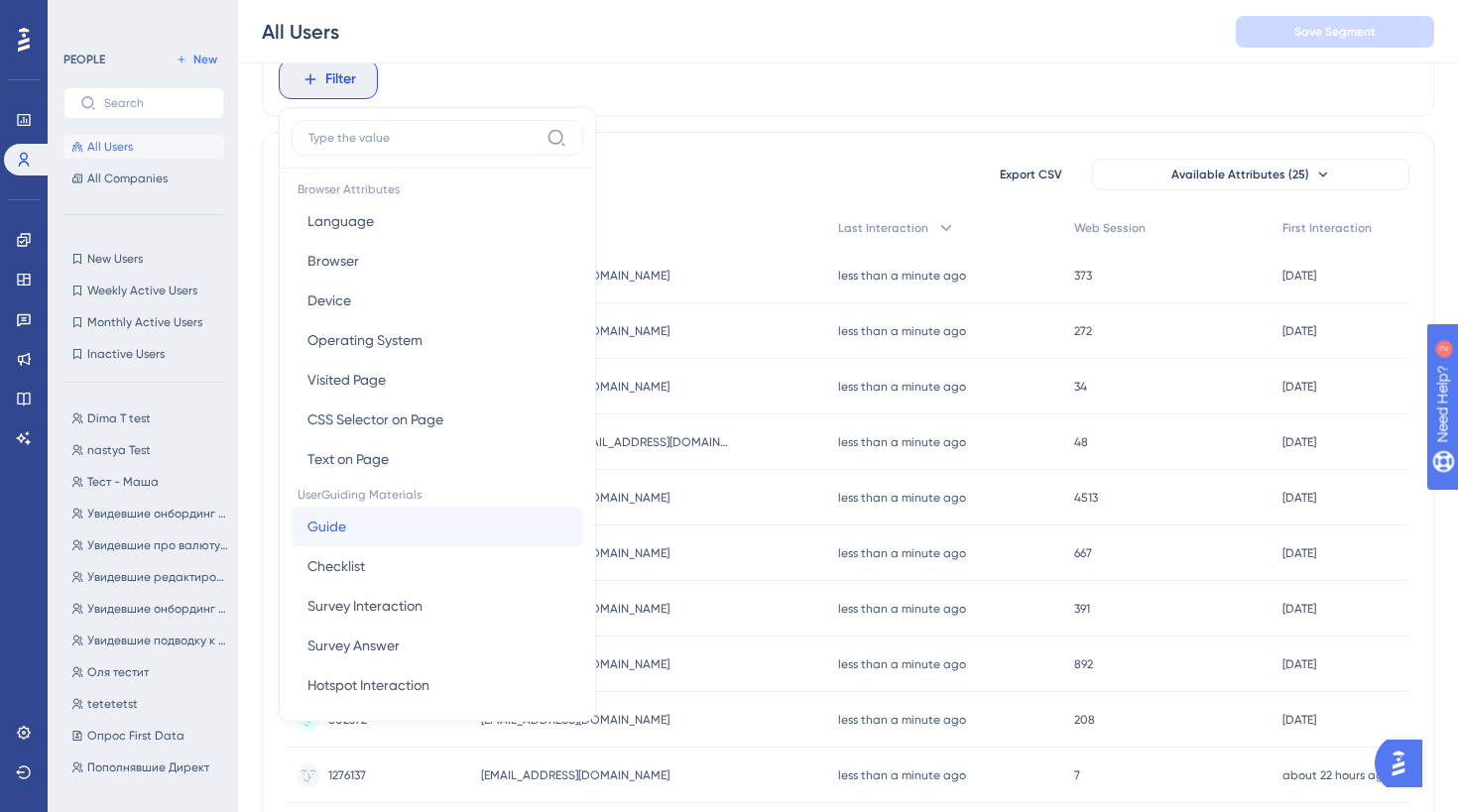 click on "Guide Guide" at bounding box center [437, 526] 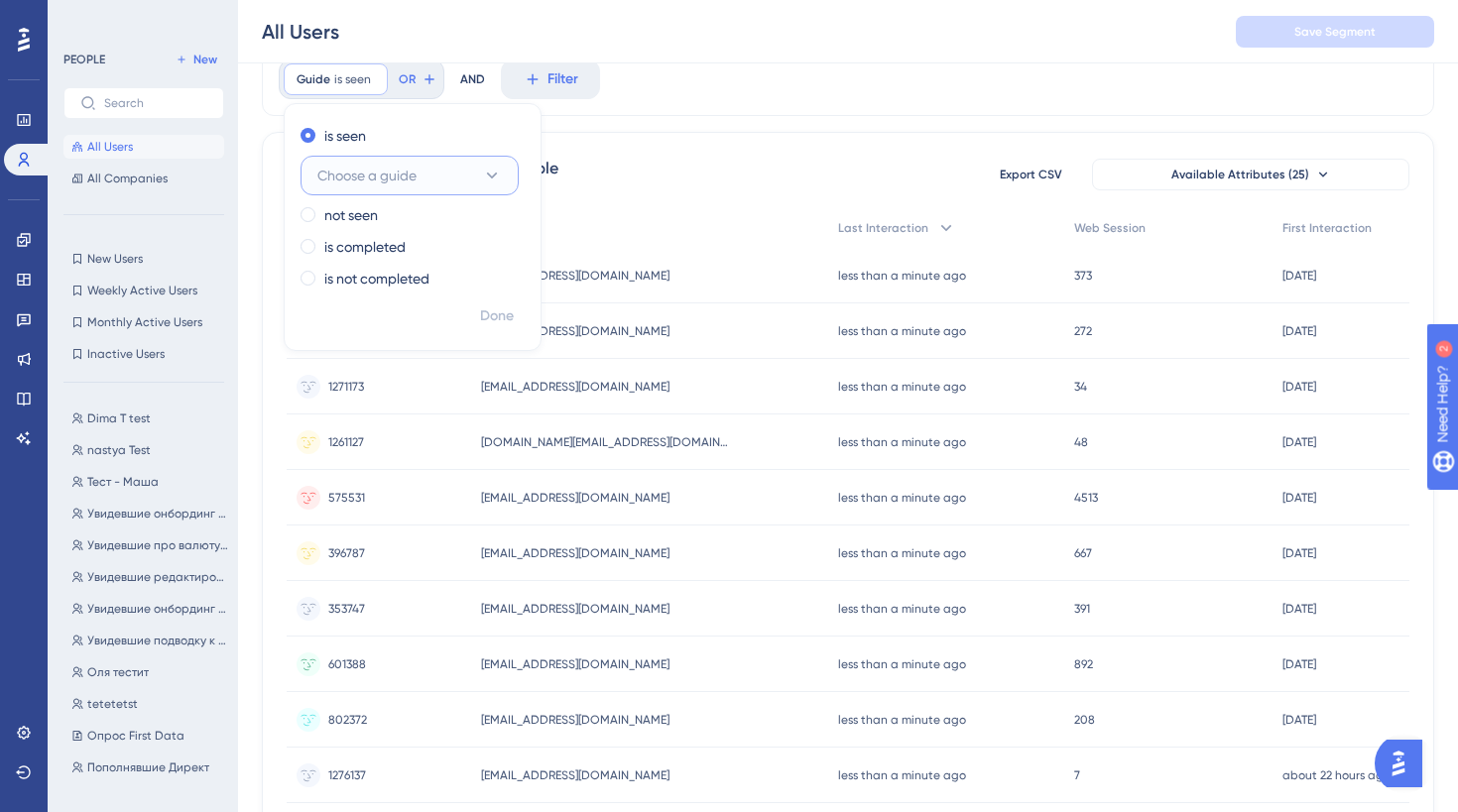 click on "Choose a guide" at bounding box center [410, 175] 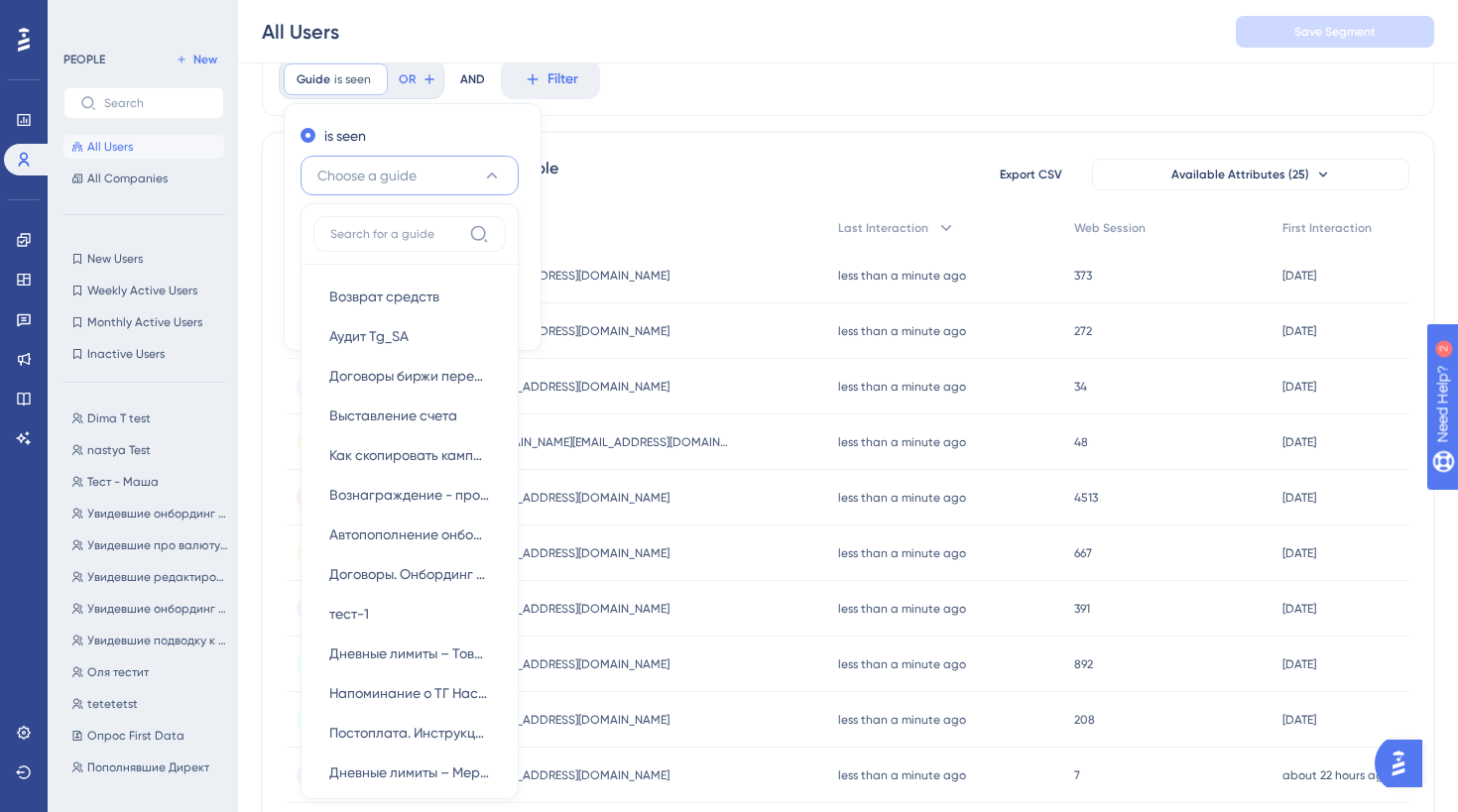 scroll, scrollTop: 157, scrollLeft: 0, axis: vertical 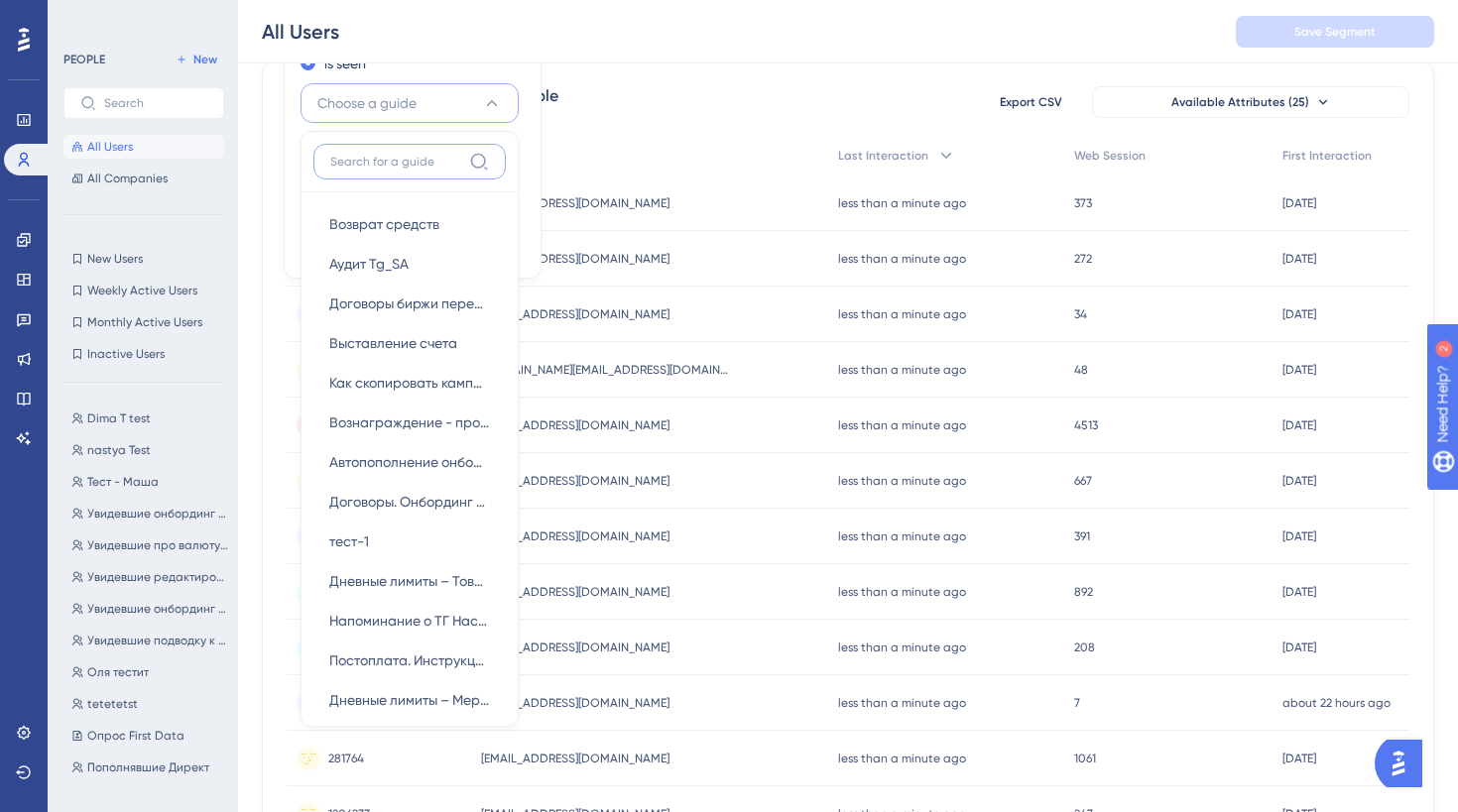 paste on "Юзергайдинг с промо постоплаты" 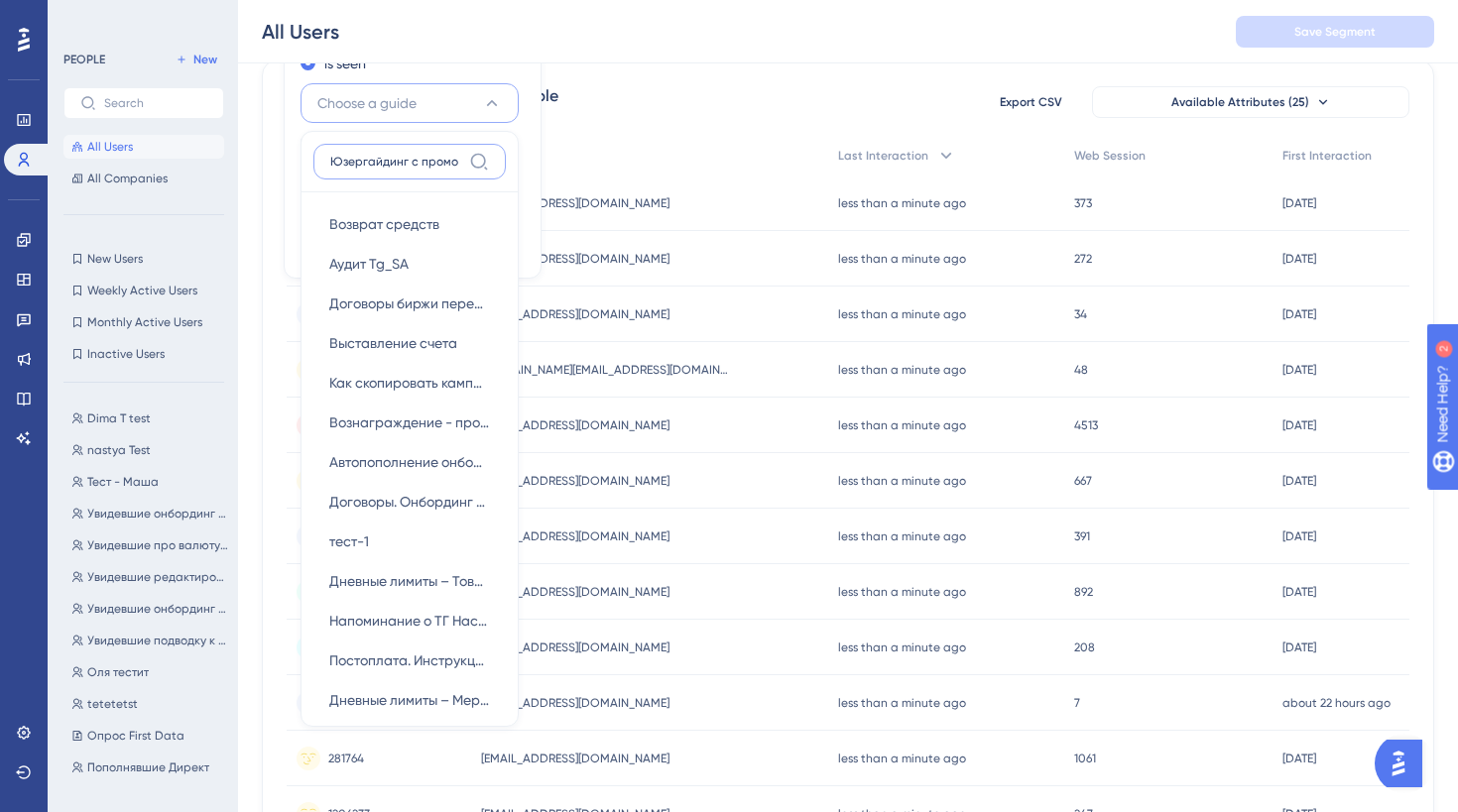 scroll, scrollTop: 0, scrollLeft: 63, axis: horizontal 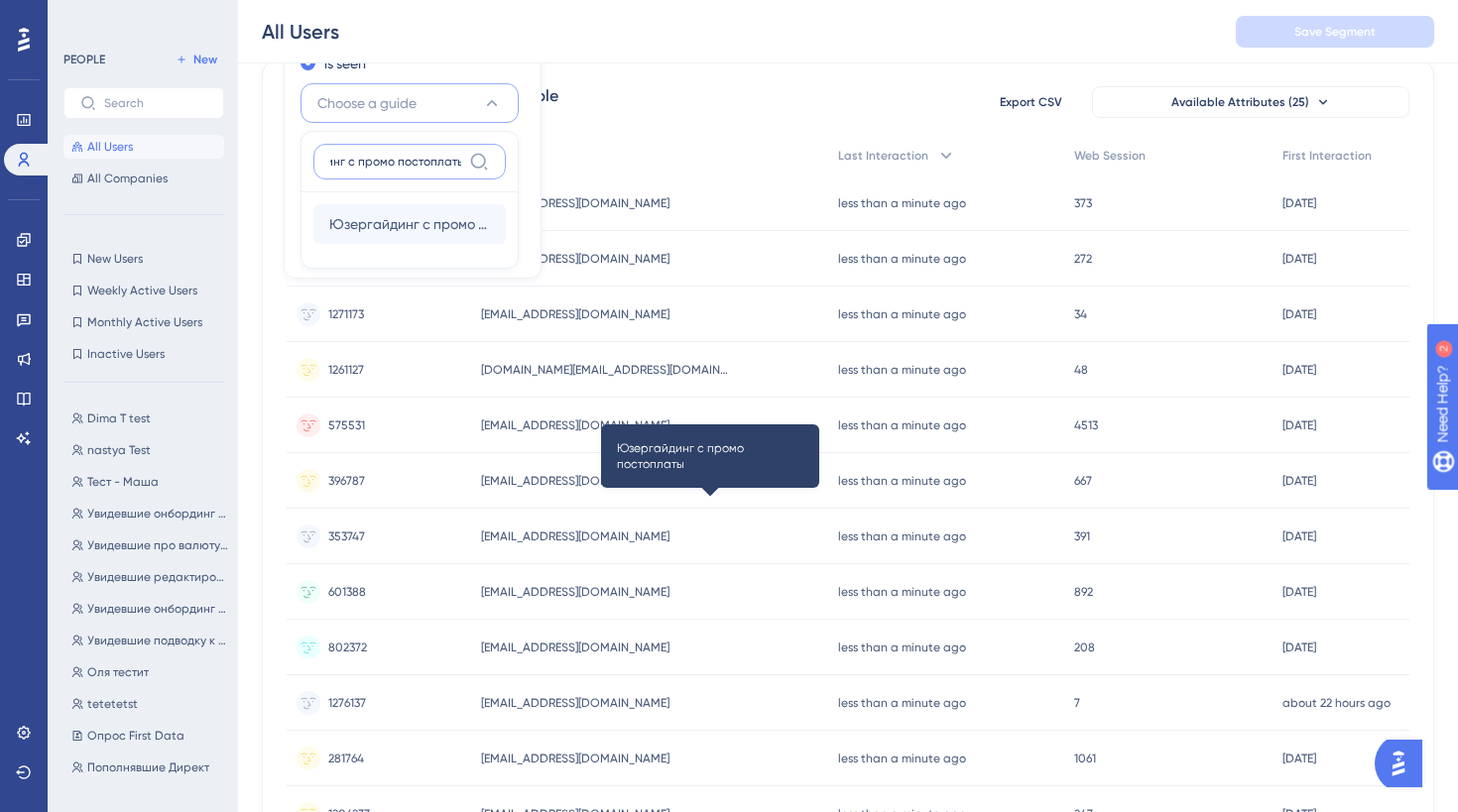 type on "Юзергайдинг с промо постоплаты" 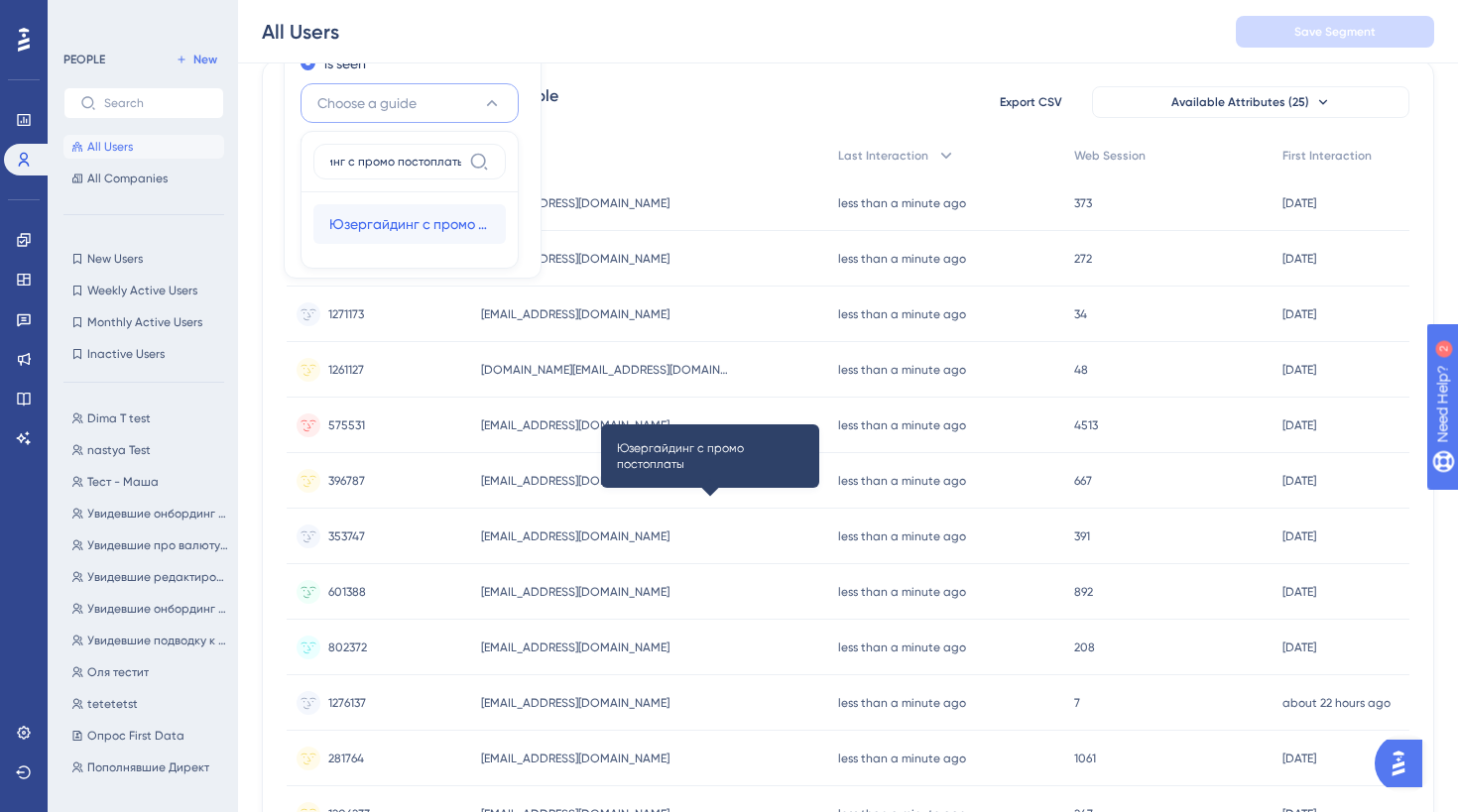 scroll, scrollTop: 0, scrollLeft: 0, axis: both 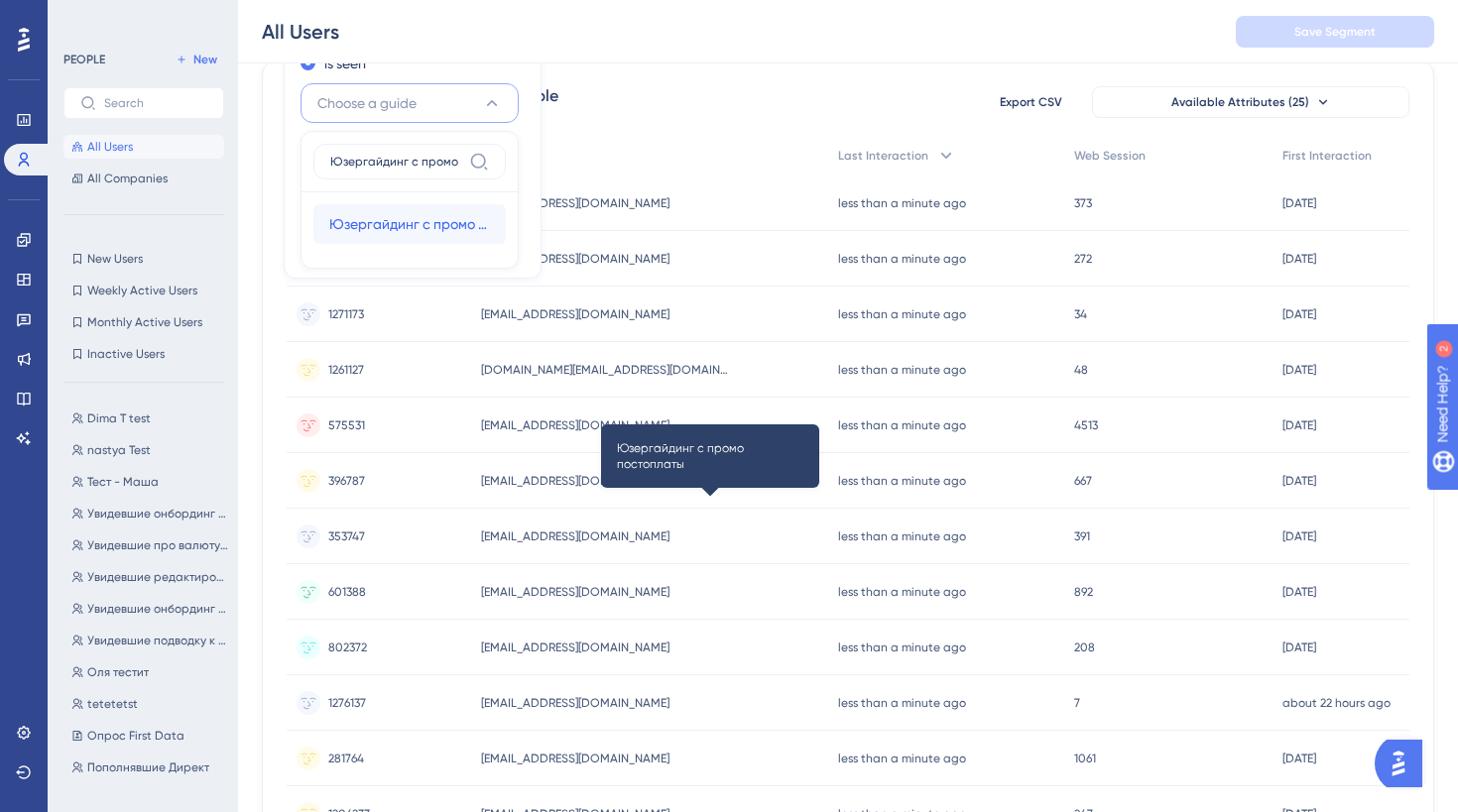 click on "Юзергайдинг с промо постоплаты" at bounding box center [410, 224] 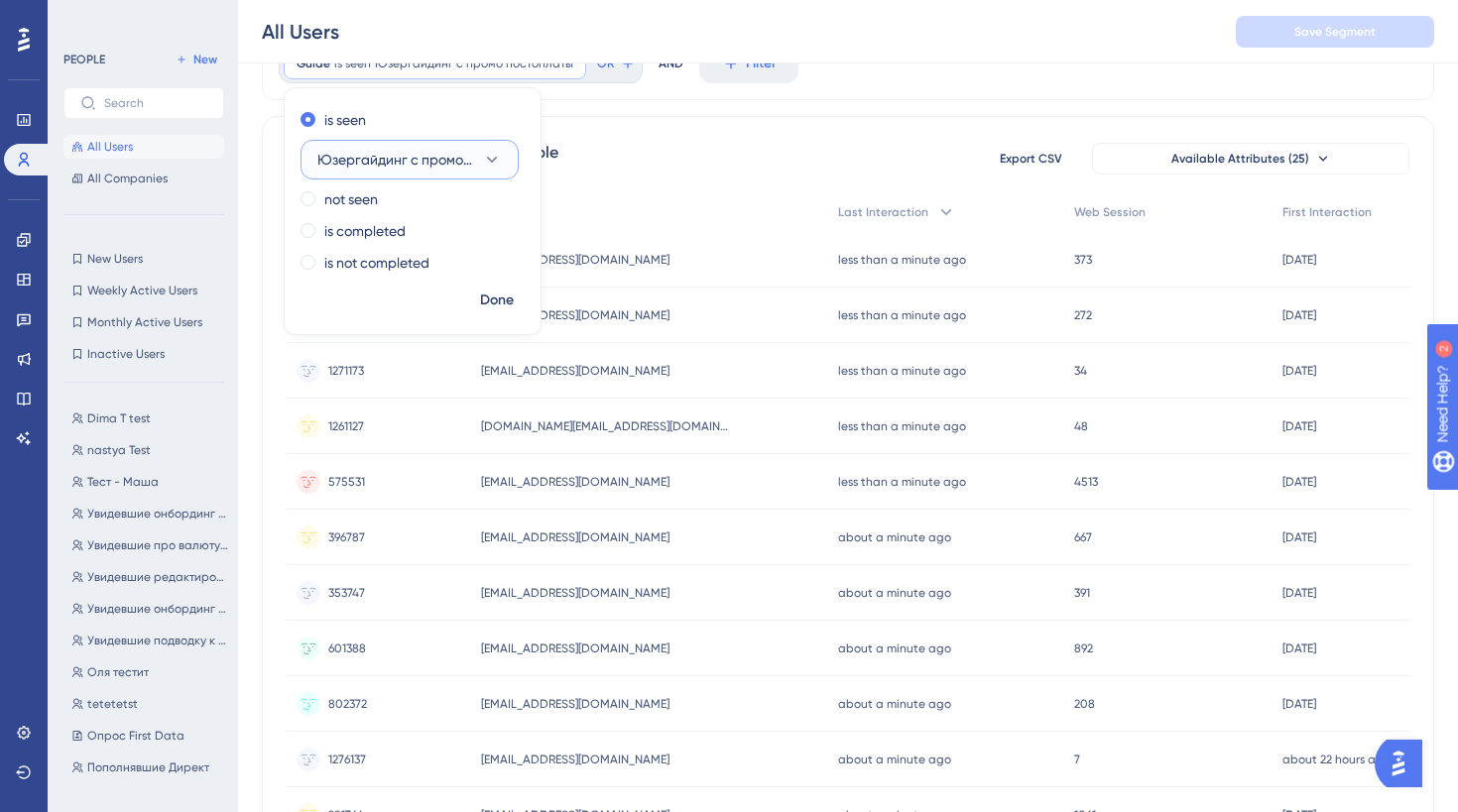 scroll, scrollTop: 99, scrollLeft: 0, axis: vertical 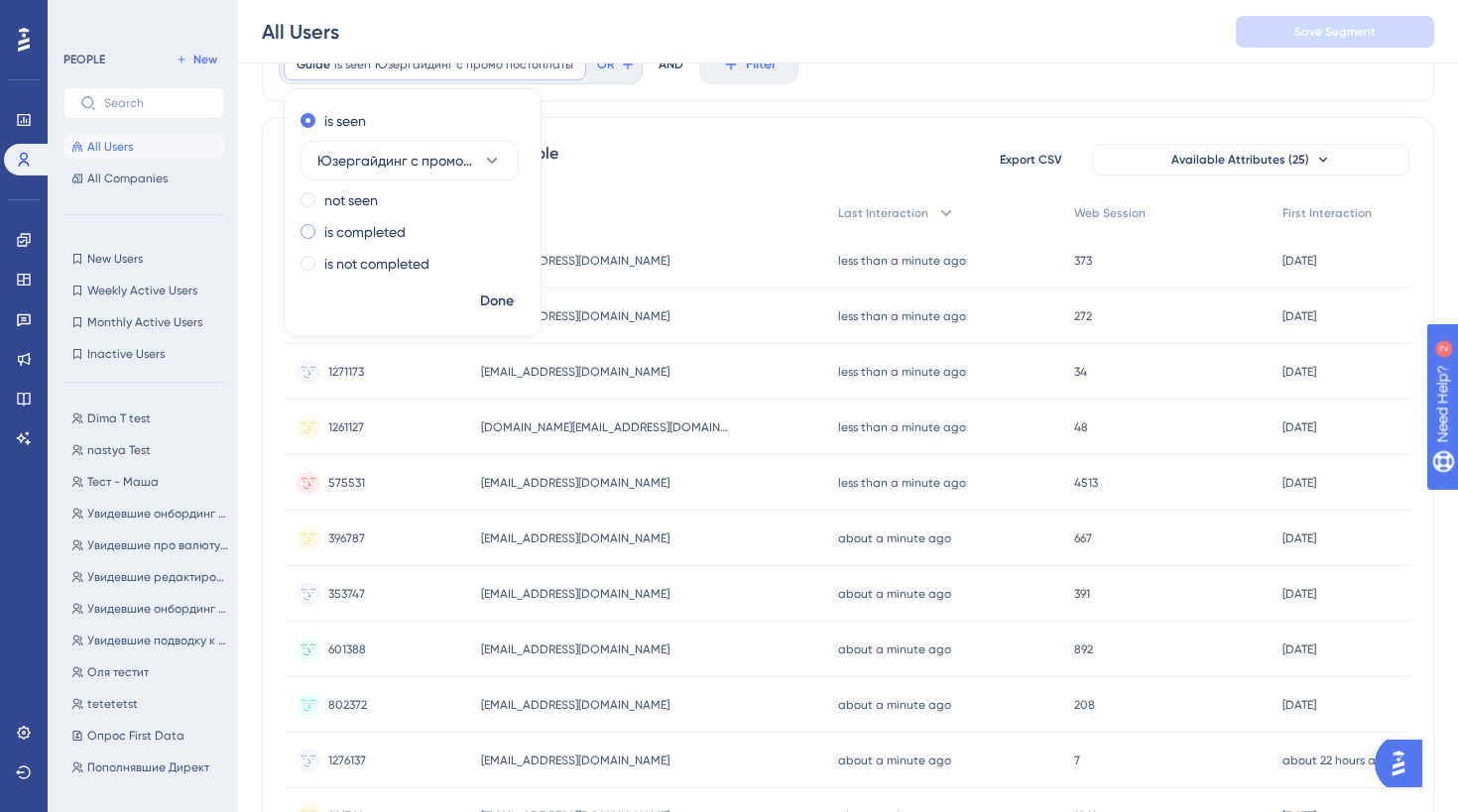 click on "is completed" at bounding box center [365, 232] 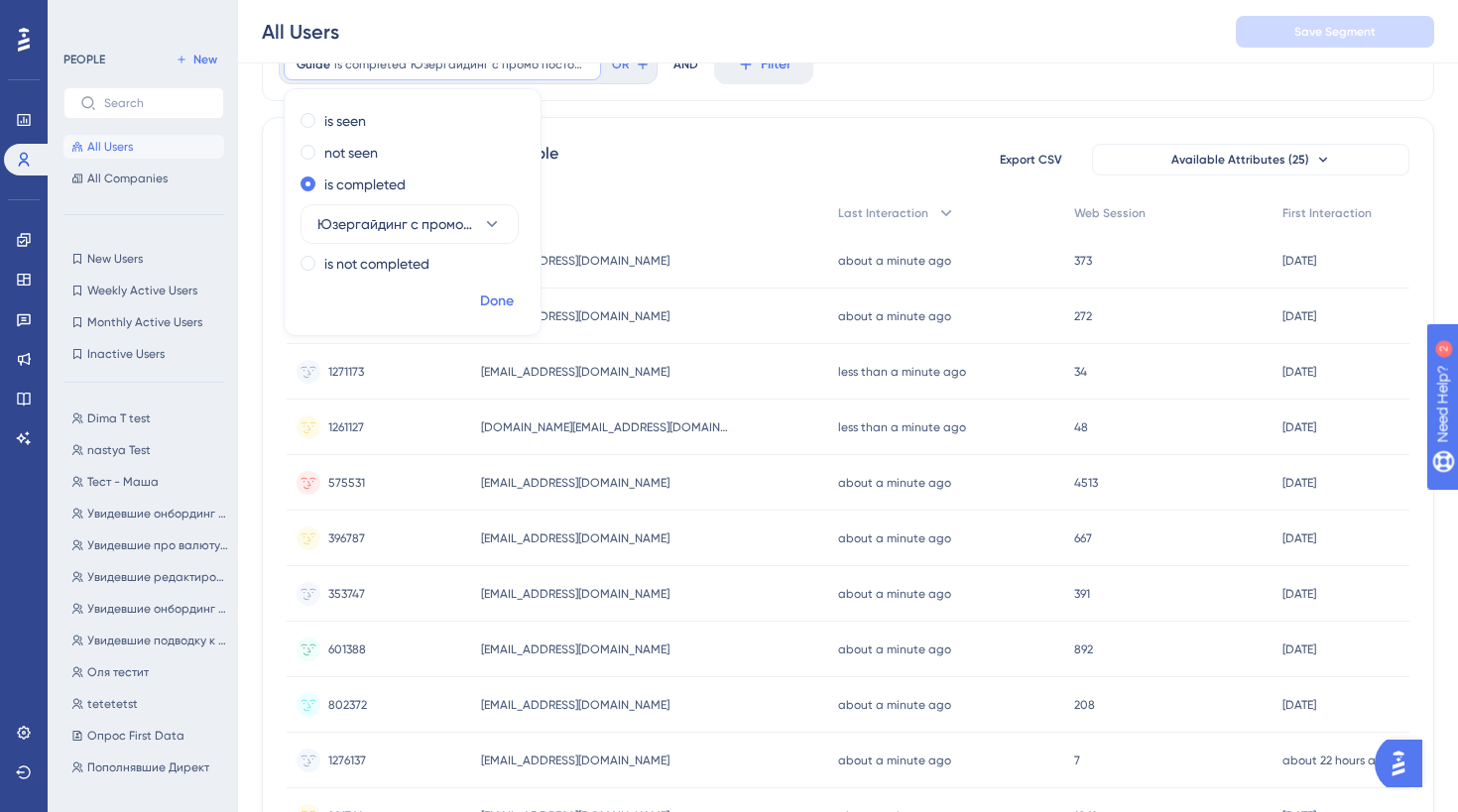 click on "Done" at bounding box center (497, 301) 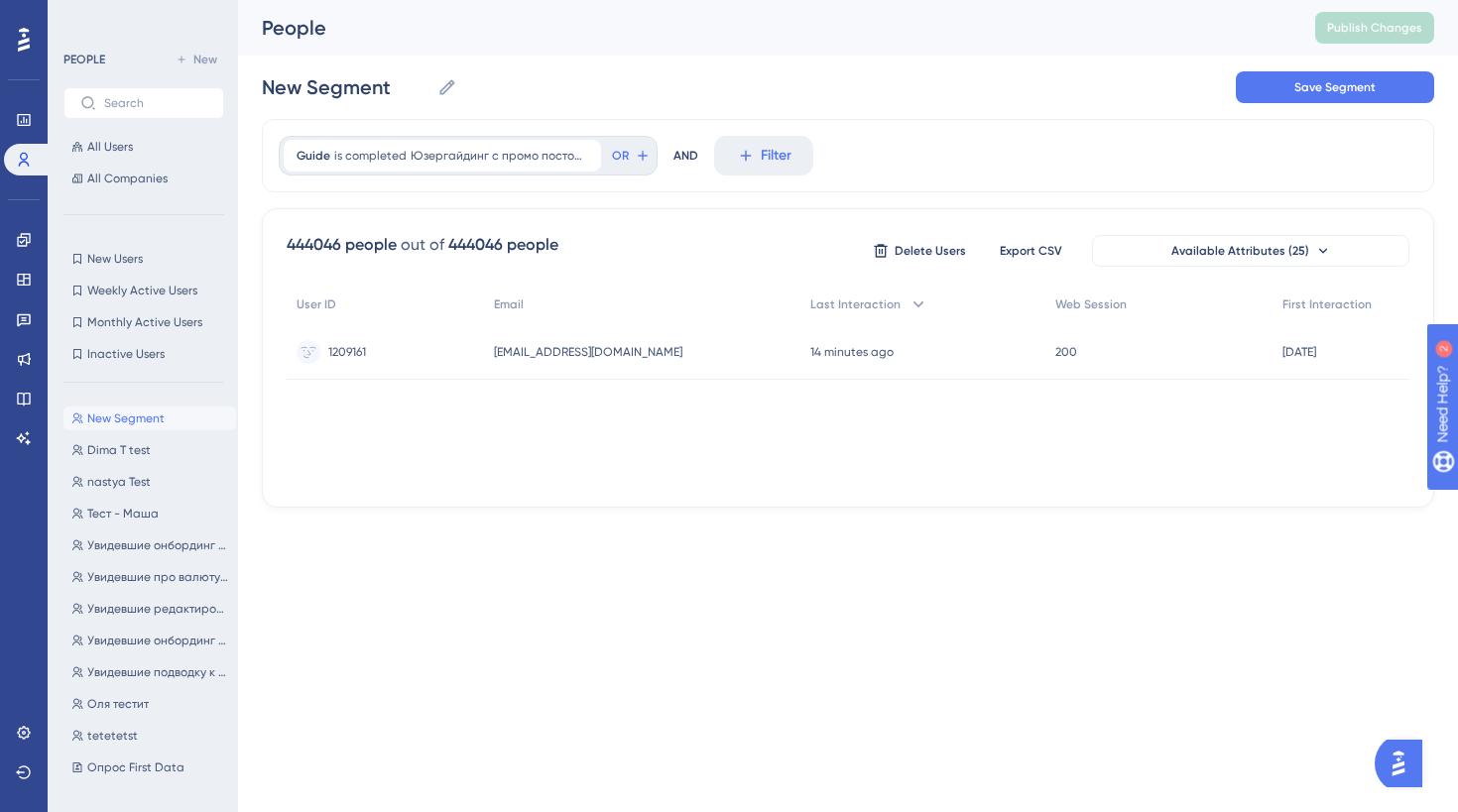 scroll, scrollTop: 0, scrollLeft: 0, axis: both 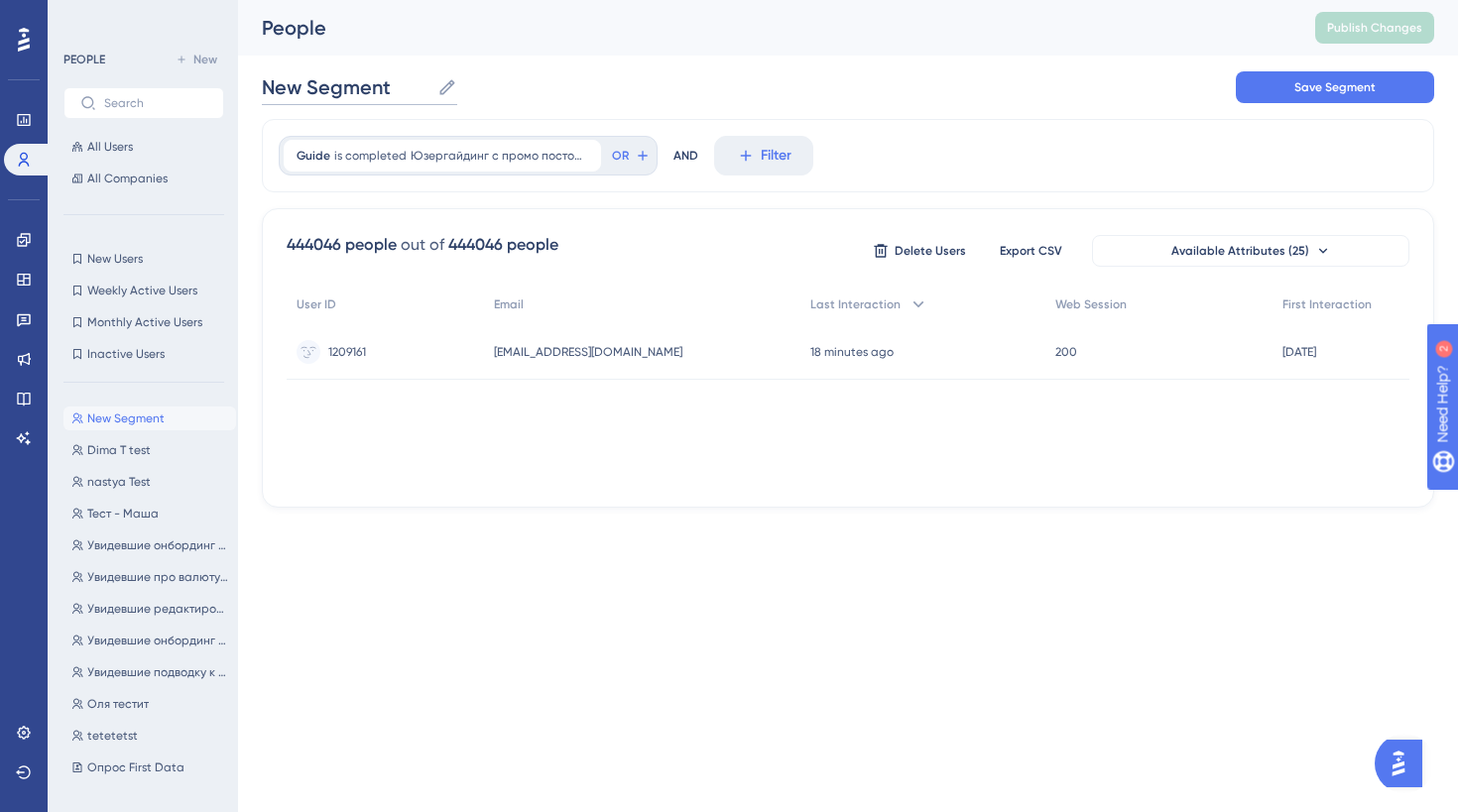 click on "New Segment" at bounding box center (345, 87) 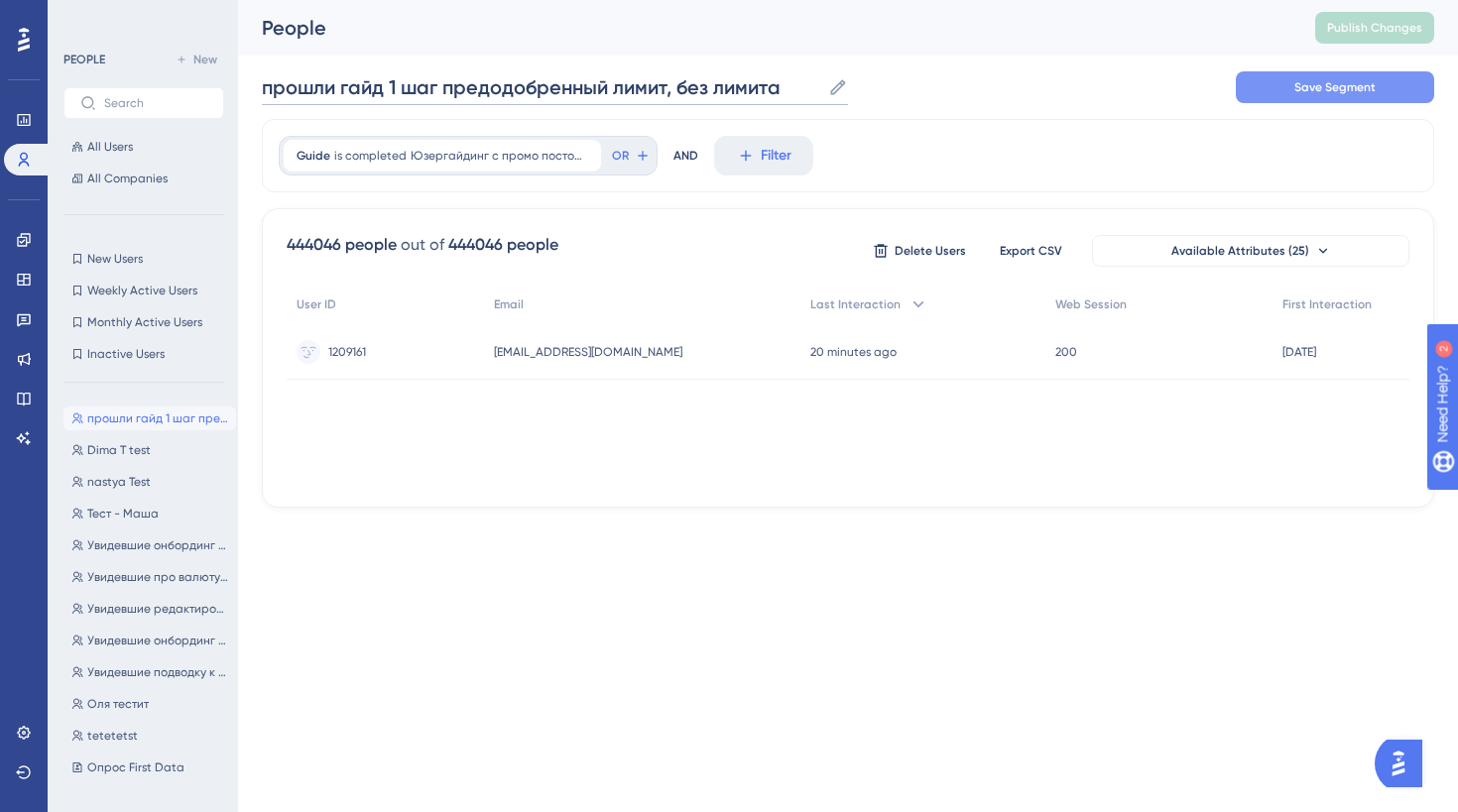 type on "прошли гайд 1 шаг предодобренный лимит, без лимита" 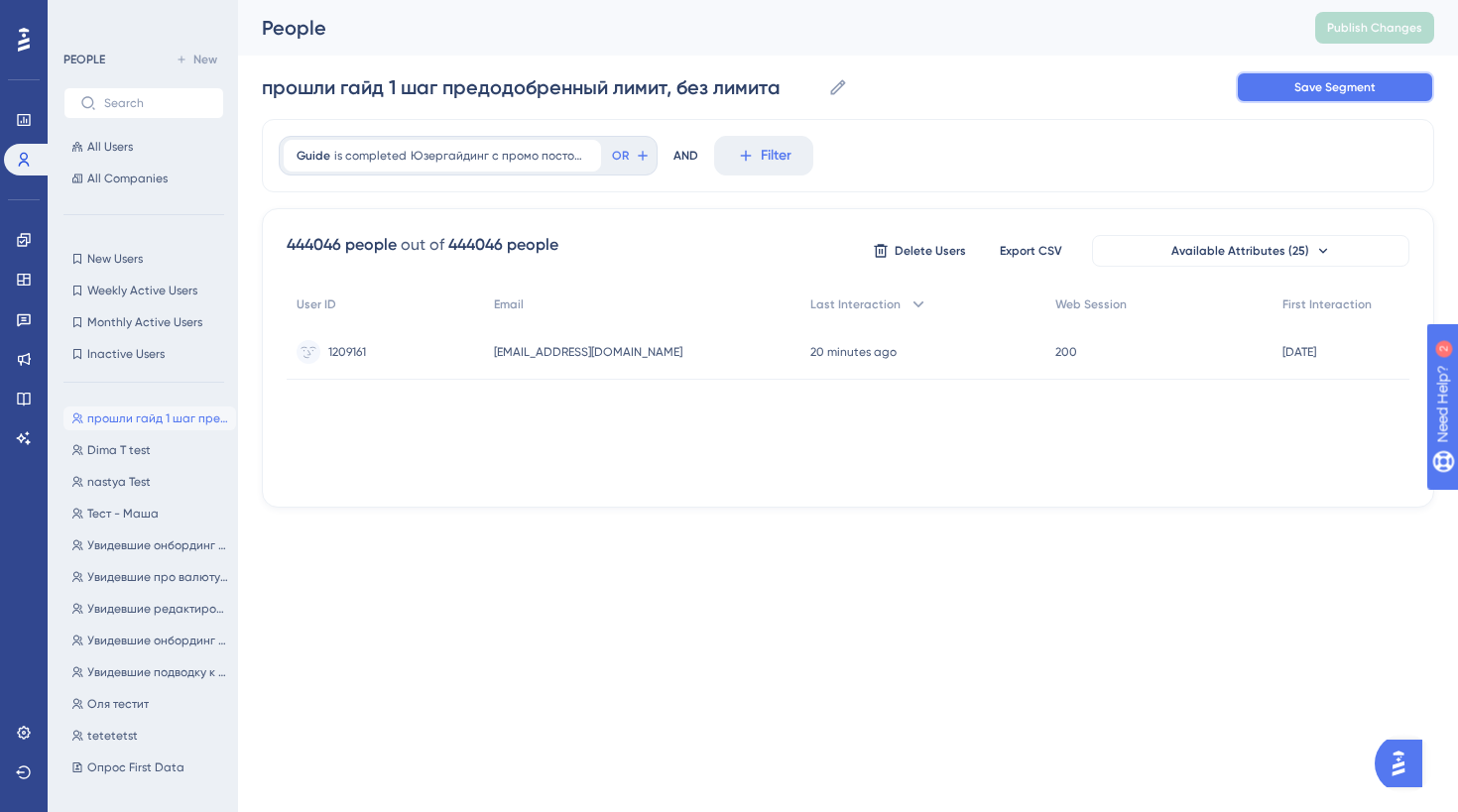 click on "Save Segment" at bounding box center (1335, 87) 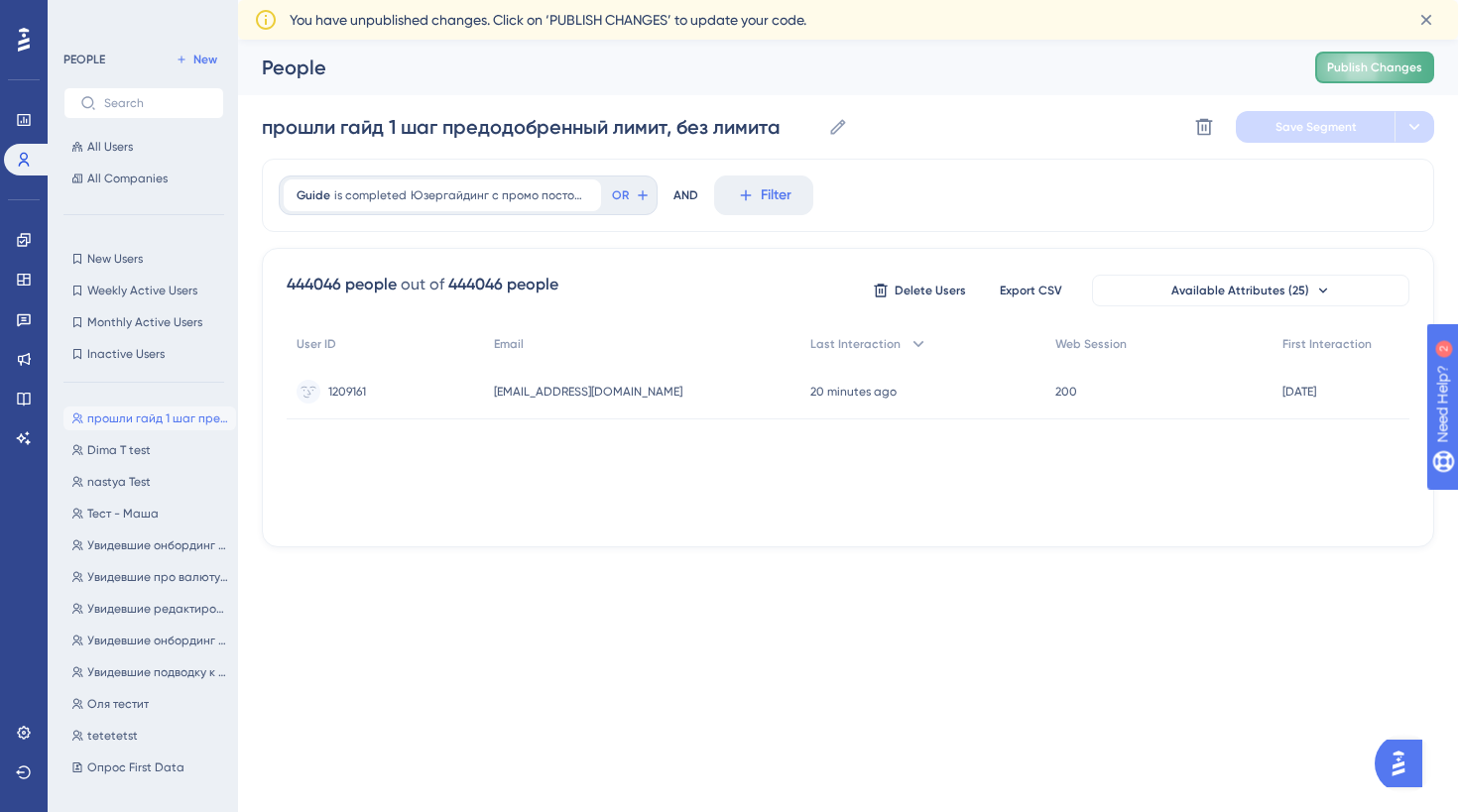click on "Publish Changes" at bounding box center [1375, 67] 